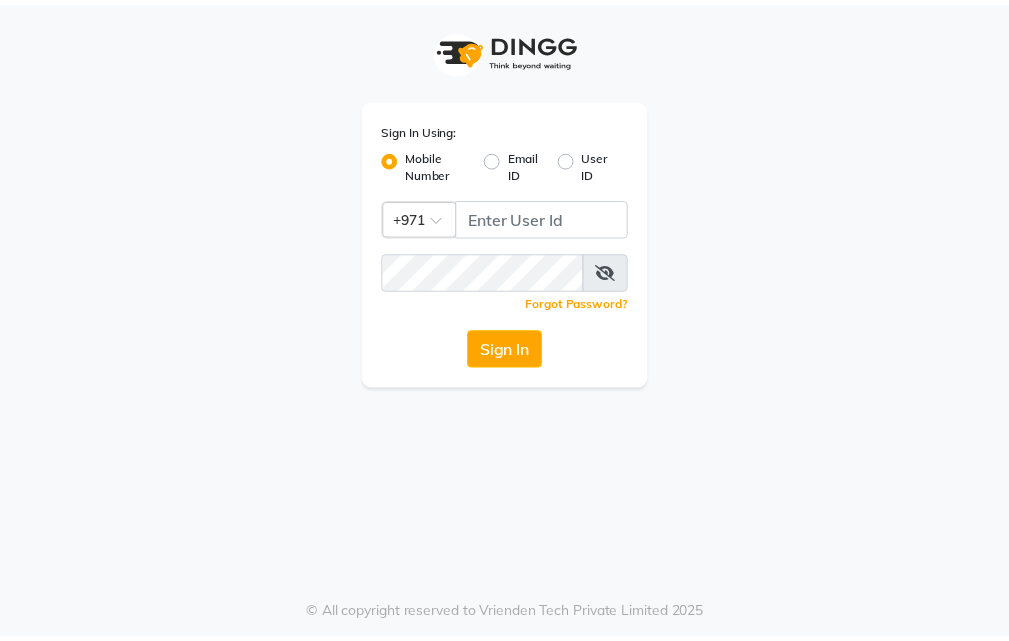 scroll, scrollTop: 0, scrollLeft: 0, axis: both 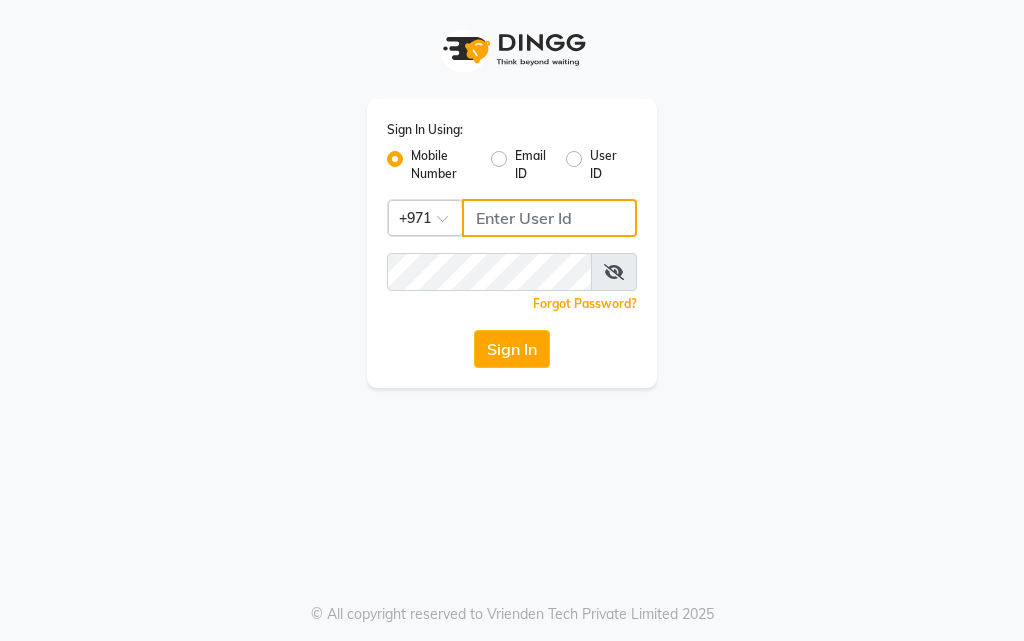 click 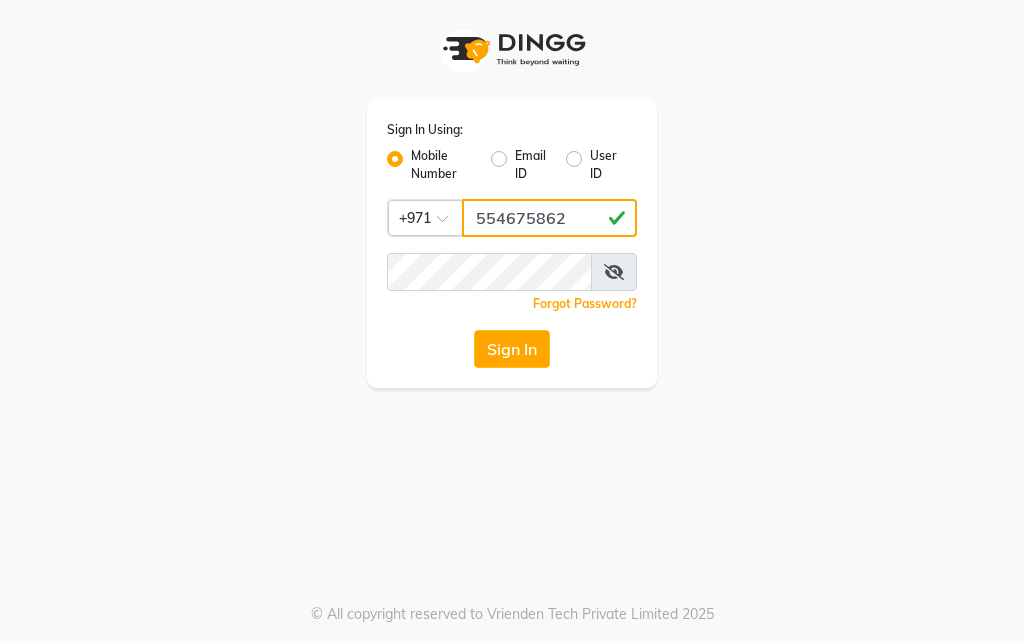 type on "554675862" 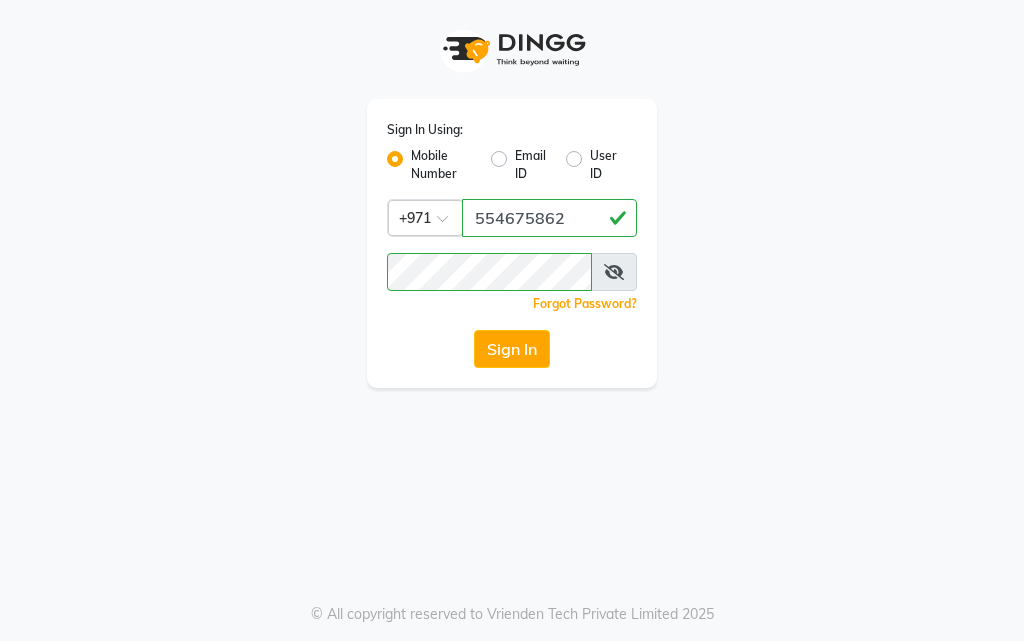 click at bounding box center (614, 272) 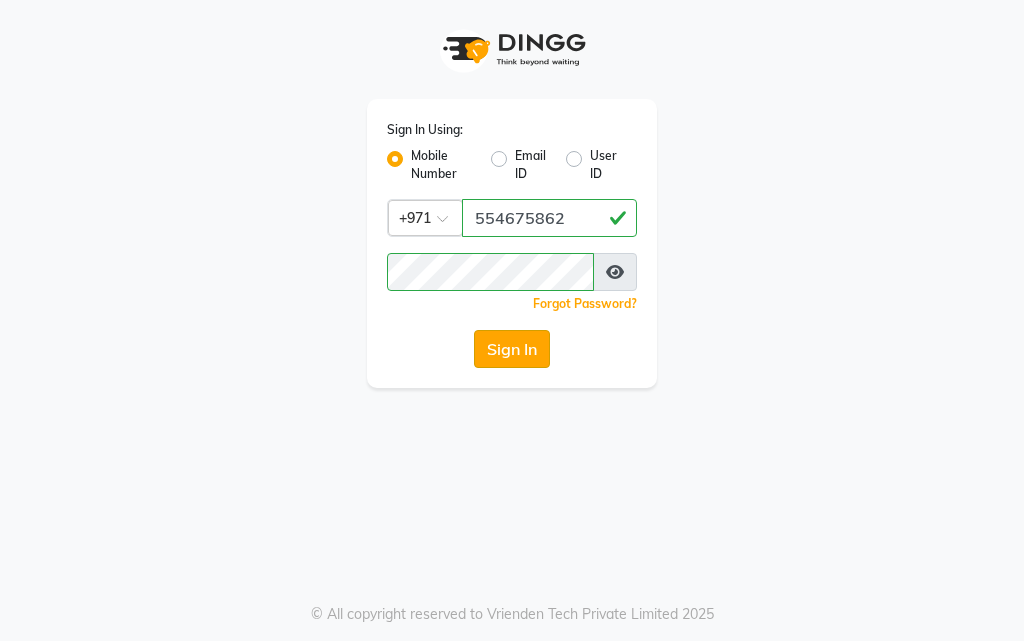 click on "Sign In" 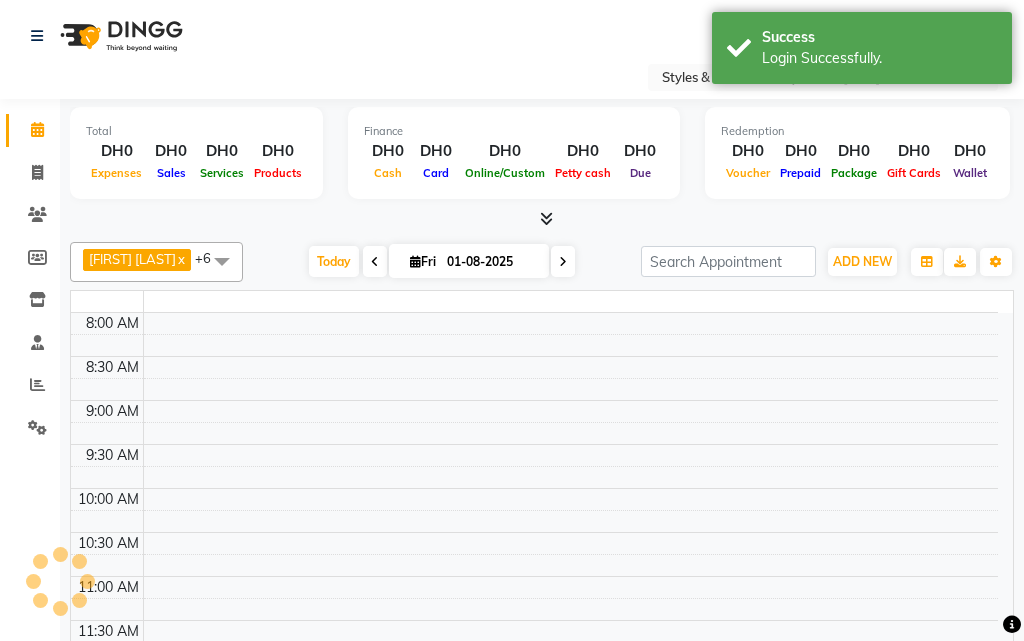 select on "en" 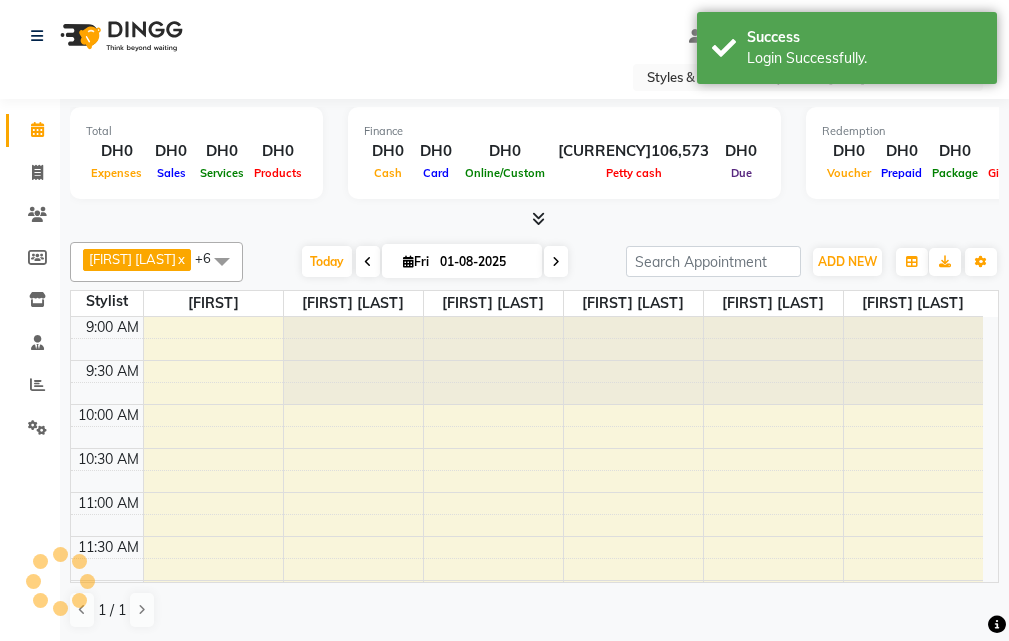scroll, scrollTop: 0, scrollLeft: 0, axis: both 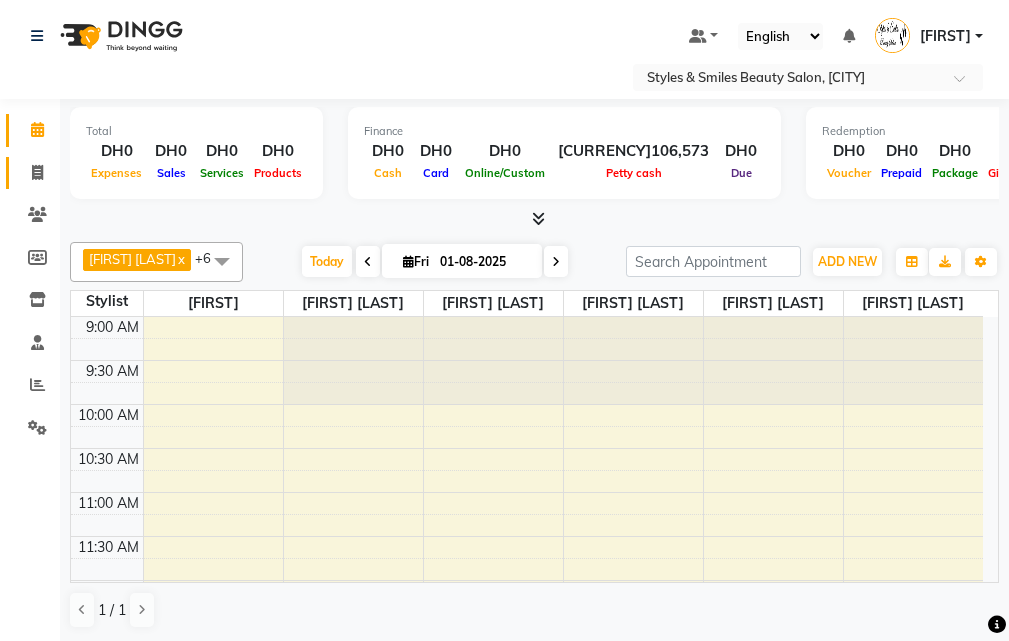 click 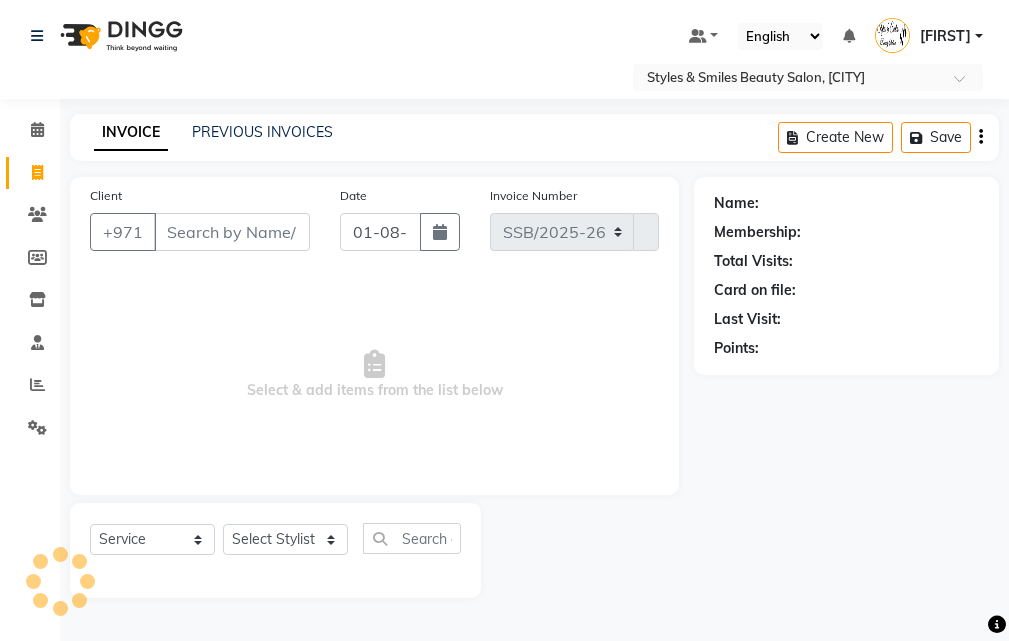 select on "4038" 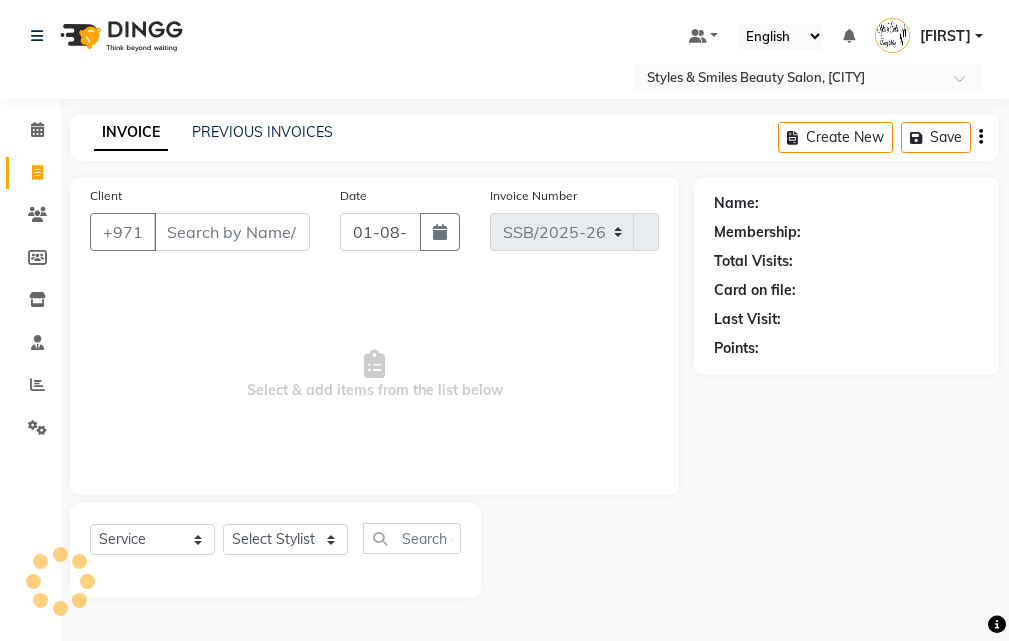 type on "0236" 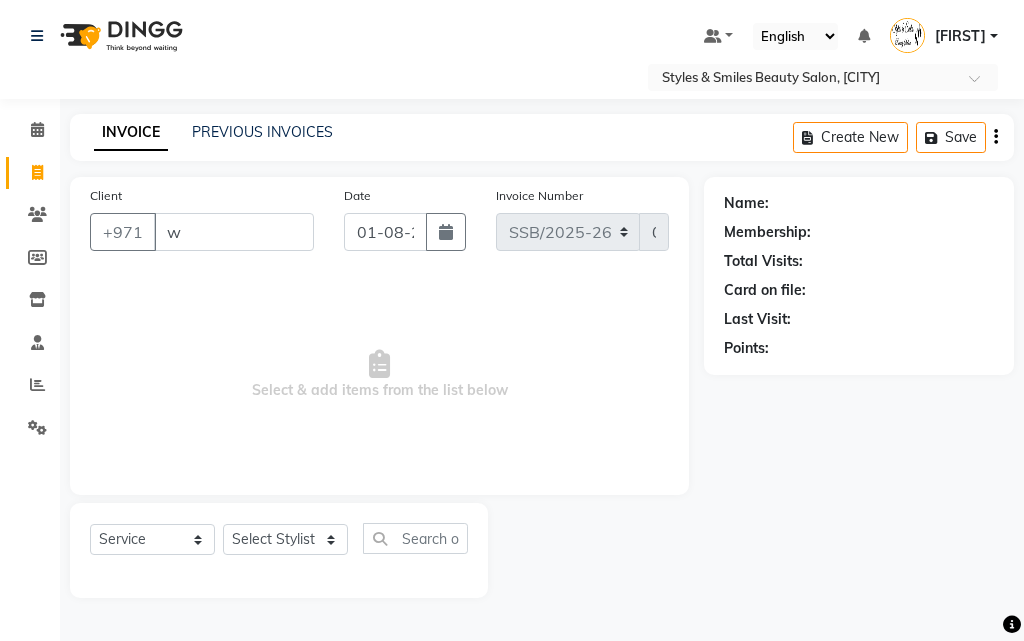 type on "wa" 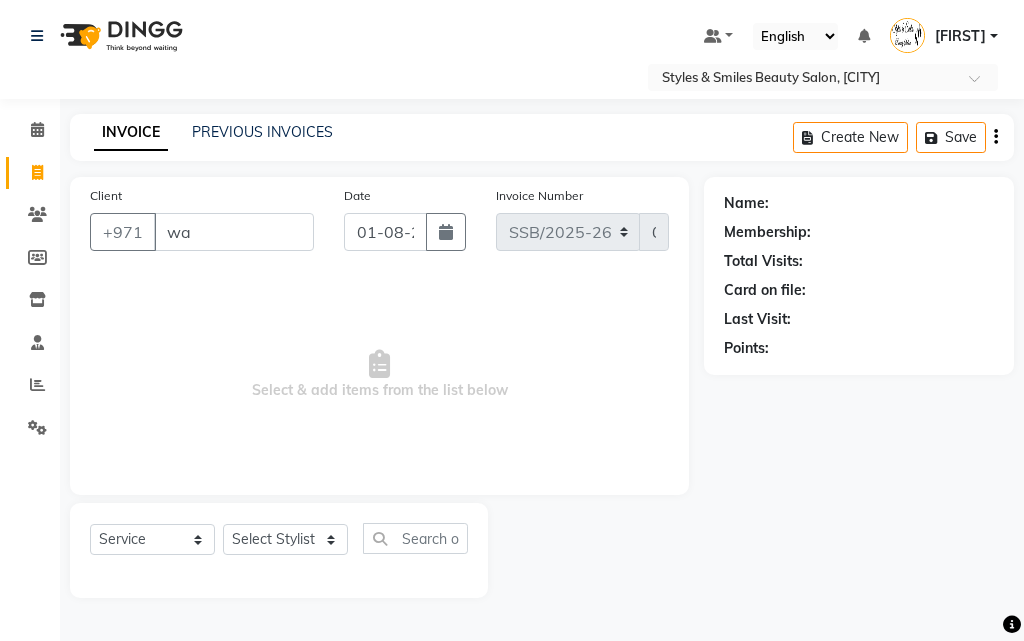 select on "product" 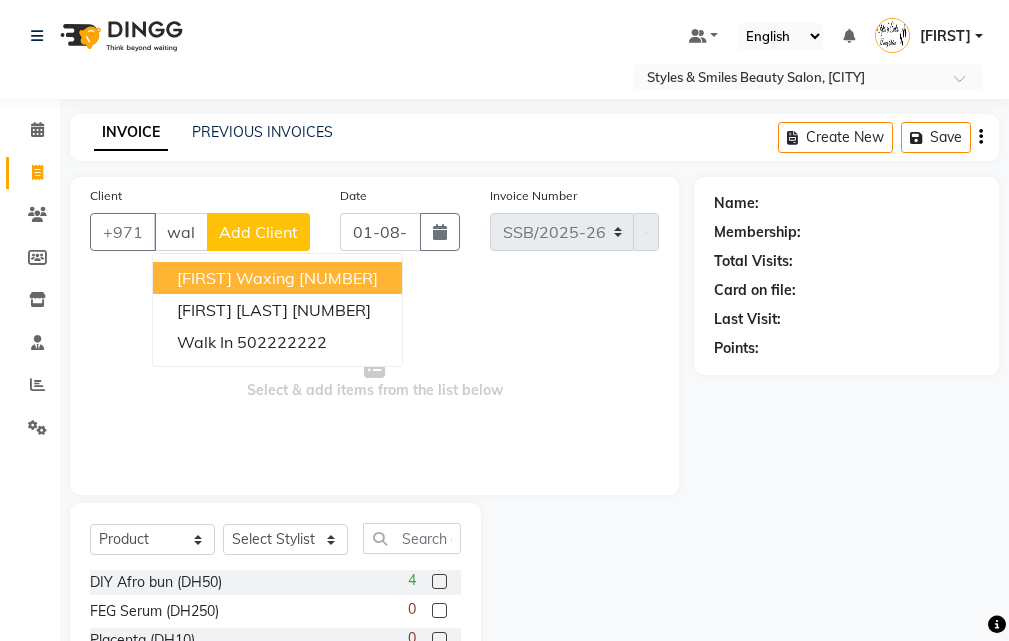 scroll, scrollTop: 0, scrollLeft: 4, axis: horizontal 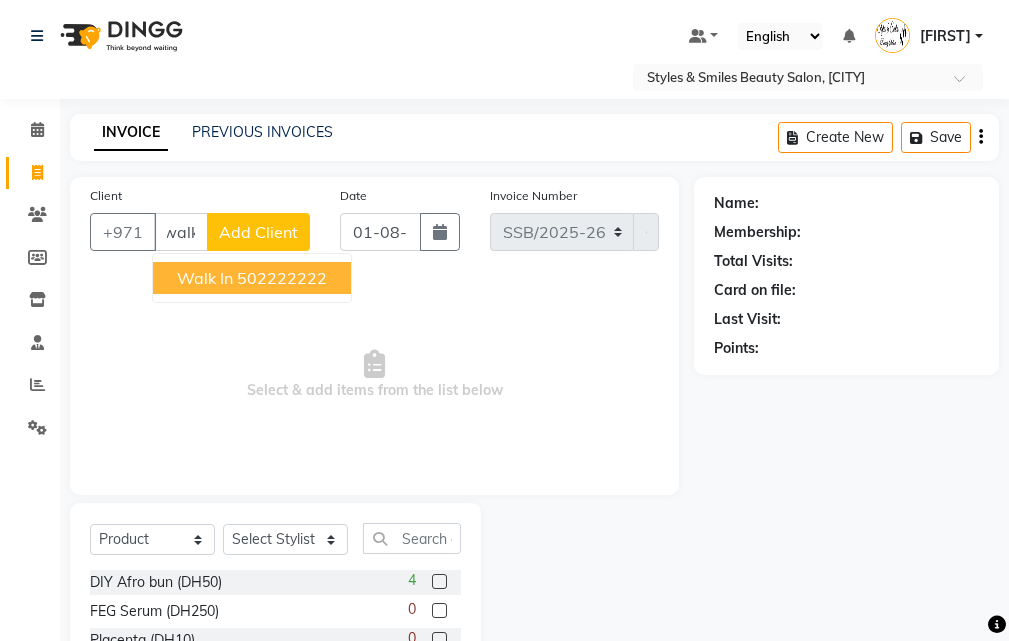 click on "502222222" at bounding box center (282, 278) 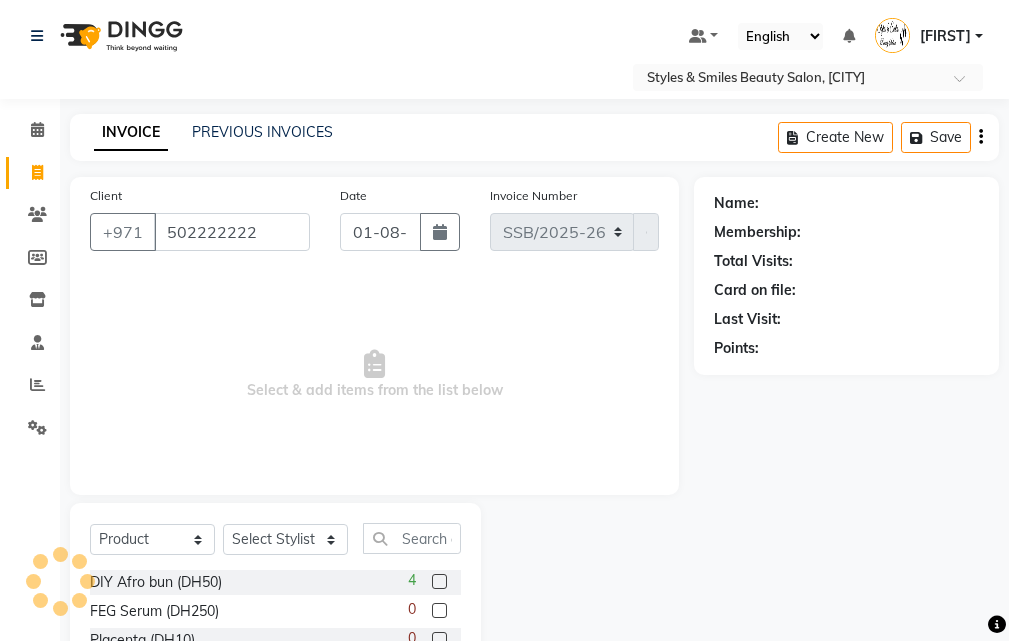 scroll, scrollTop: 0, scrollLeft: 0, axis: both 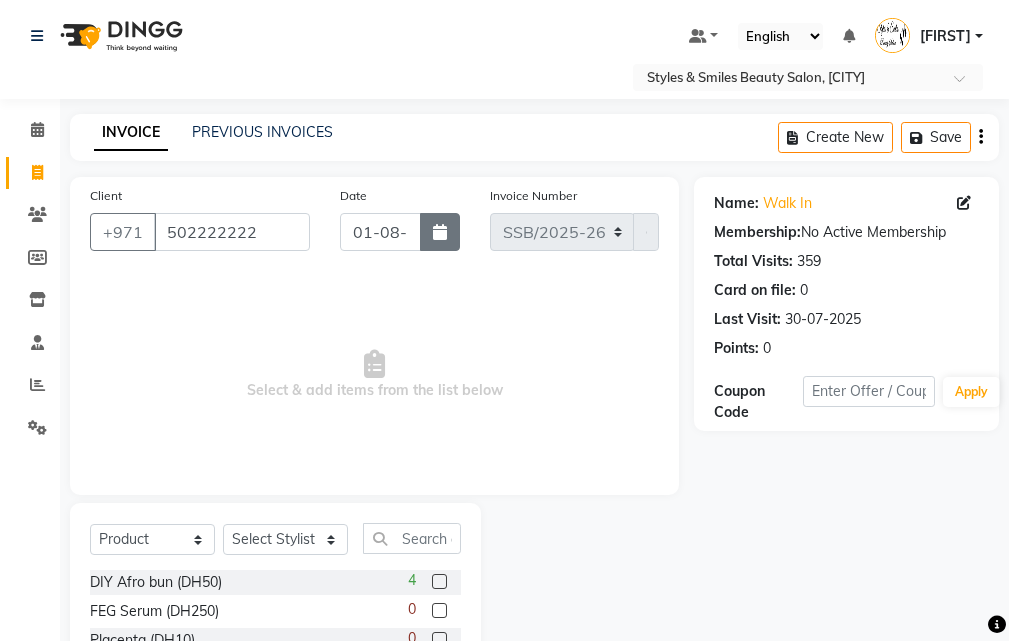 click 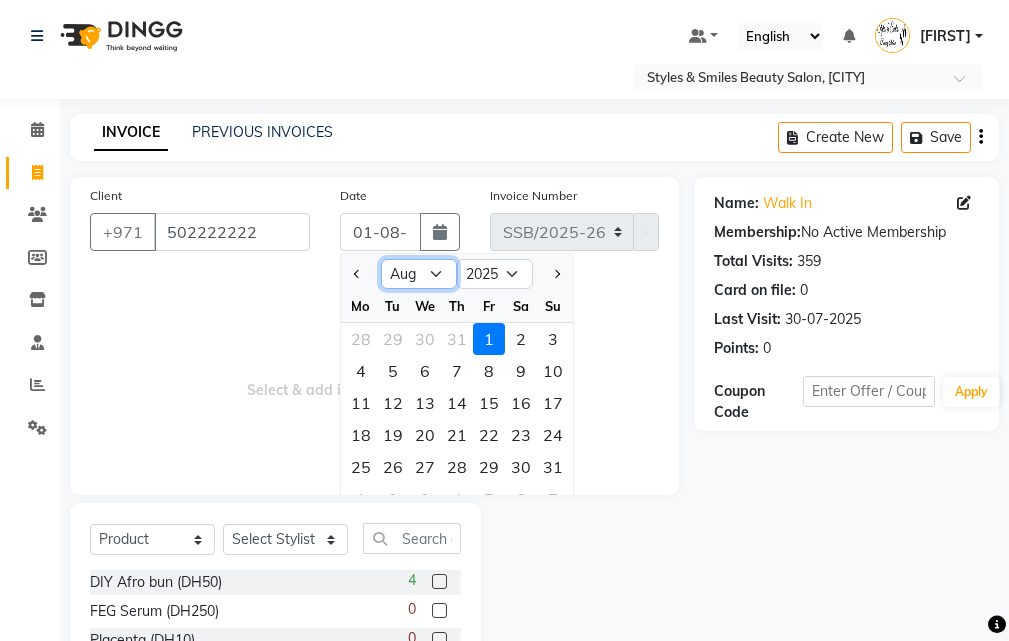 click on "Jan Feb Mar Apr May Jun Jul Aug Sep Oct Nov Dec" 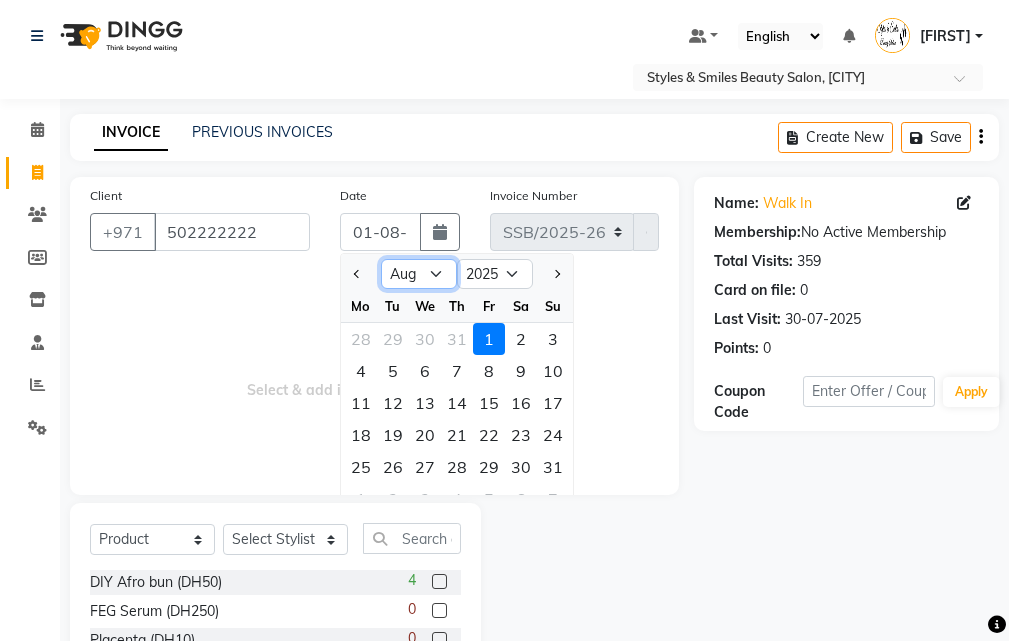 select on "7" 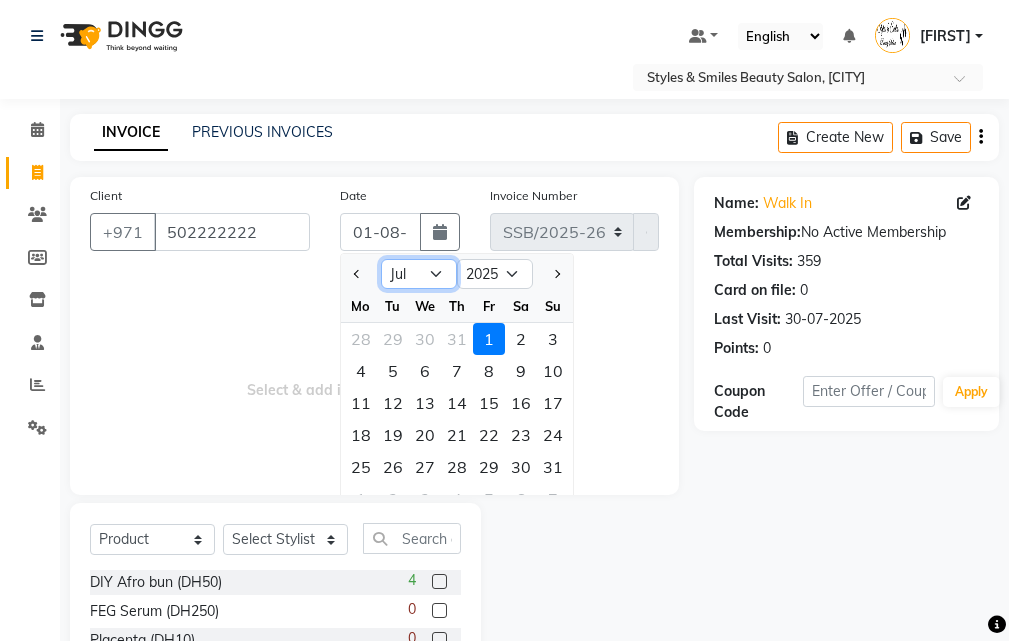 click on "Jan Feb Mar Apr May Jun Jul Aug Sep Oct Nov Dec" 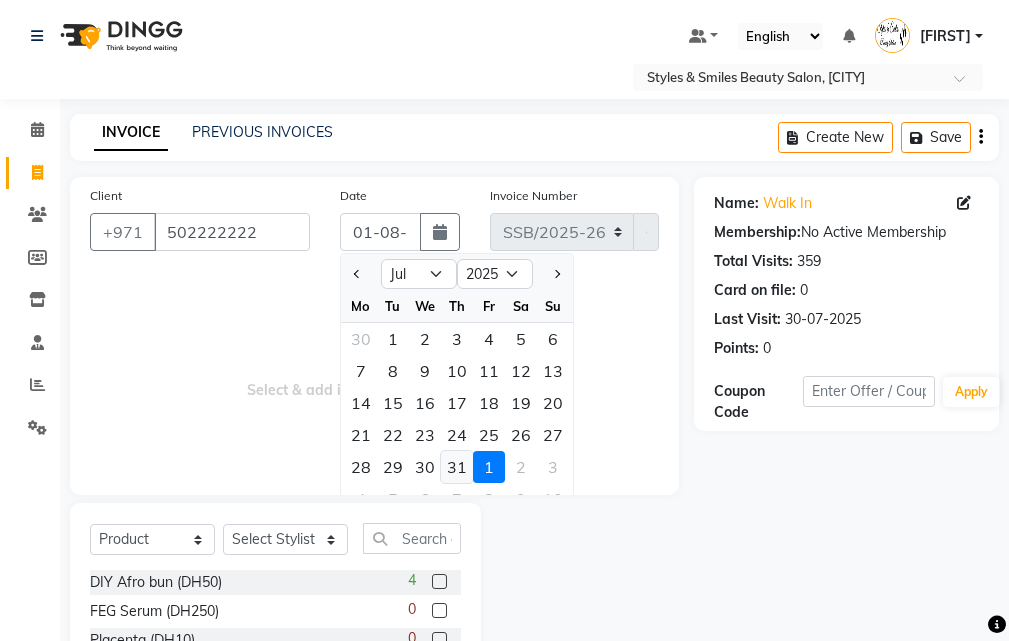 click on "31" 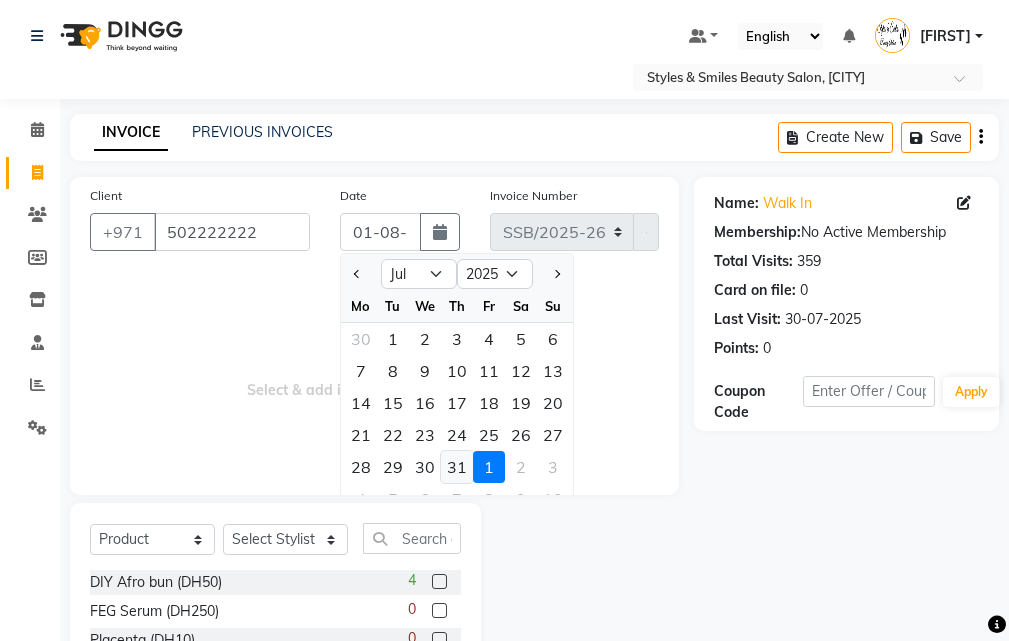 type on "31-07-2025" 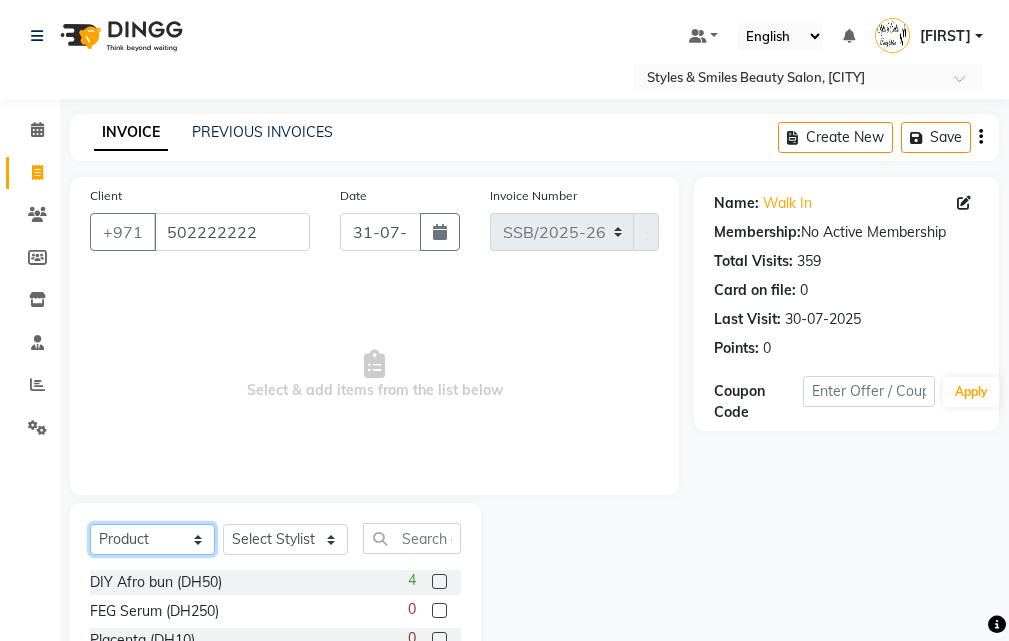 click on "Select  Service  Product  Membership  Package Voucher Prepaid Gift Card" 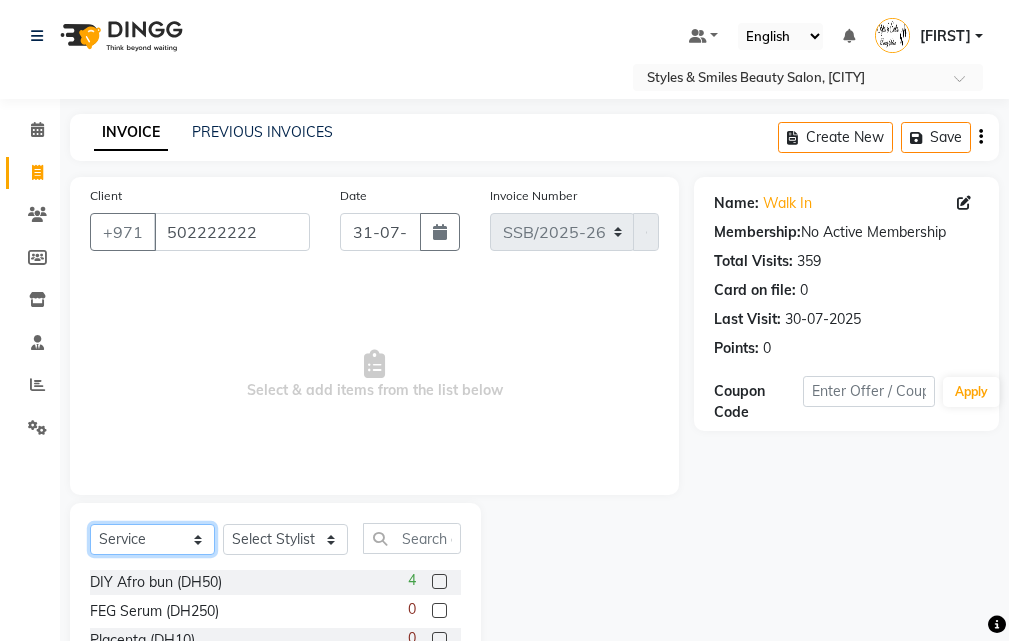 click on "Select  Service  Product  Membership  Package Voucher Prepaid Gift Card" 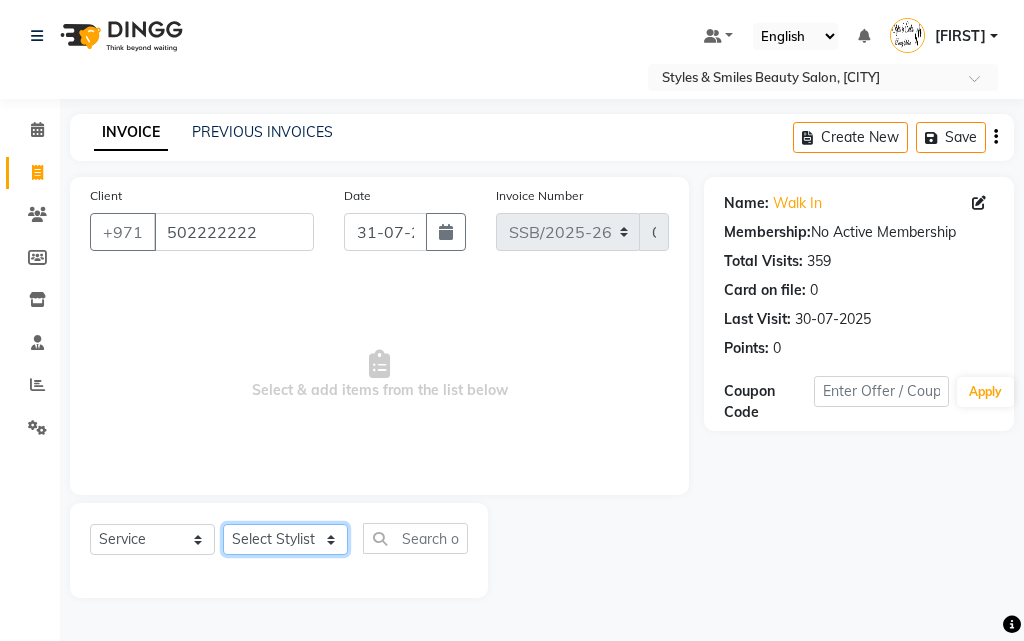 click on "Select Stylist [FIRST] [LAST] [FIRST] [LAST] [FIRST] [LAST] [FIRST] [LAST] [FIRST] [LAST] [FIRST] [LAST] [FIRST] [LAST]" 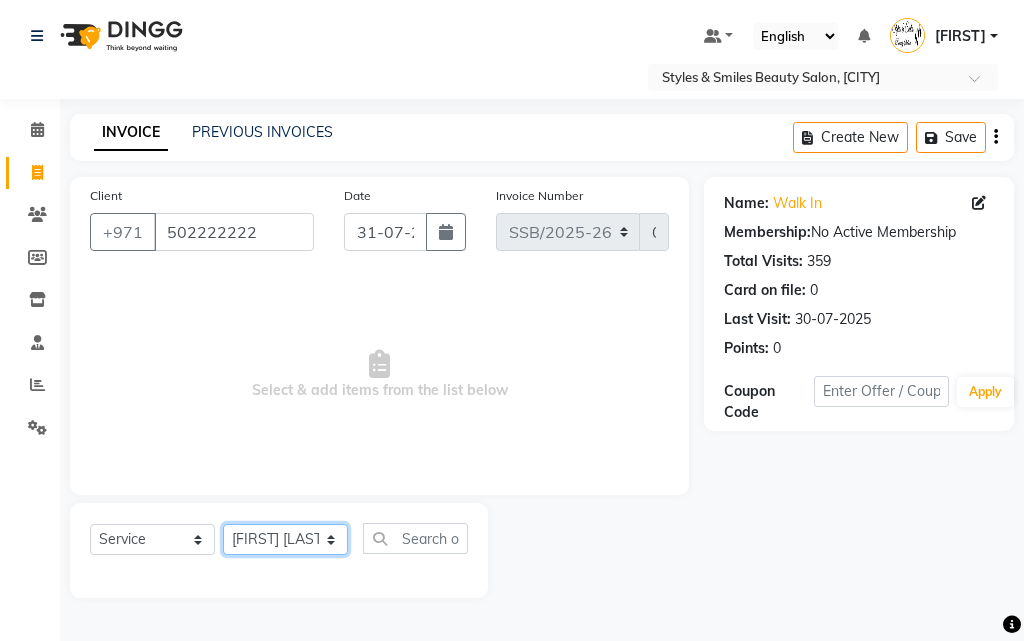 click on "Select Stylist [FIRST] [LAST] [FIRST] [LAST] [FIRST] [LAST] [FIRST] [LAST] [FIRST] [LAST] [FIRST] [LAST] [FIRST] [LAST]" 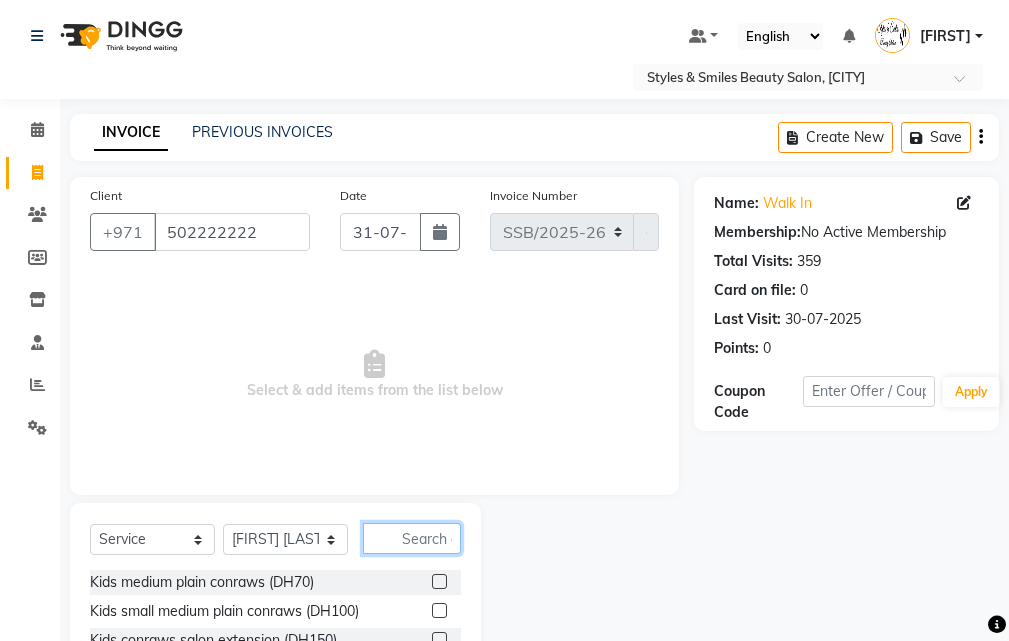 click 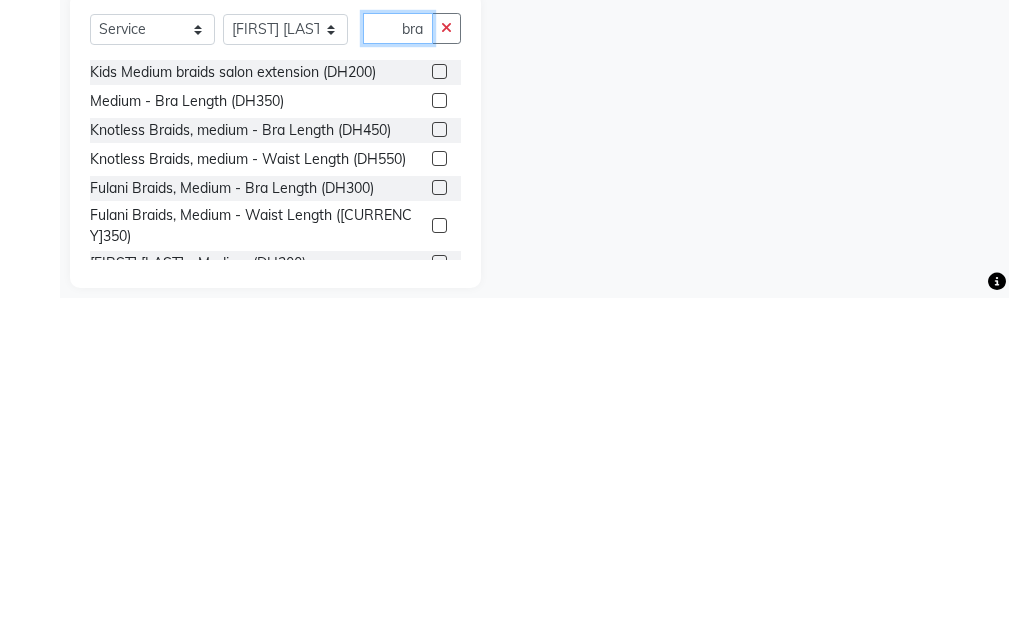 scroll, scrollTop: 171, scrollLeft: 0, axis: vertical 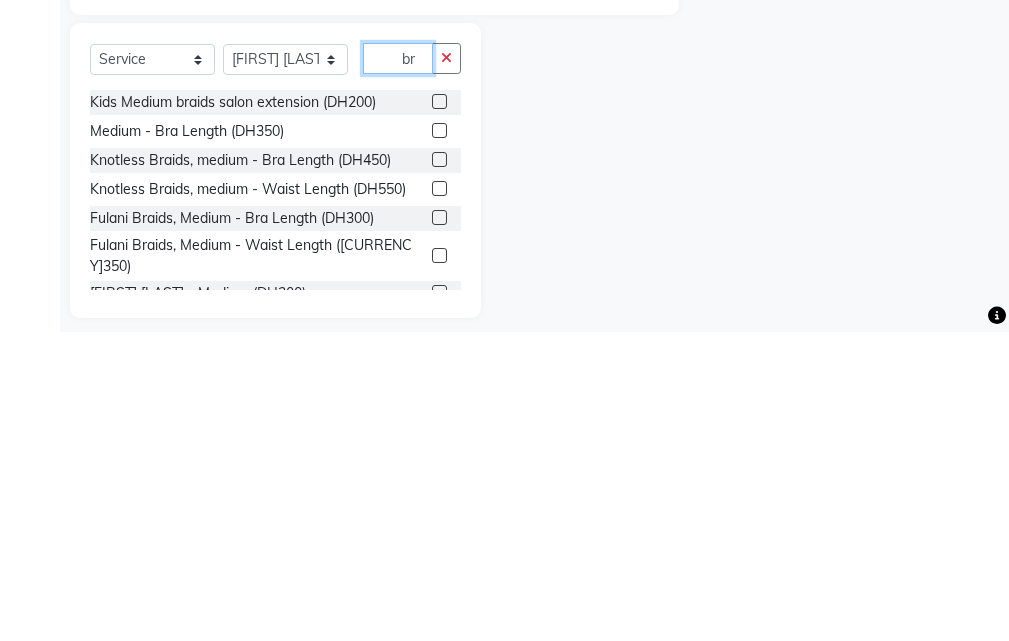 type on "b" 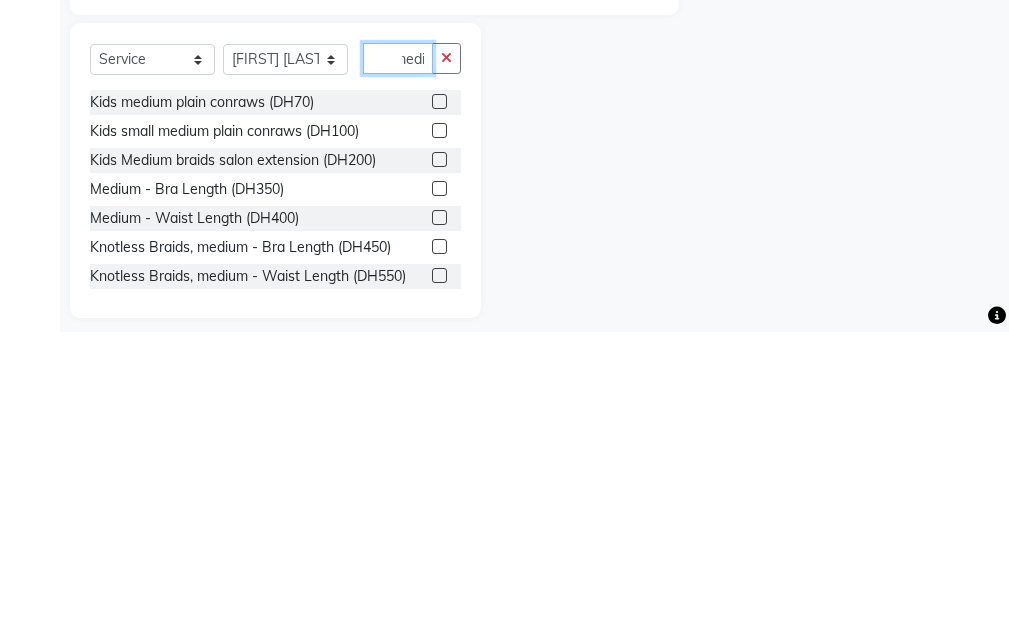 scroll, scrollTop: 0, scrollLeft: 16, axis: horizontal 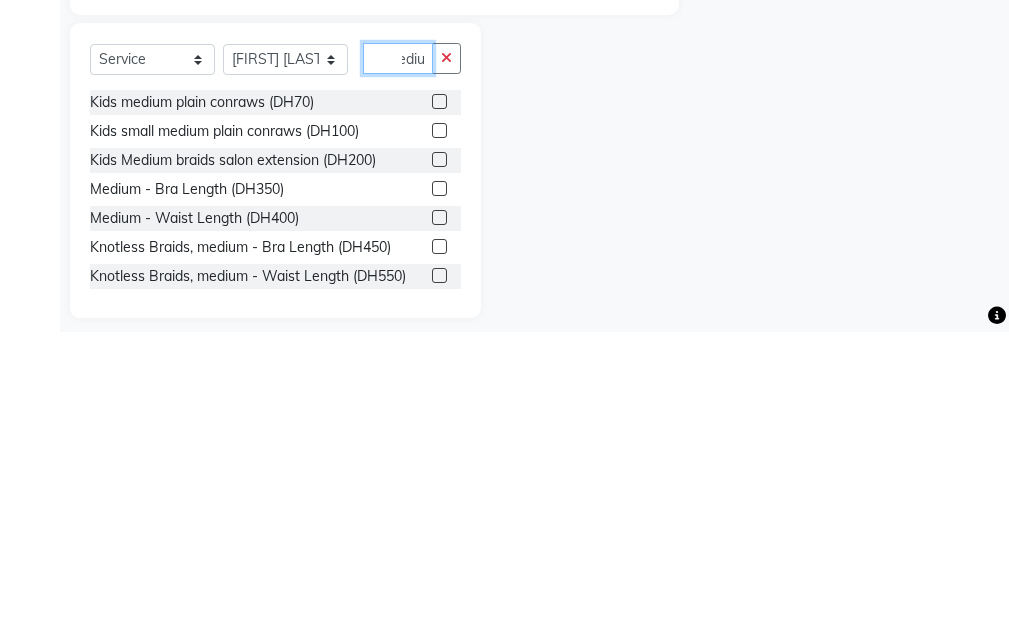 type on "mediu" 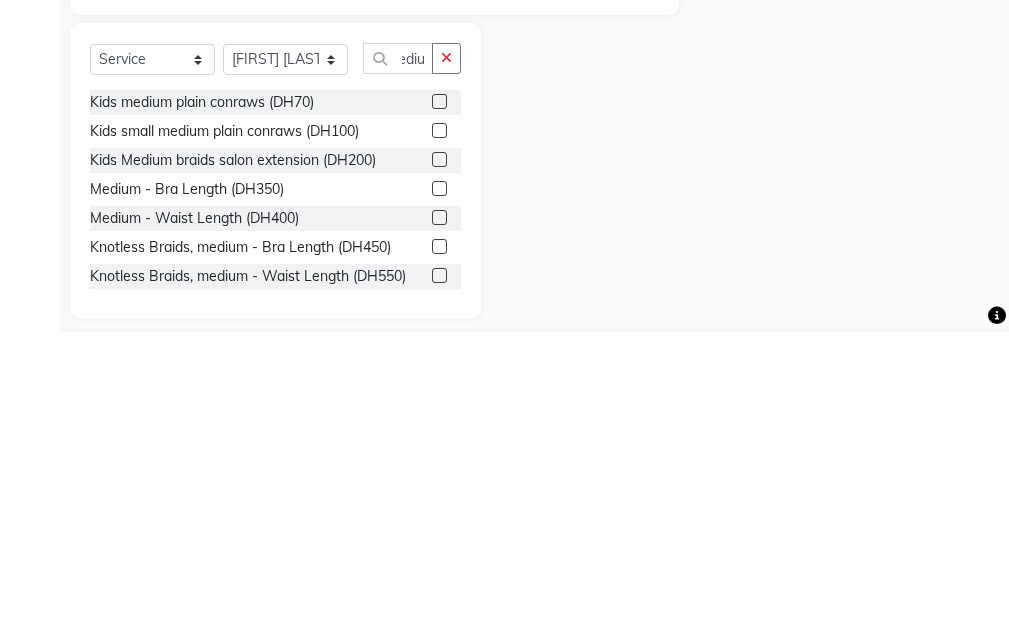 click 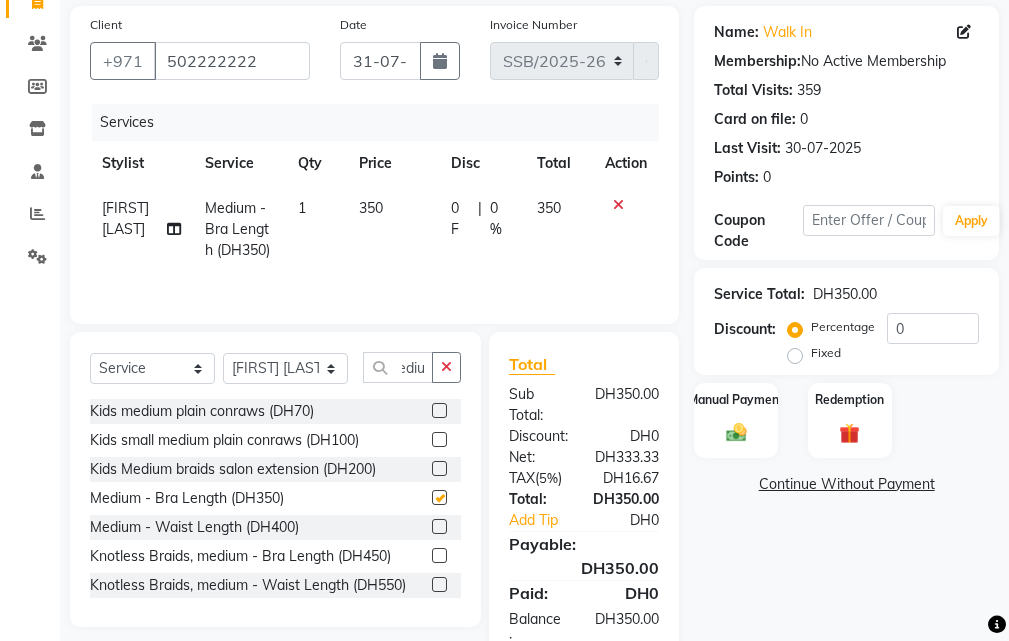 scroll, scrollTop: 0, scrollLeft: 0, axis: both 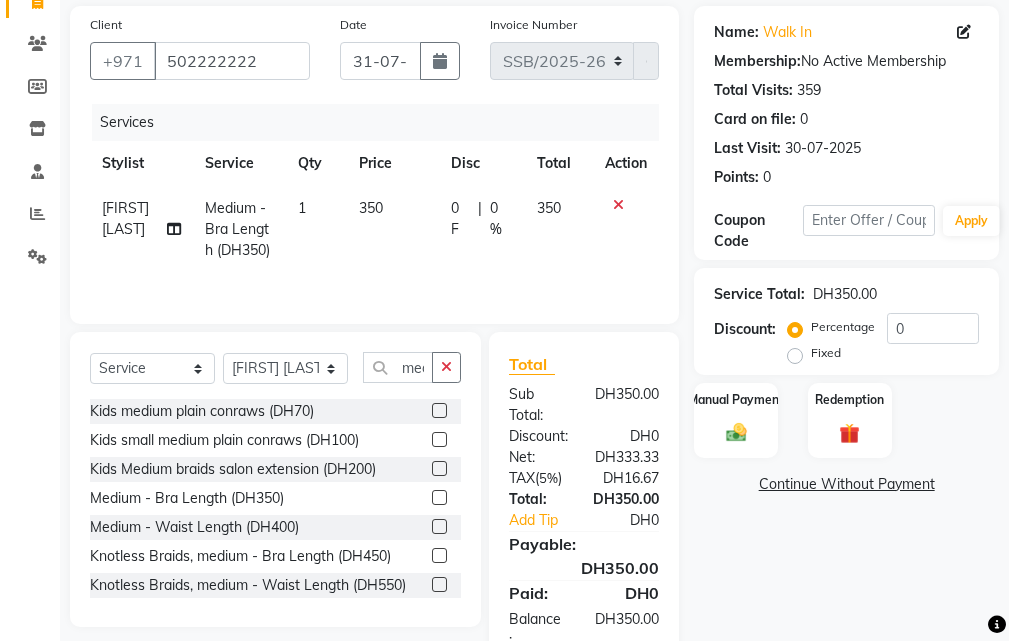 checkbox on "false" 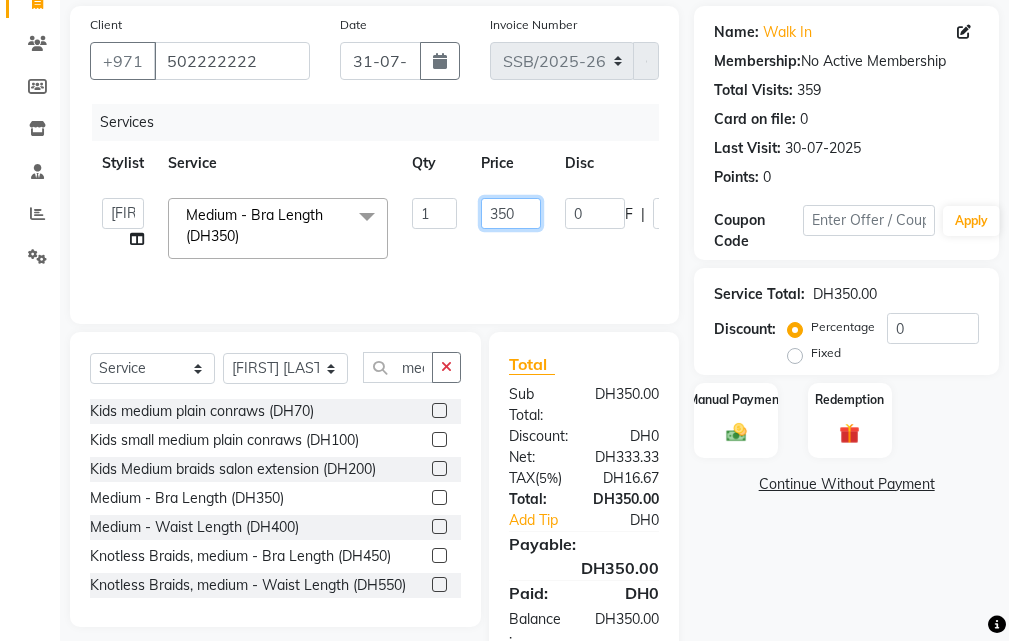 click on "350" 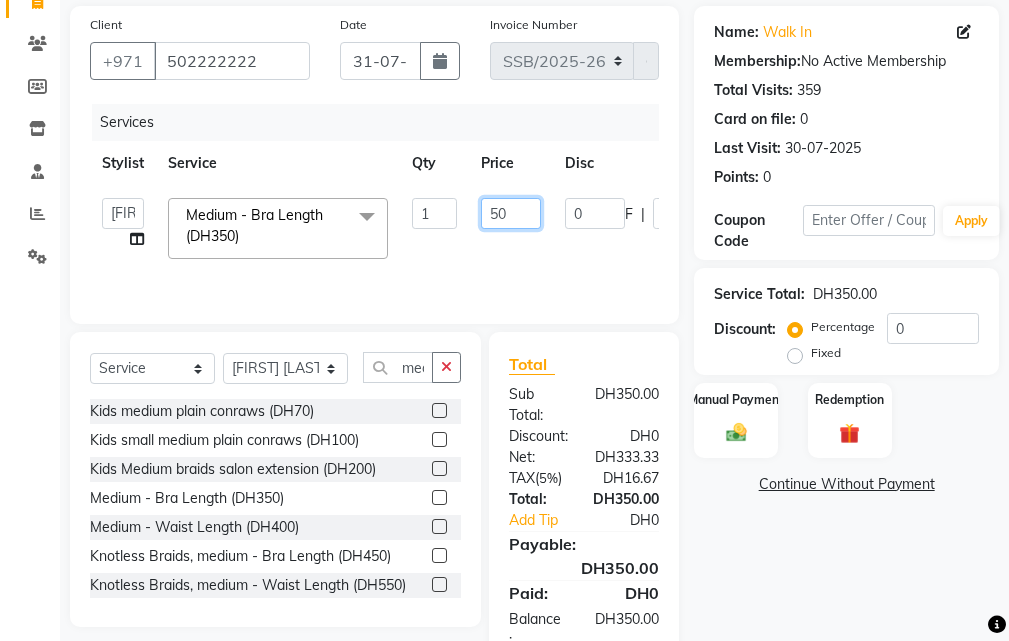 type on "250" 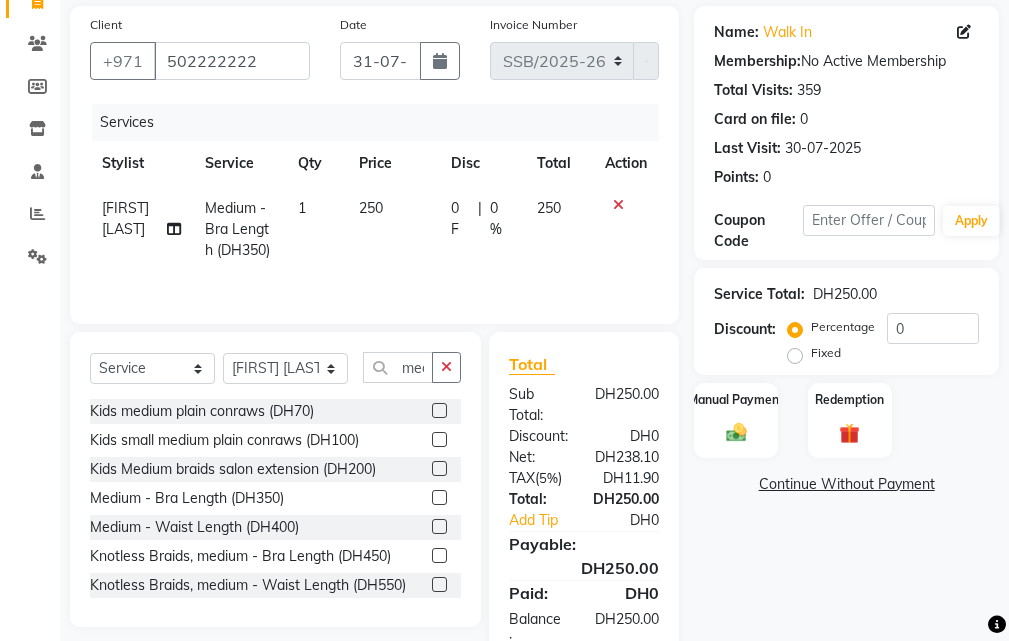 click 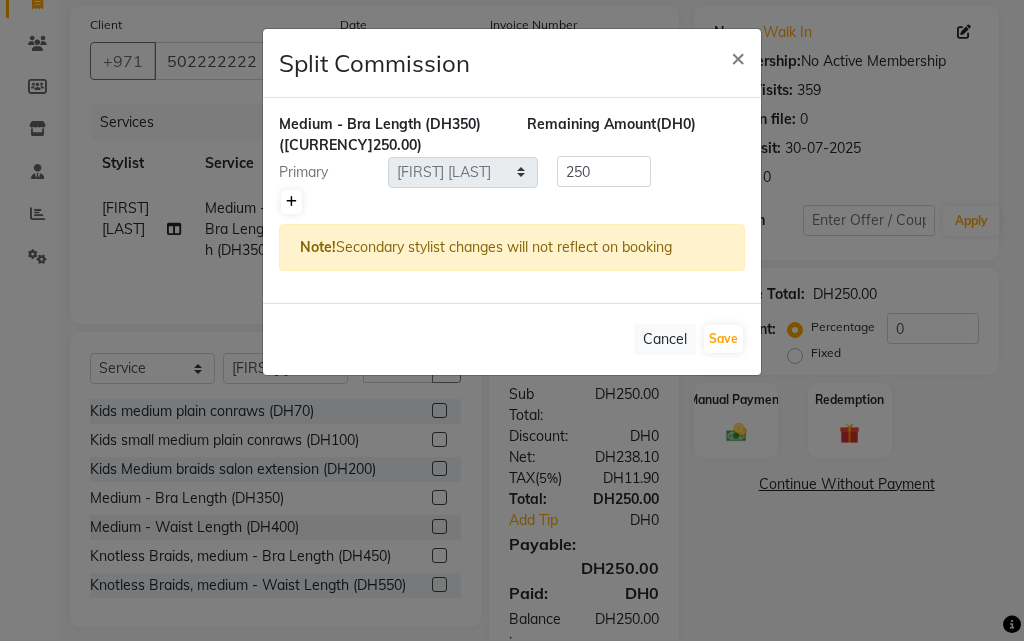 click 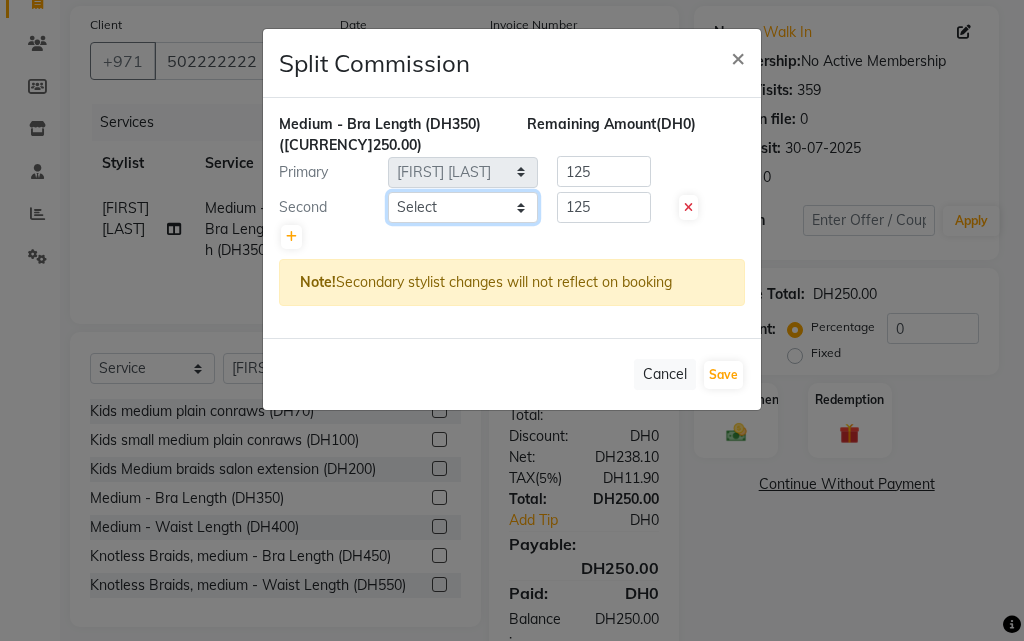 click on "Select [FIRST] [LAST] [FIRST] [LAST] [FIRST] [FIRST] [LAST] [FIRST] [LAST] [FIRST] [LAST] [FIRST] [LAST]" 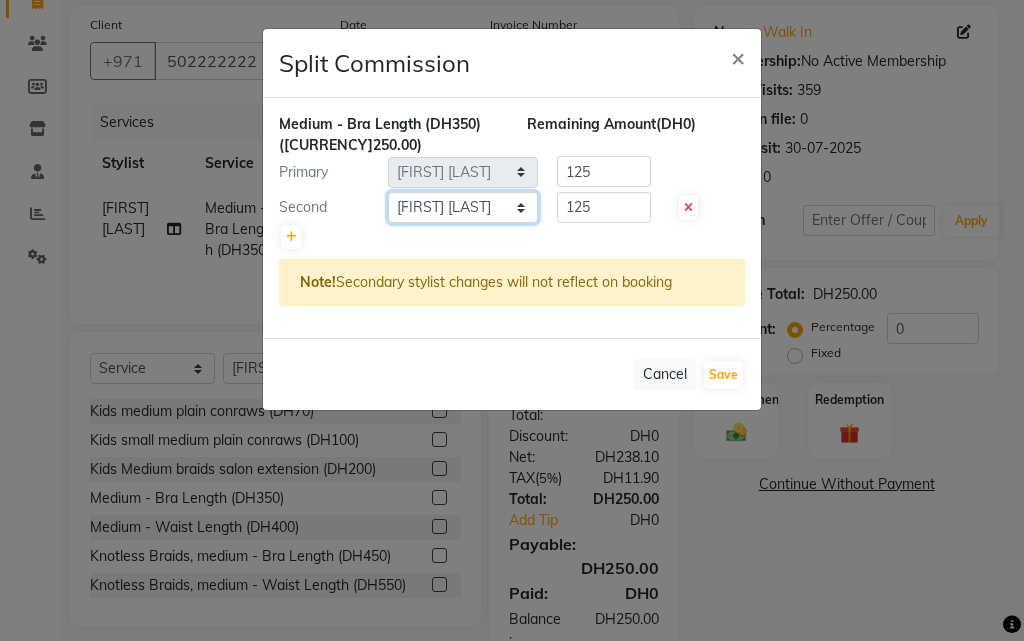 click on "Select [FIRST] [LAST] [FIRST] [LAST] [FIRST] [FIRST] [LAST] [FIRST] [LAST] [FIRST] [LAST] [FIRST] [LAST]" 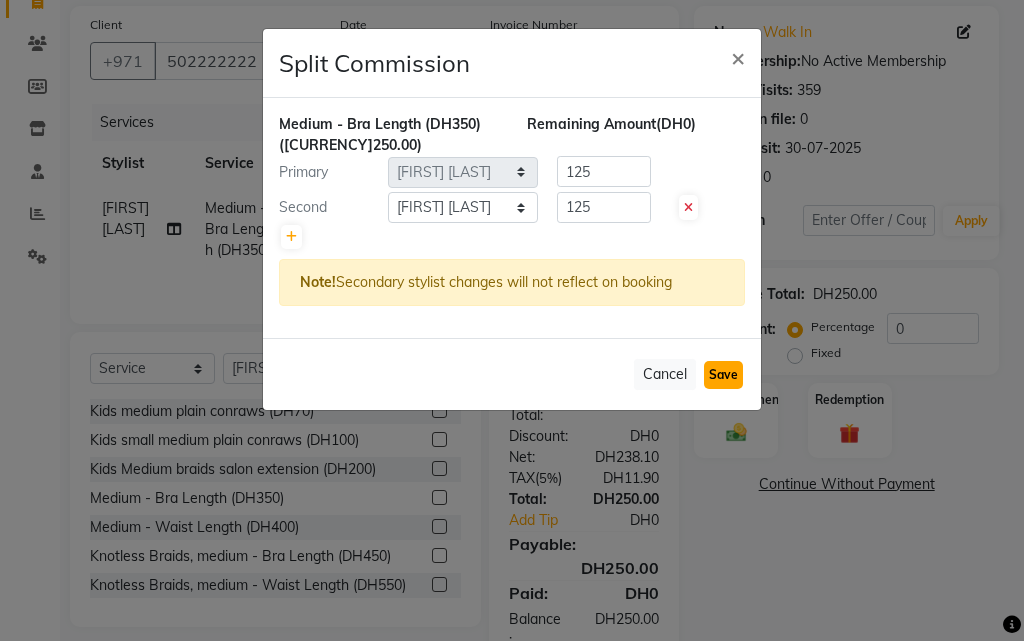 click on "Save" 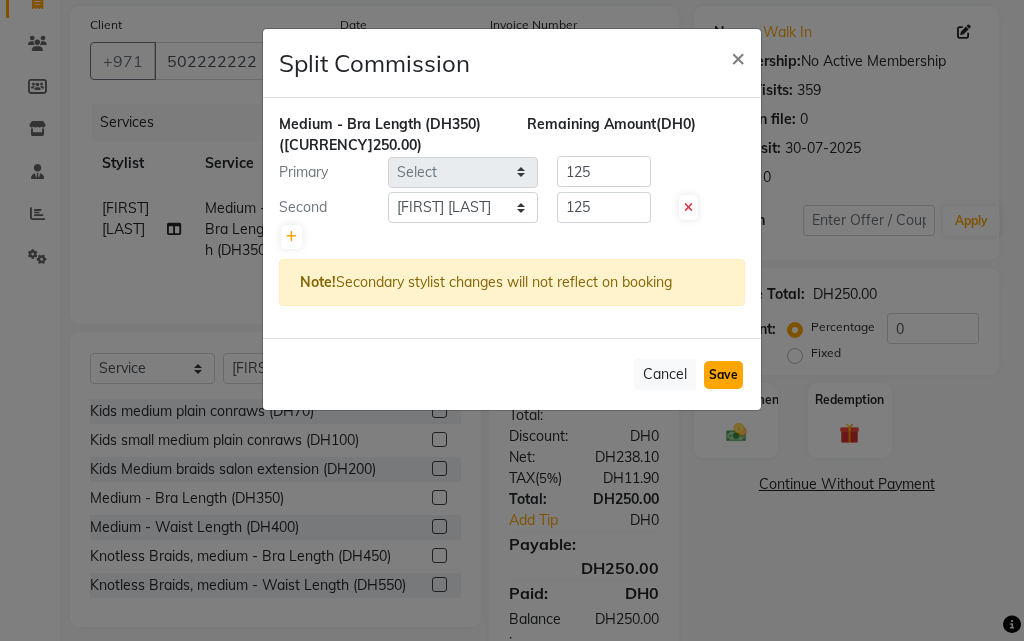 type 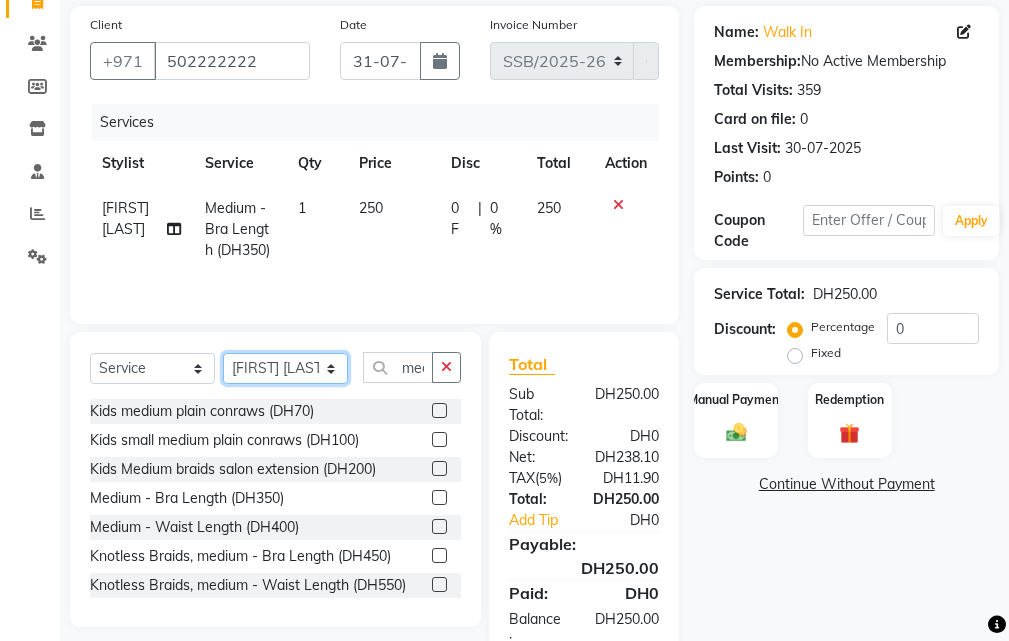 click on "Select Stylist [FIRST] [LAST] [FIRST] [LAST] [FIRST] [LAST] [FIRST] [LAST] [FIRST] [LAST] [FIRST] [LAST] [FIRST] [LAST]" 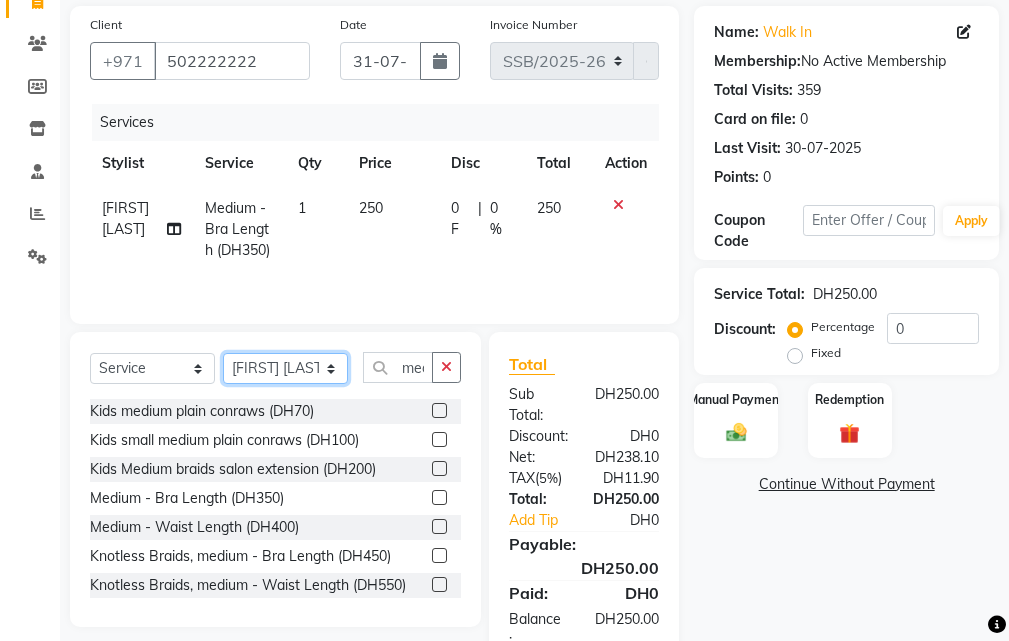 select on "20463" 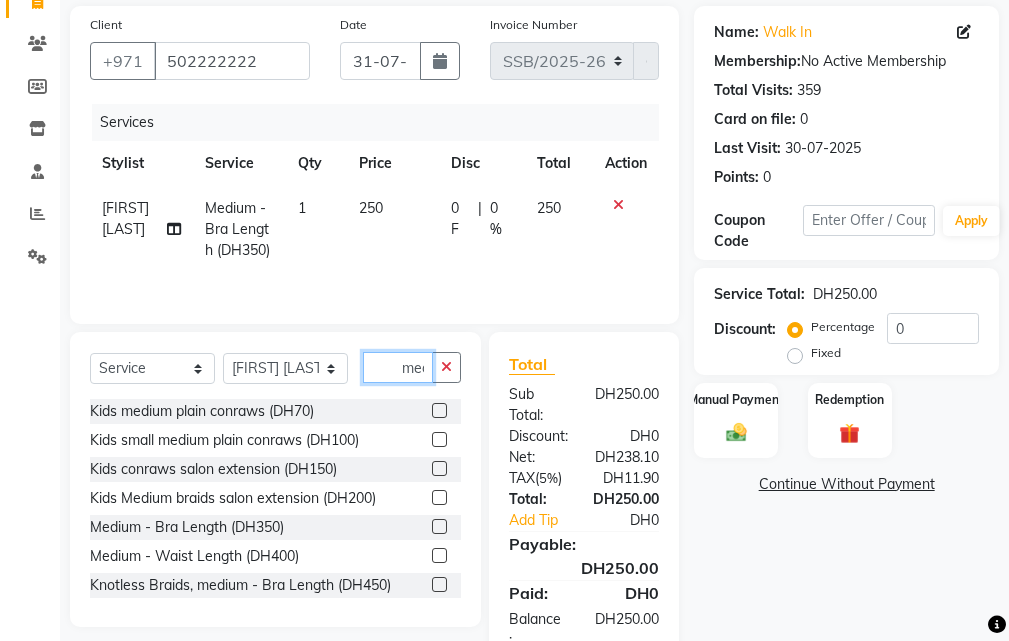 click on "mediu" 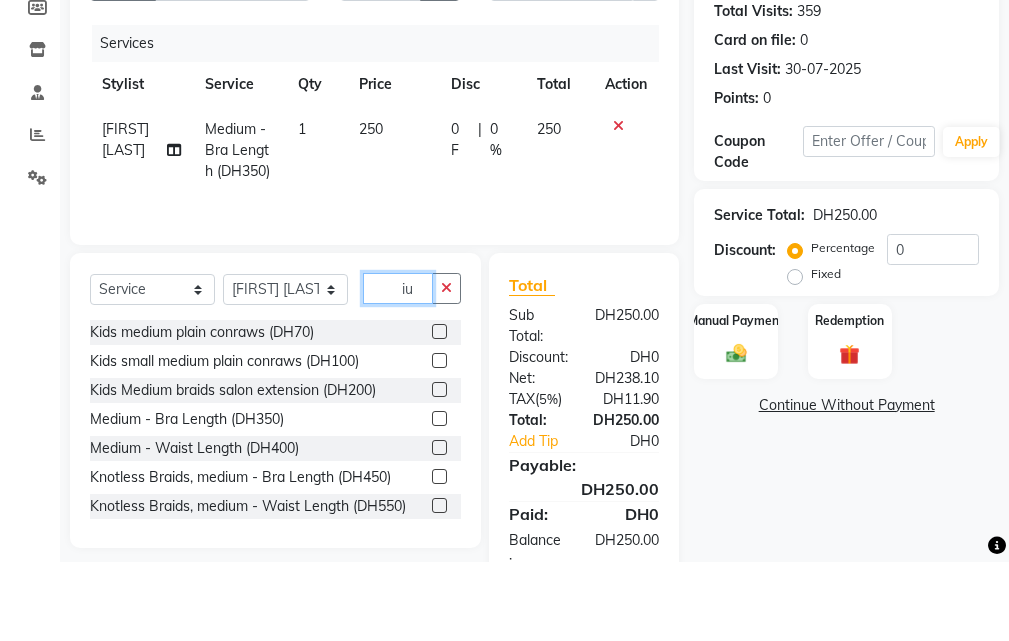 type on "u" 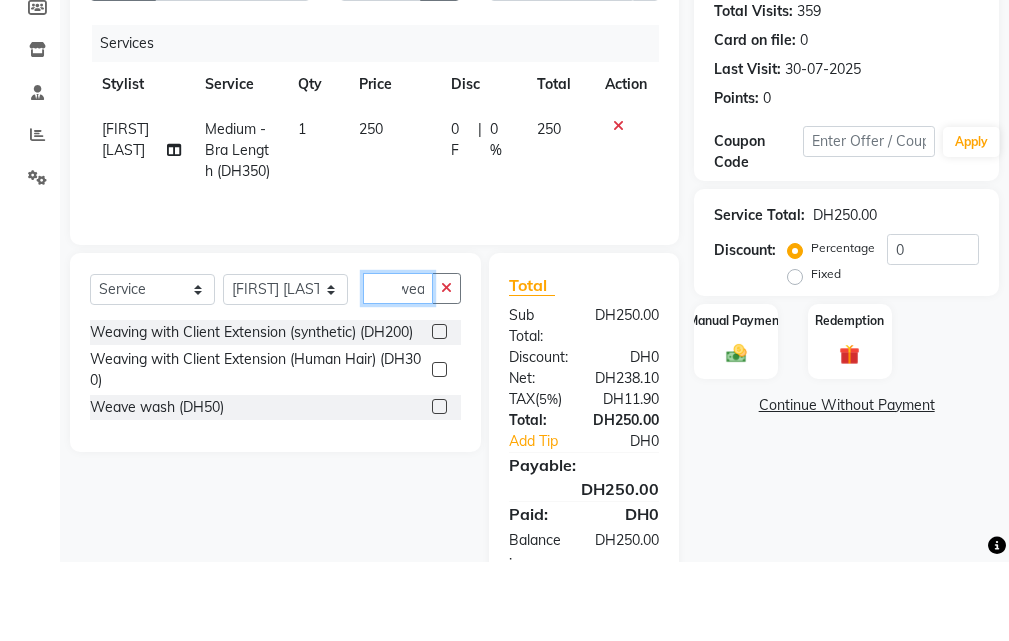 scroll, scrollTop: 0, scrollLeft: 12, axis: horizontal 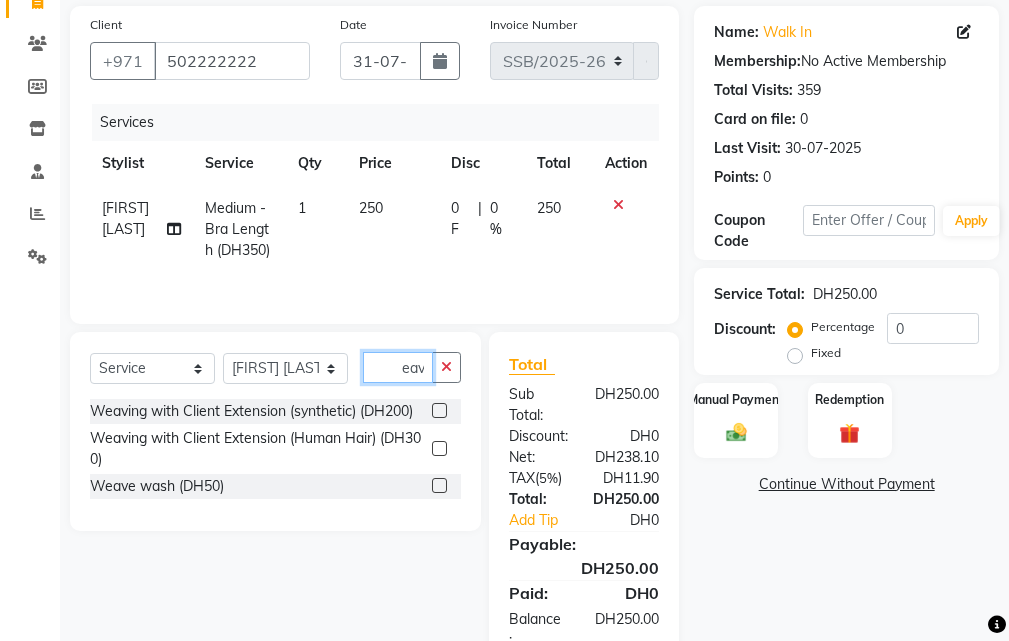 type on "weav" 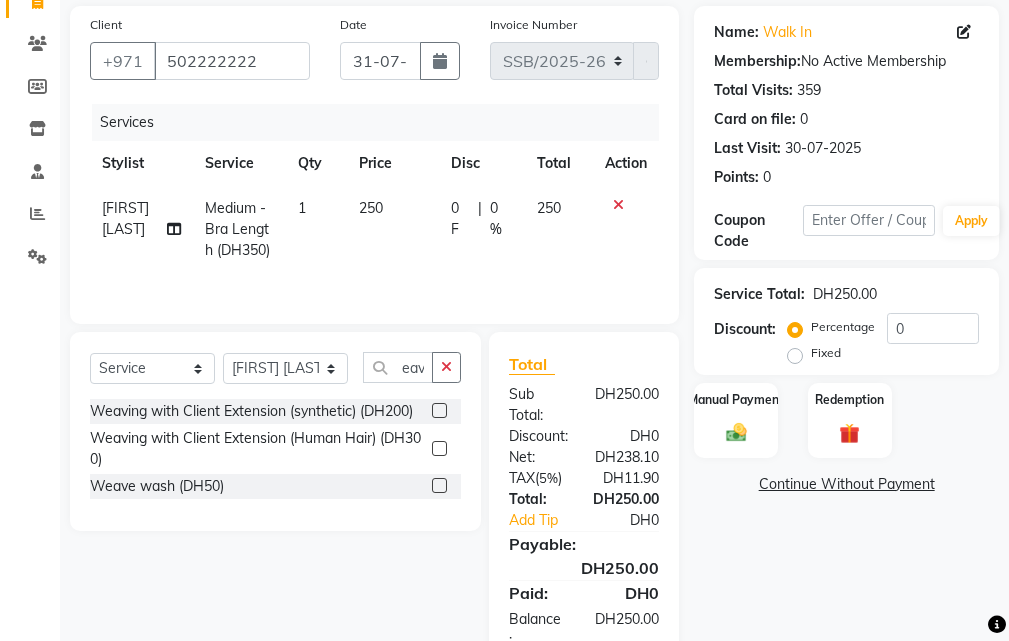 click 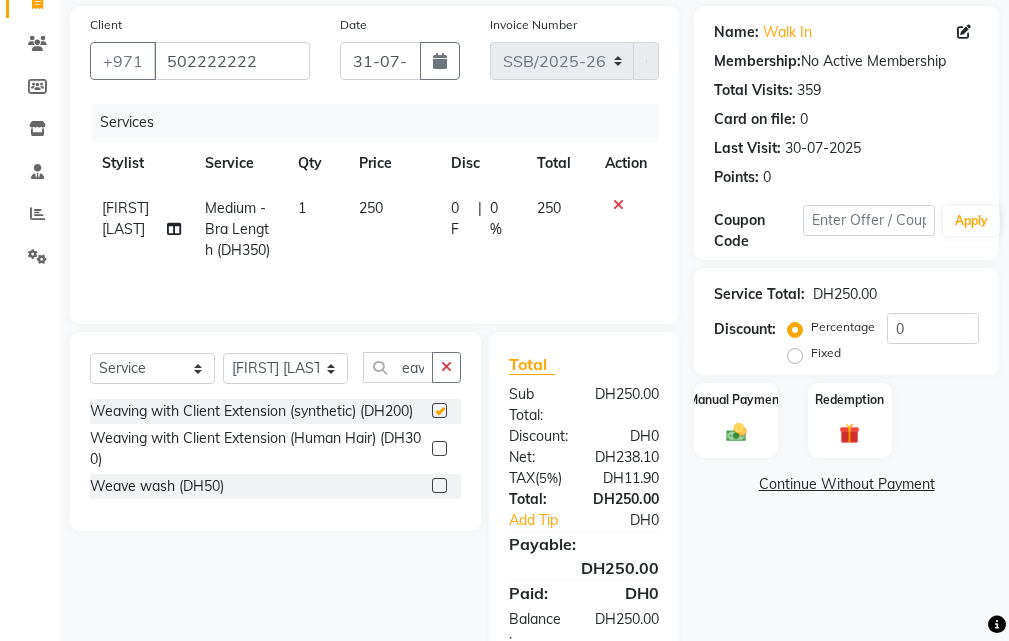 scroll, scrollTop: 0, scrollLeft: 0, axis: both 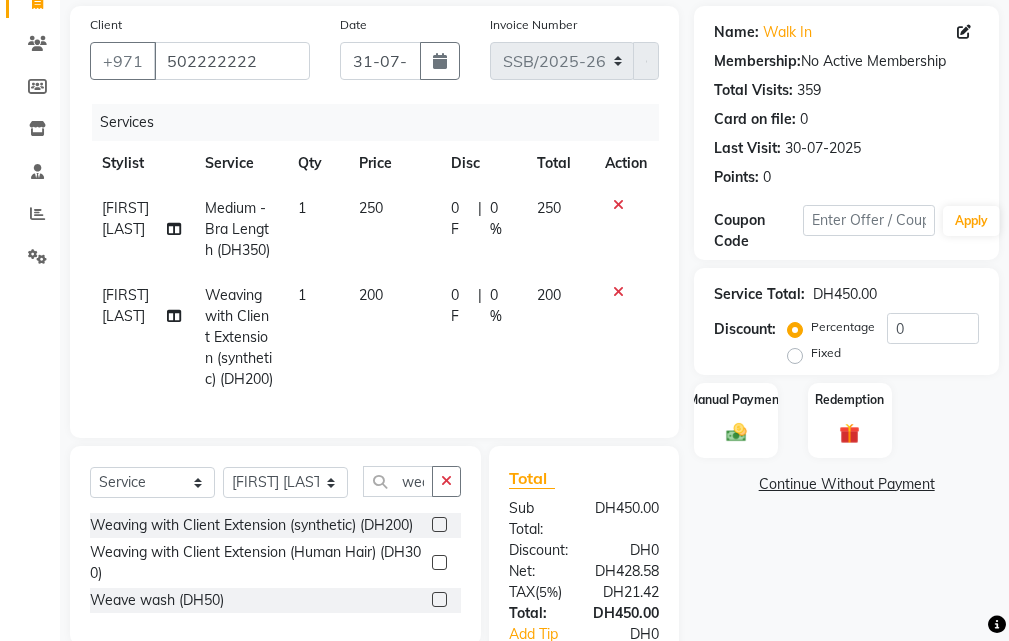 checkbox on "false" 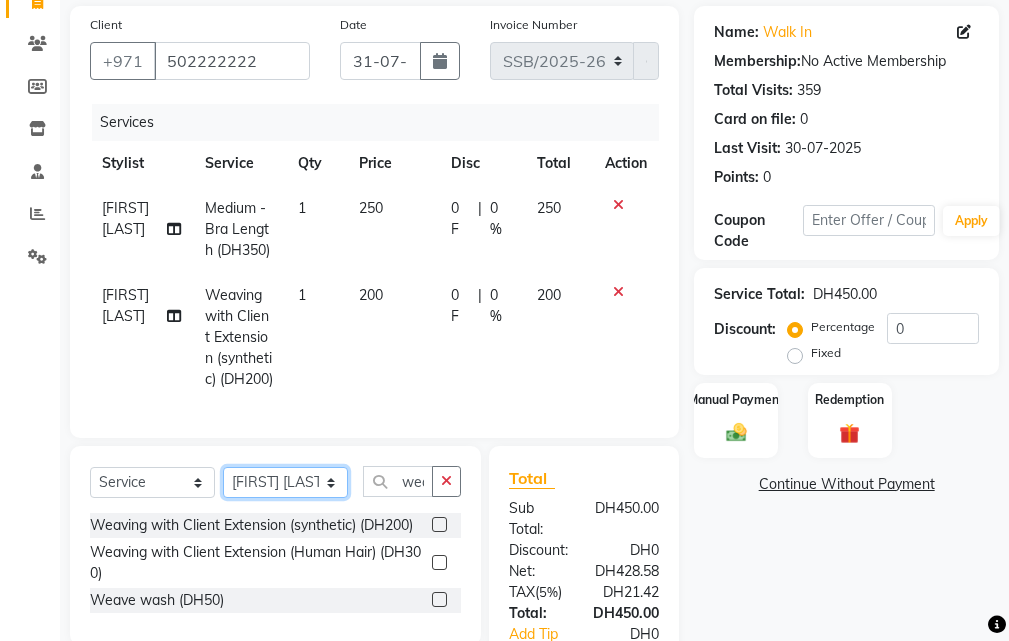 click on "Select Stylist [FIRST] [LAST] [FIRST] [LAST] [FIRST] [LAST] [FIRST] [LAST] [FIRST] [LAST] [FIRST] [LAST] [FIRST] [LAST]" 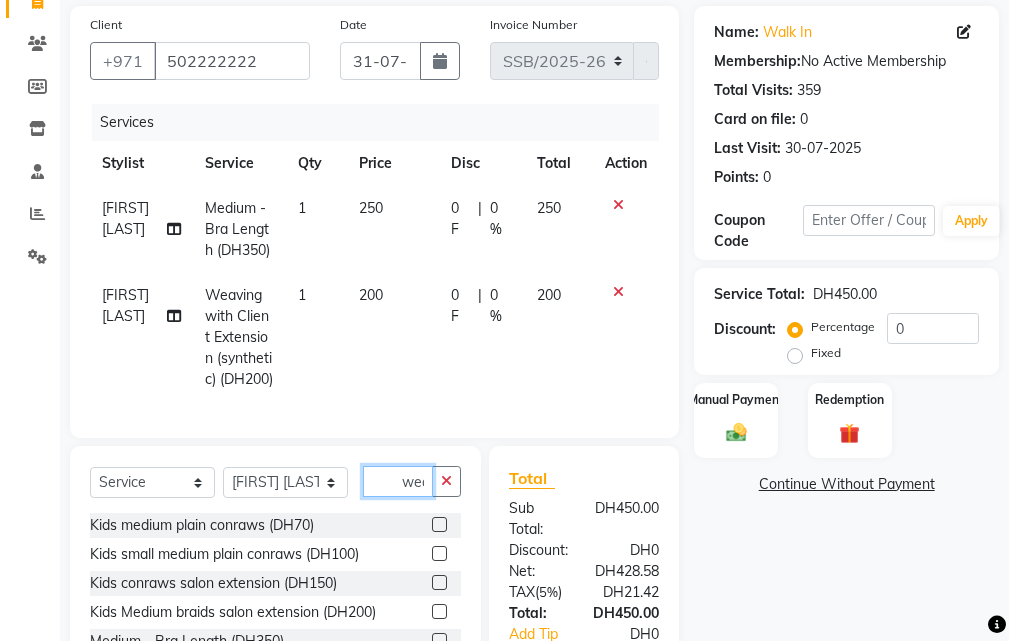 click on "weav" 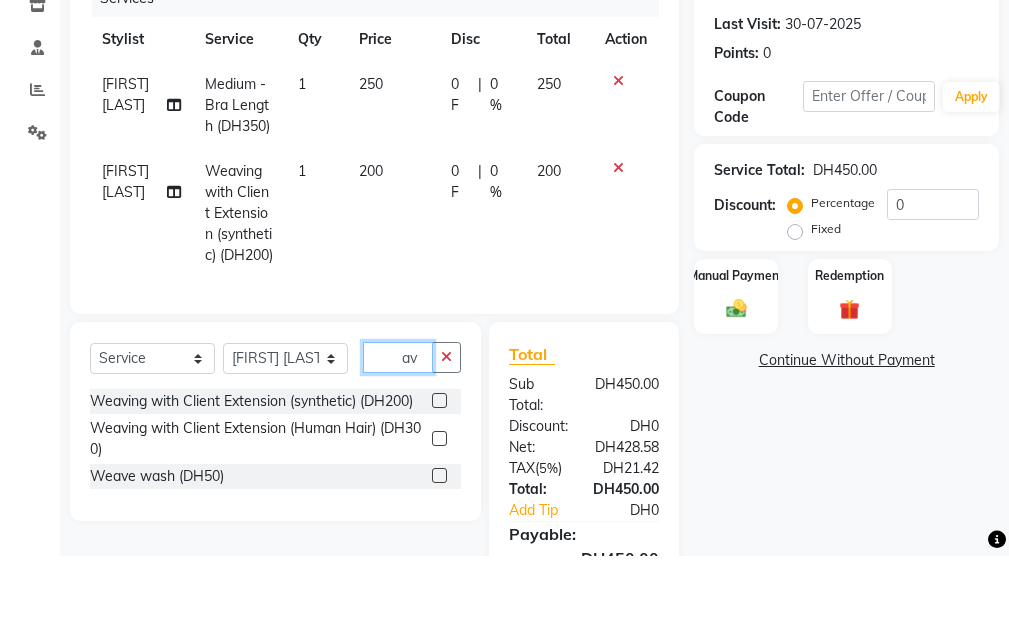 scroll, scrollTop: 217, scrollLeft: 0, axis: vertical 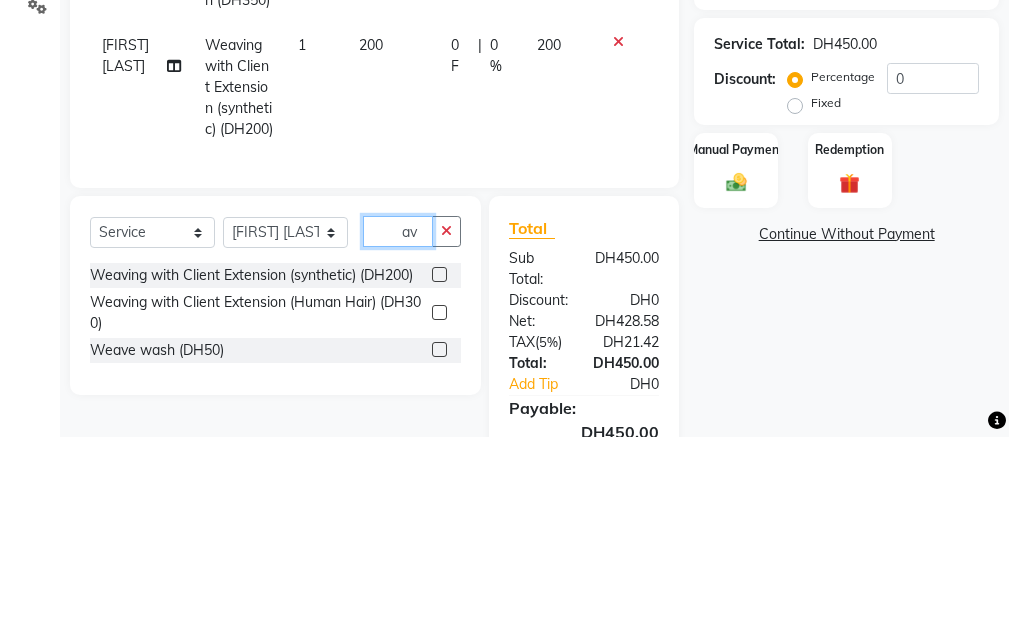 type on "v" 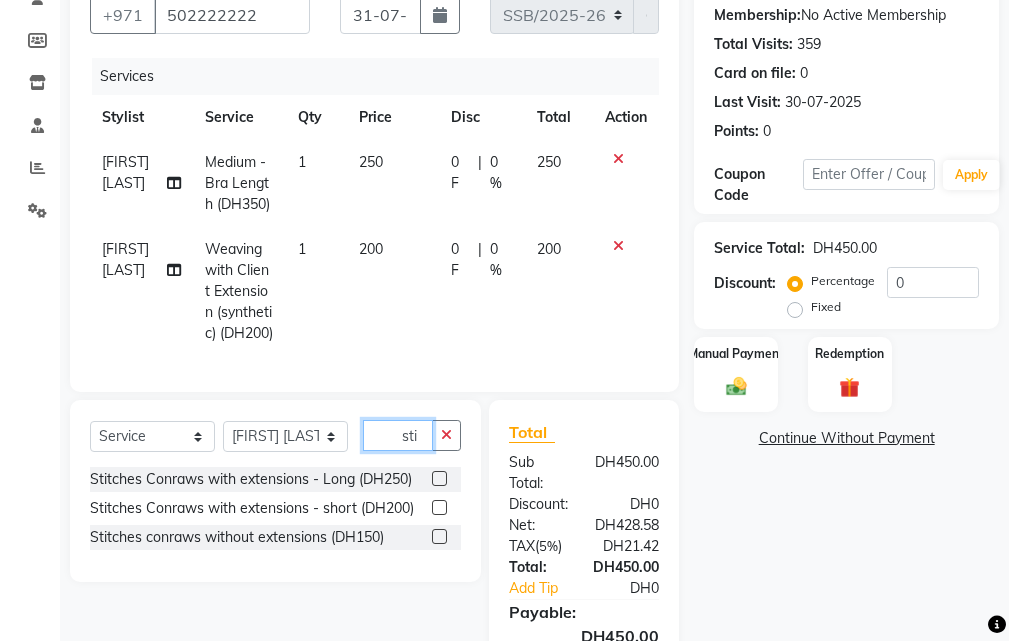 type on "sti" 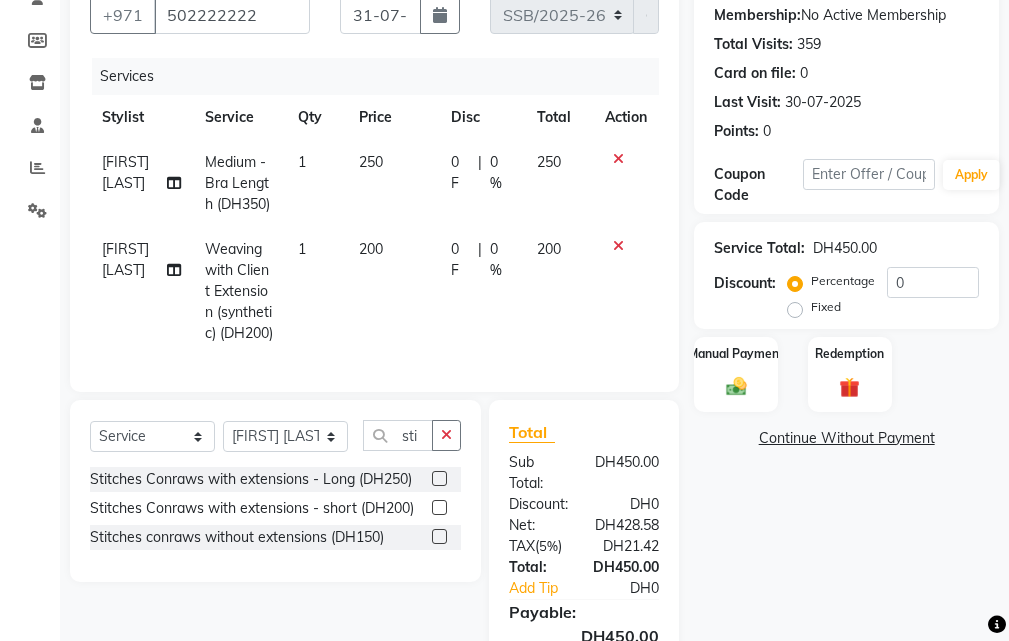 click 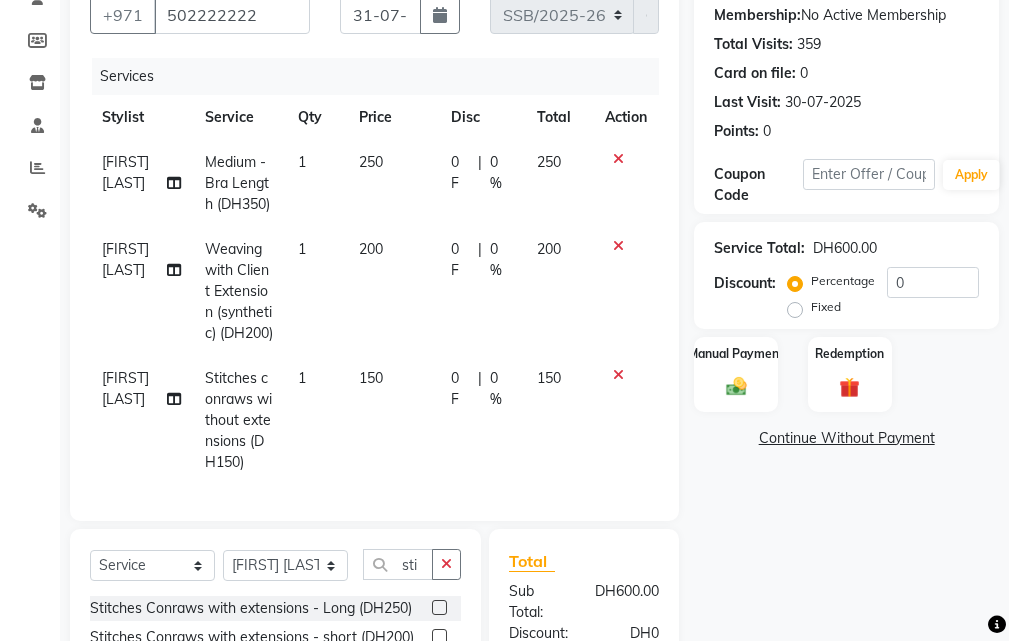 checkbox on "false" 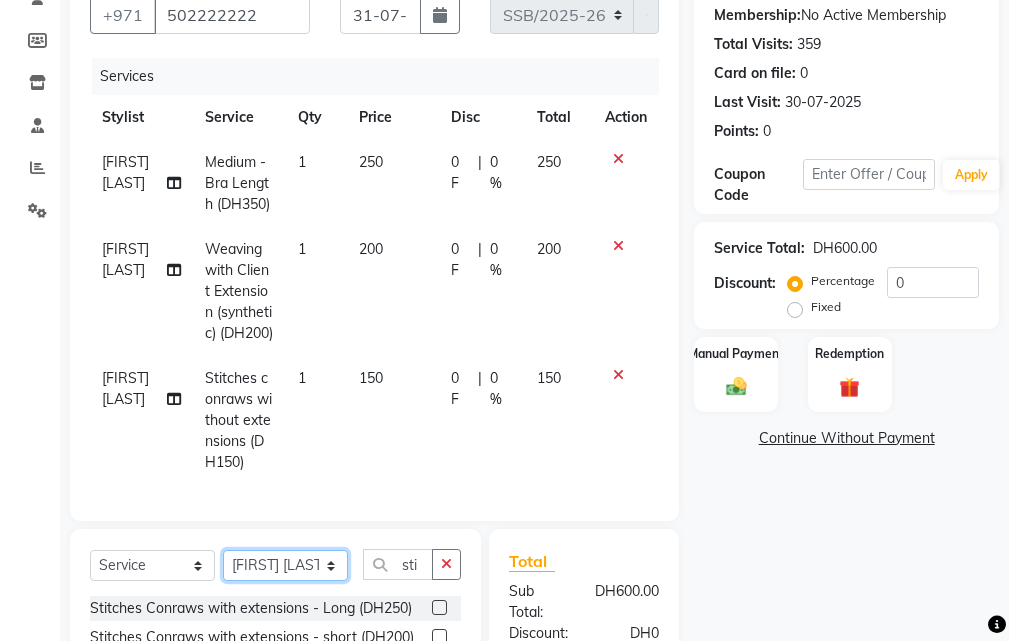 click on "Select Stylist [FIRST] [LAST] [FIRST] [LAST] [FIRST] [LAST] [FIRST] [LAST] [FIRST] [LAST] [FIRST] [LAST] [FIRST] [LAST]" 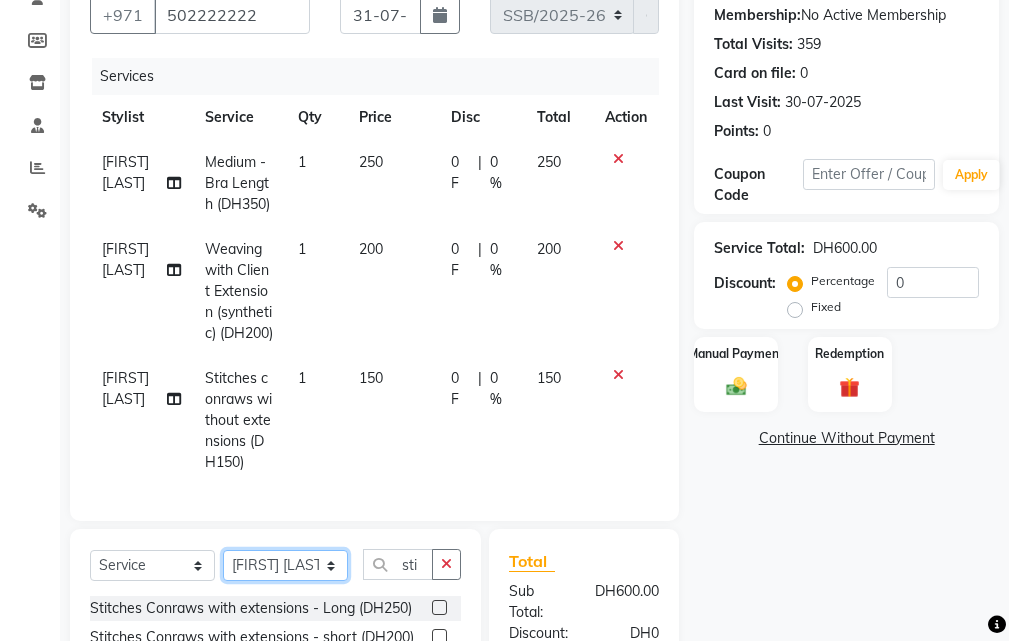 select on "[NUMBER]" 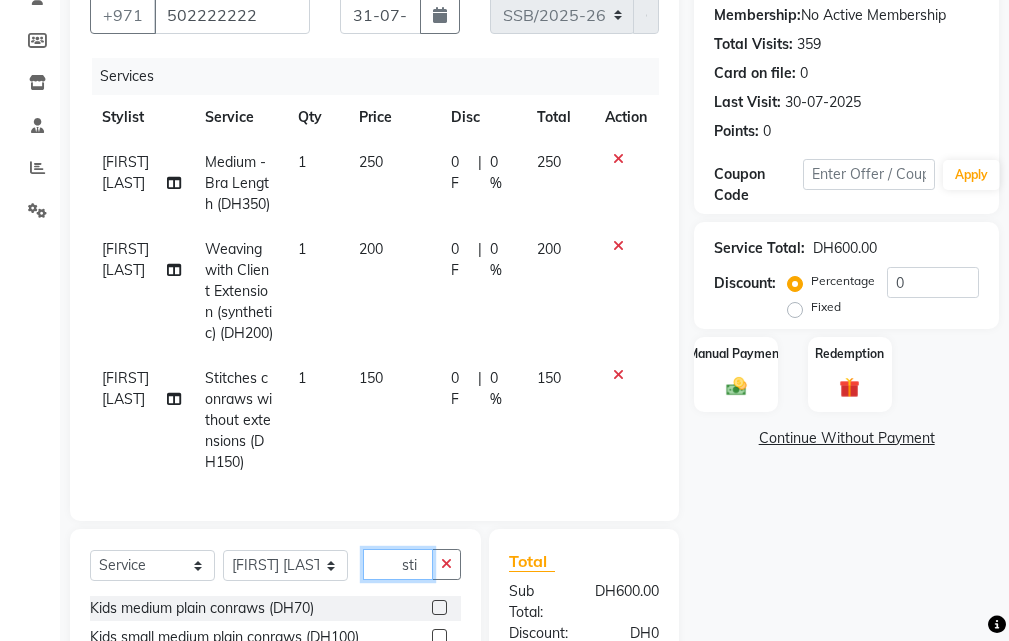click on "sti" 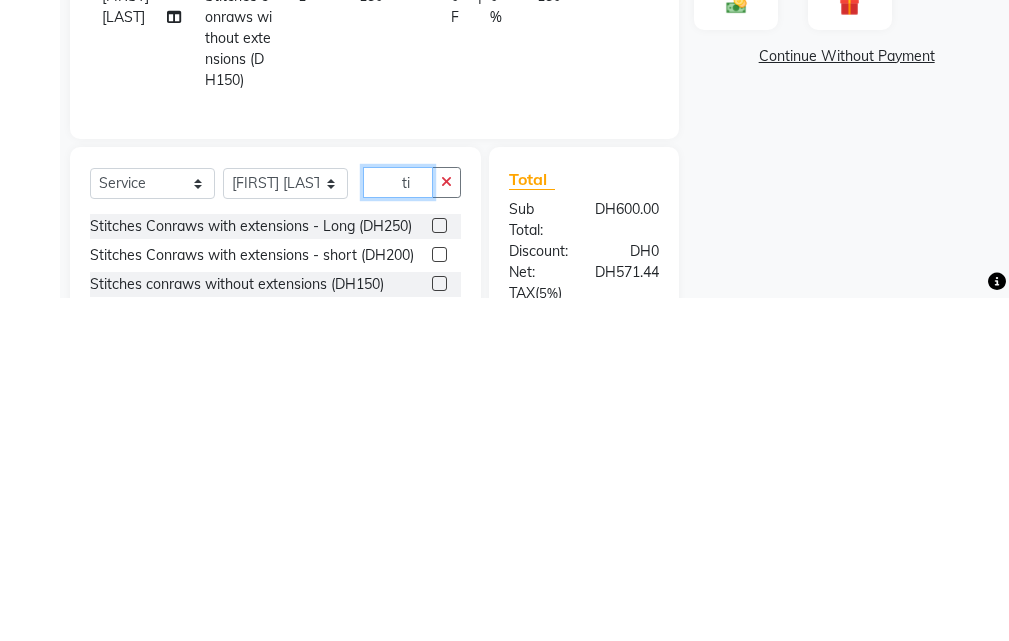 scroll, scrollTop: 346, scrollLeft: 0, axis: vertical 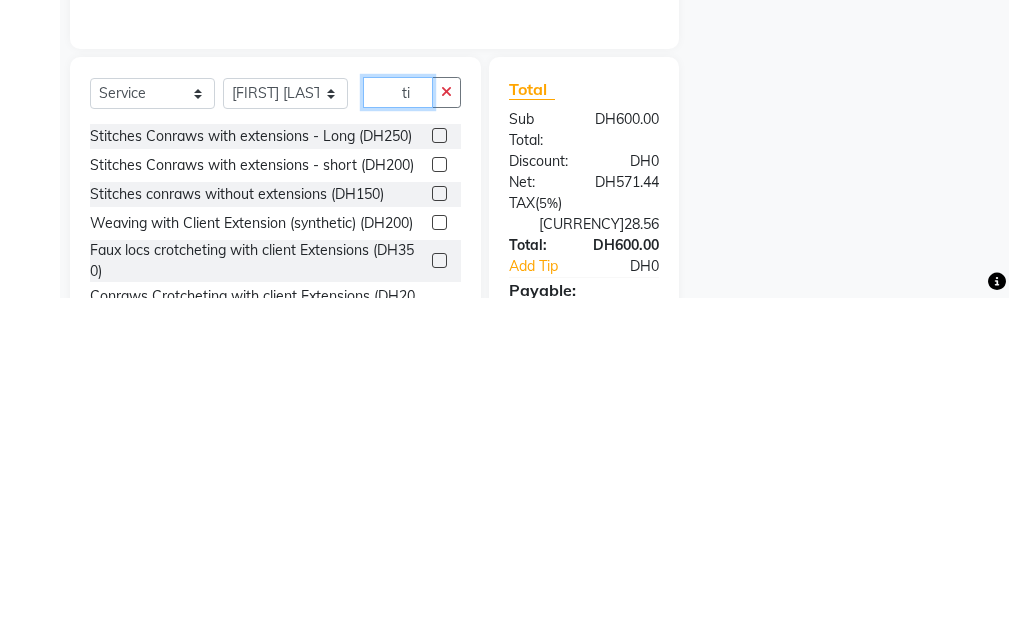 type on "i" 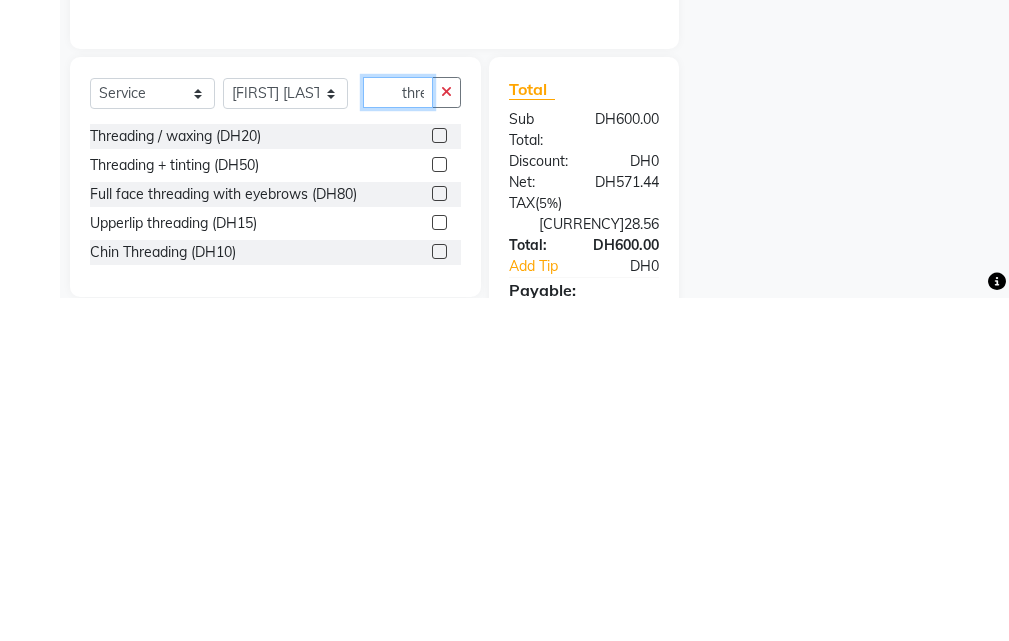 scroll, scrollTop: 0, scrollLeft: 2, axis: horizontal 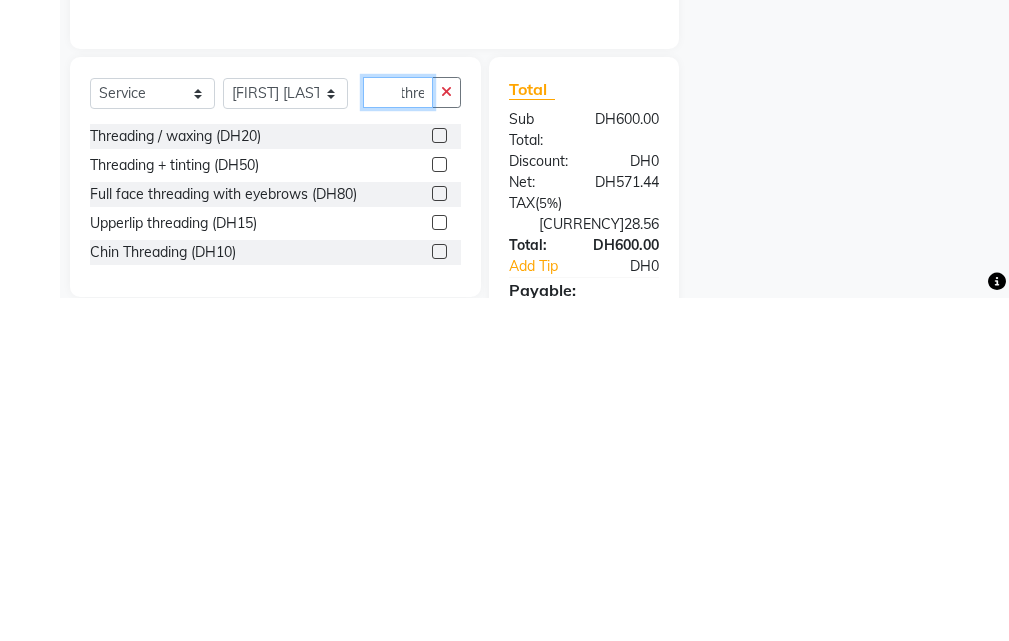 type on "thre" 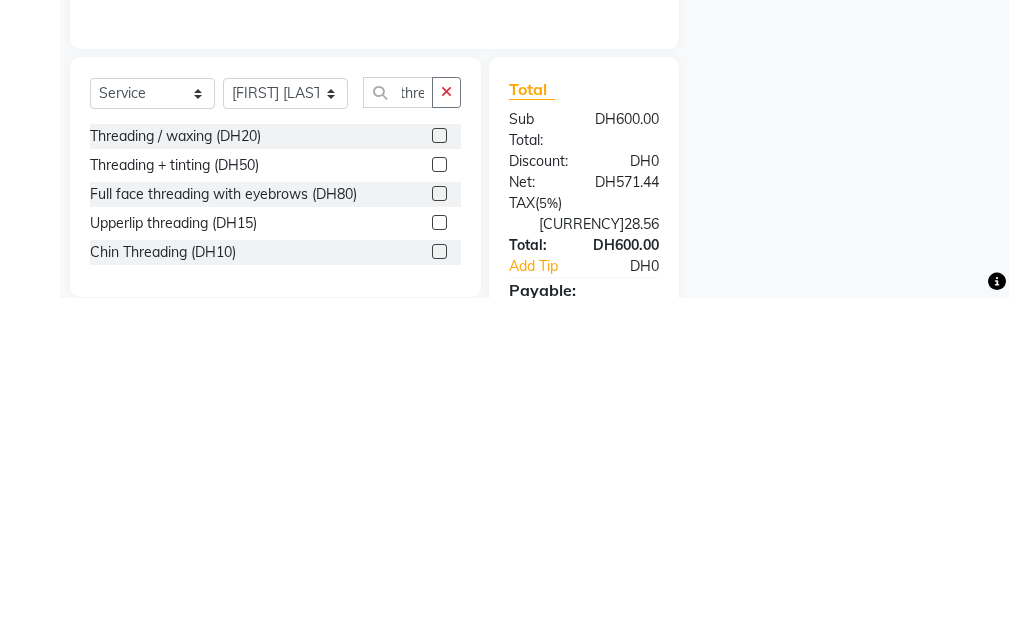 click 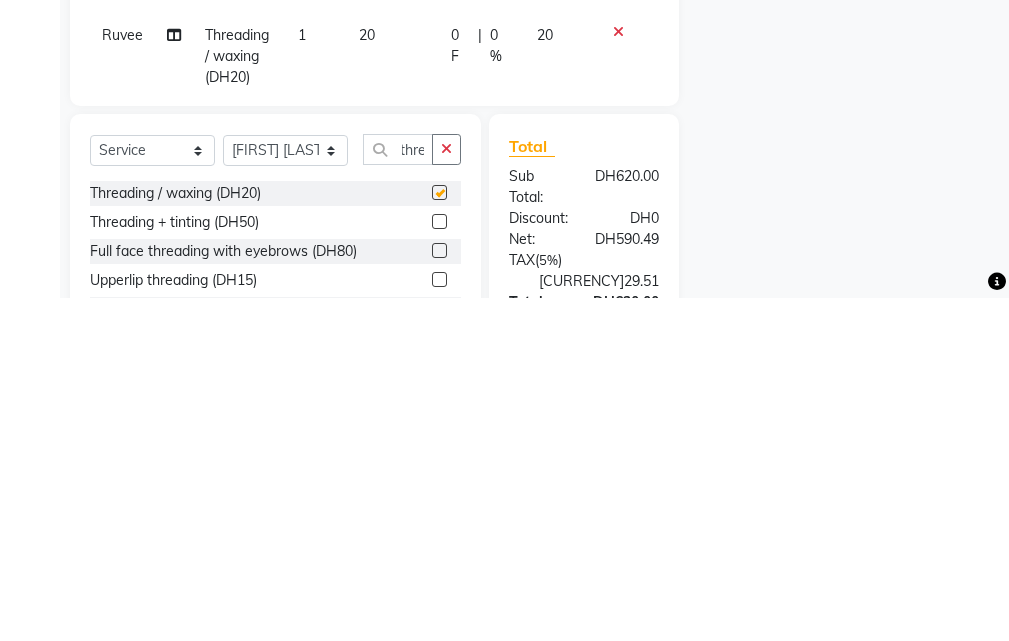 scroll, scrollTop: 0, scrollLeft: 0, axis: both 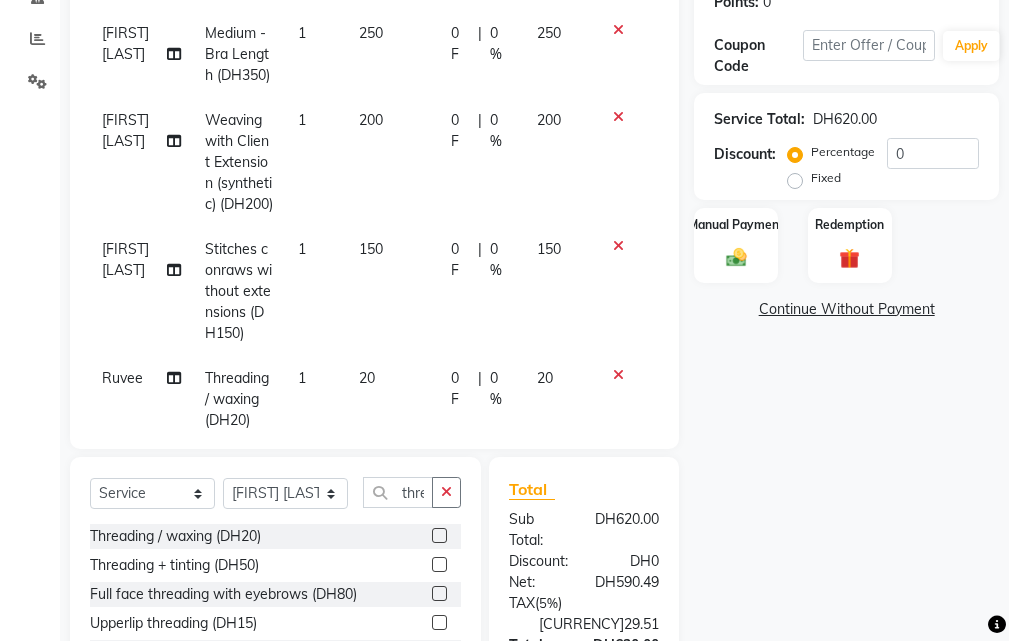 checkbox on "false" 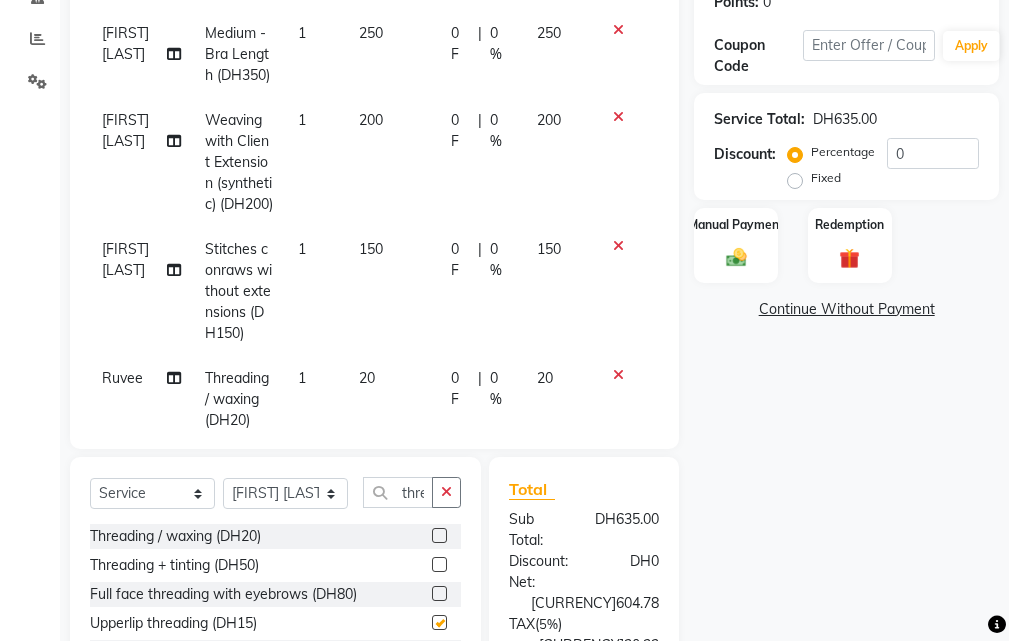 checkbox on "false" 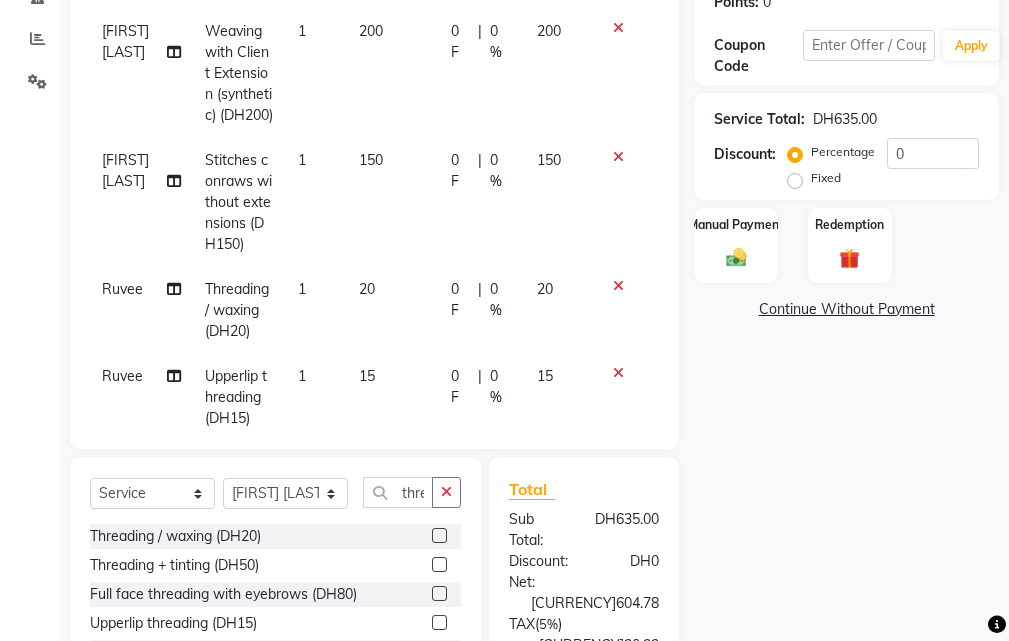 scroll, scrollTop: 174, scrollLeft: 0, axis: vertical 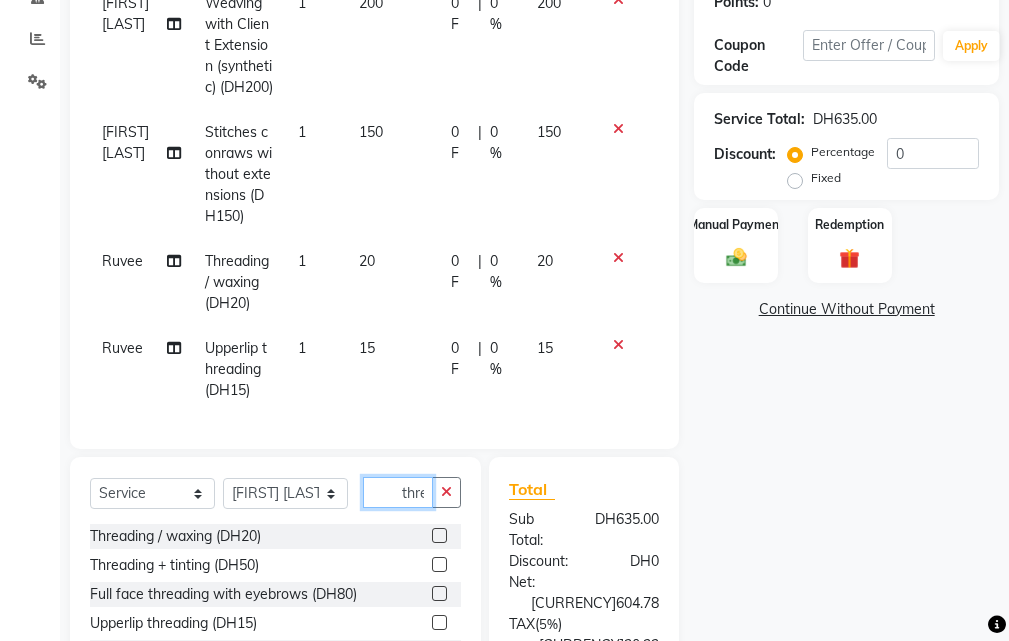 click on "thre" 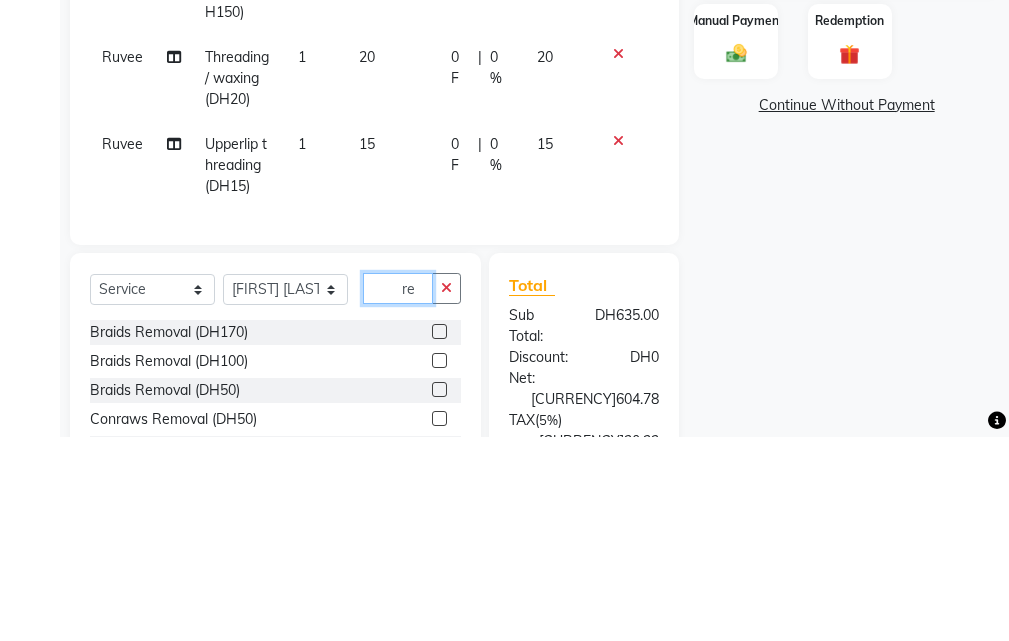 type on "e" 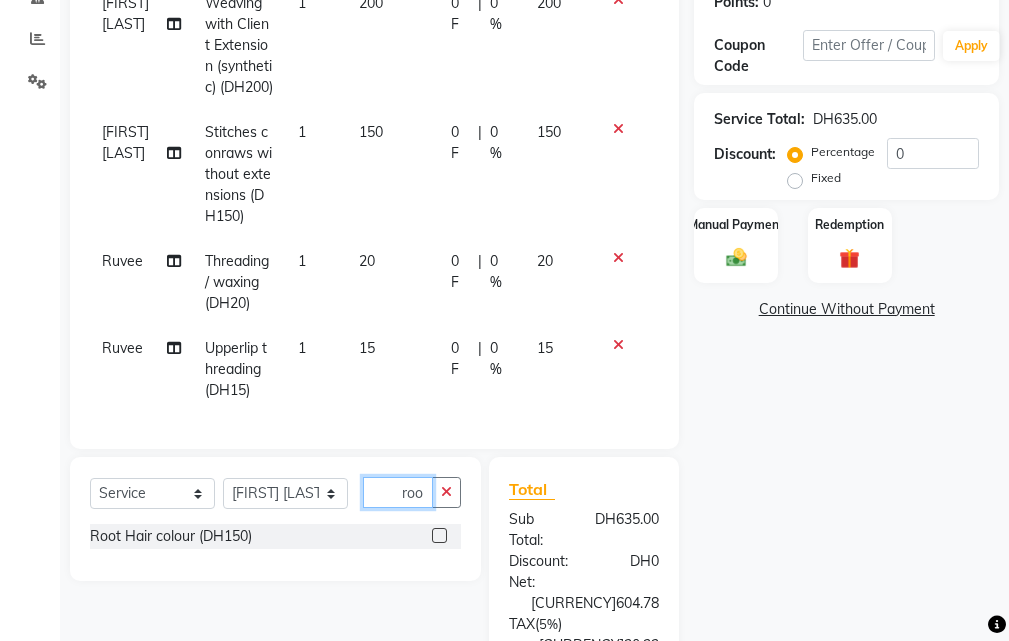 type on "roo" 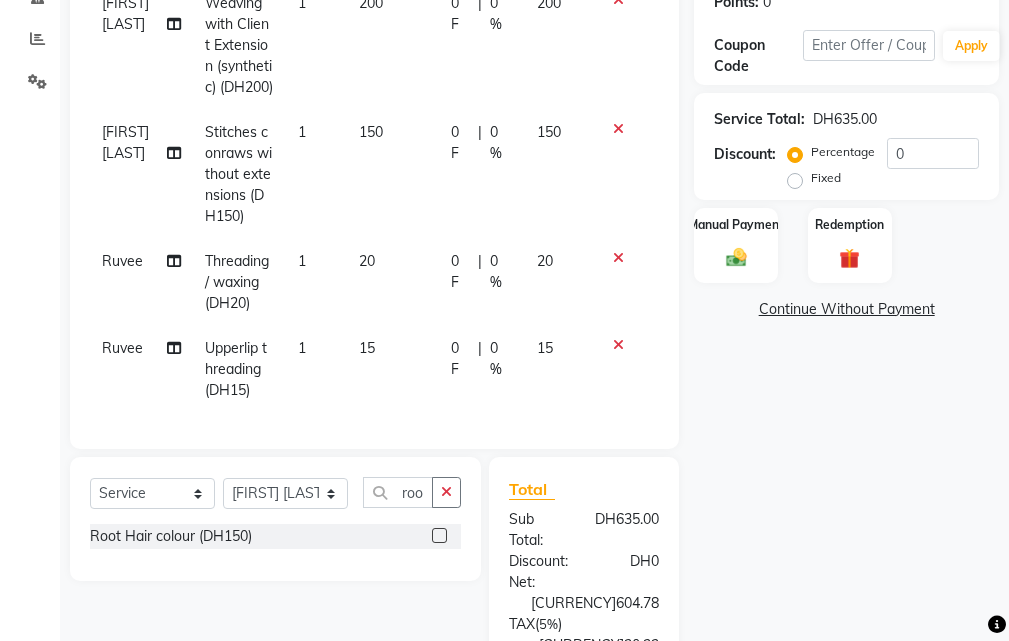 click 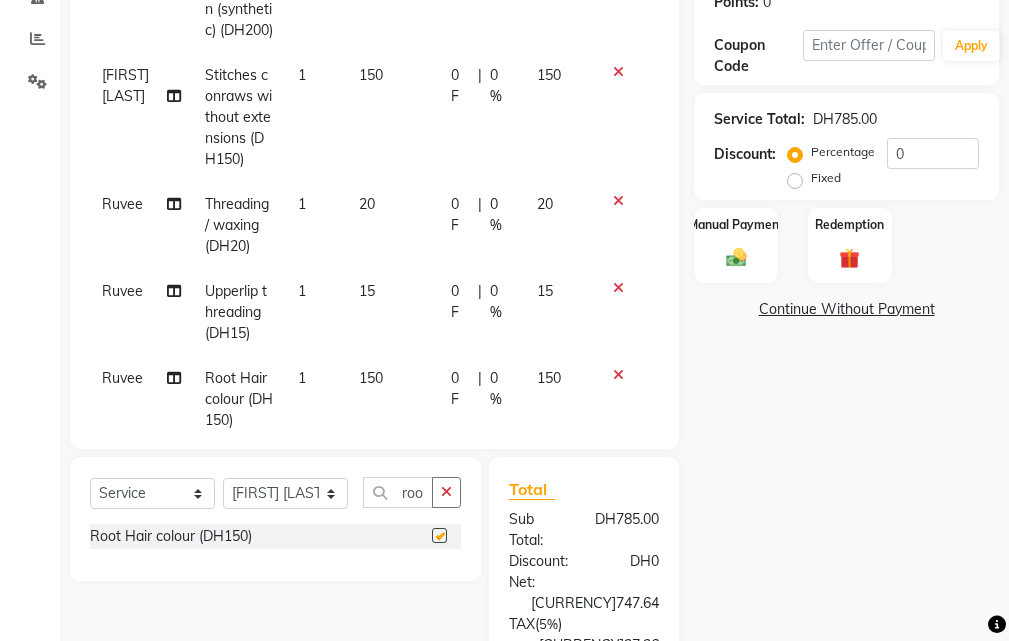 checkbox on "false" 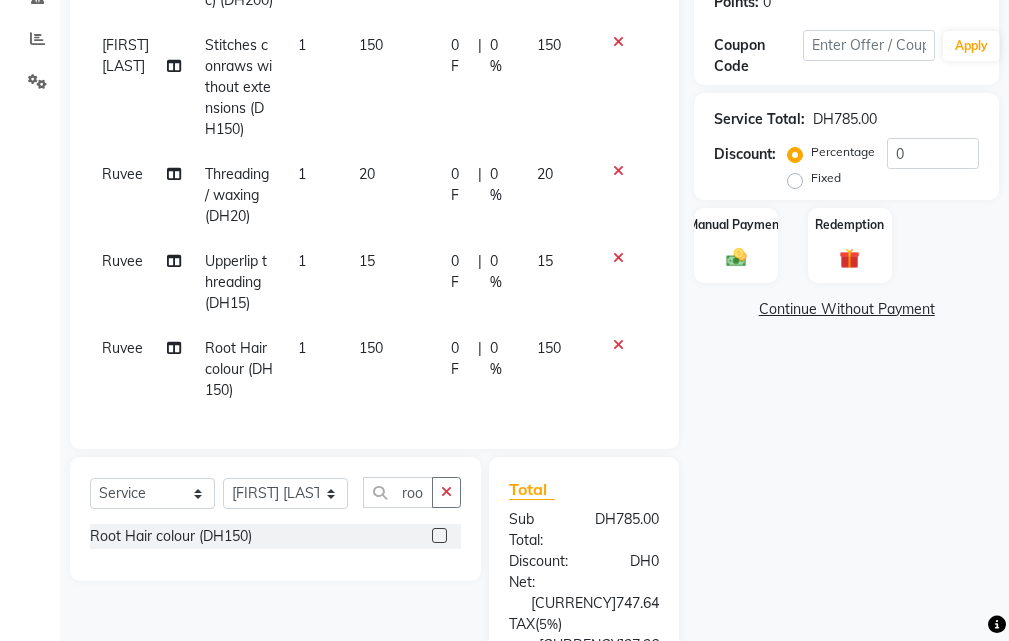 click on "150" 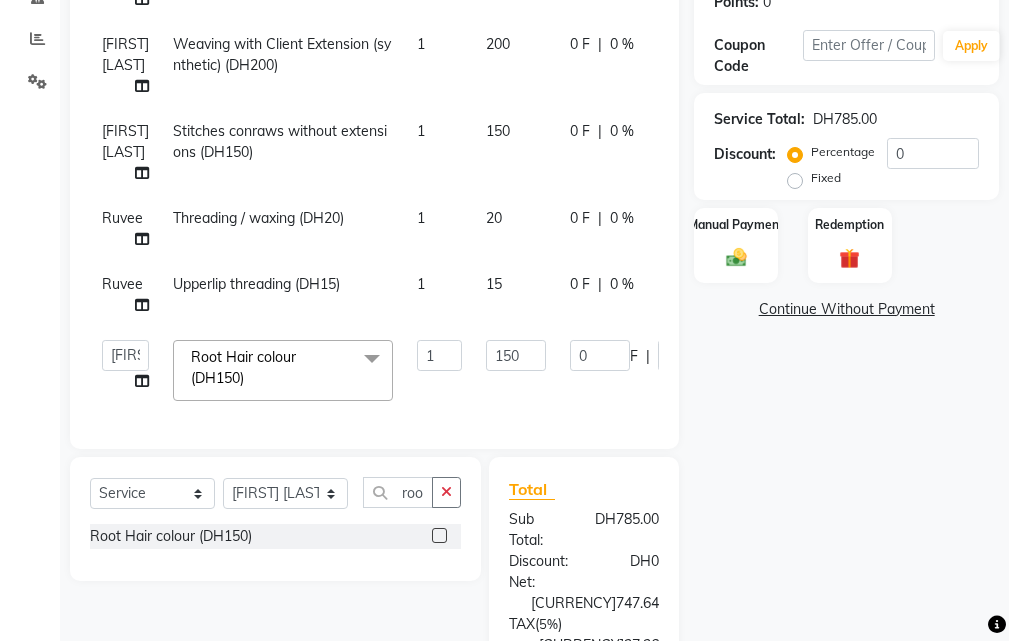 scroll, scrollTop: 28, scrollLeft: 0, axis: vertical 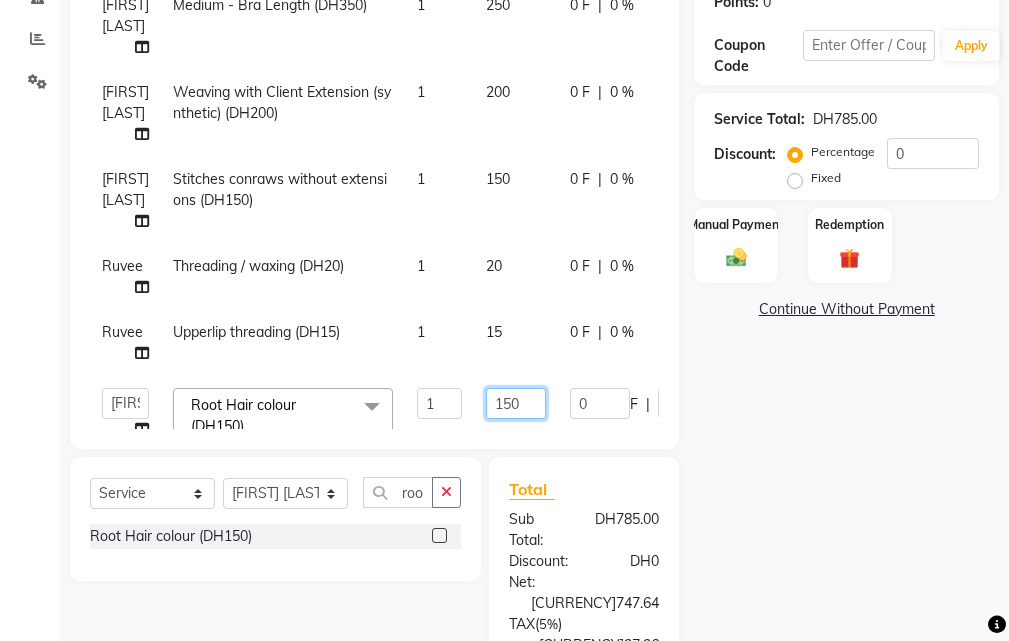 click on "150" 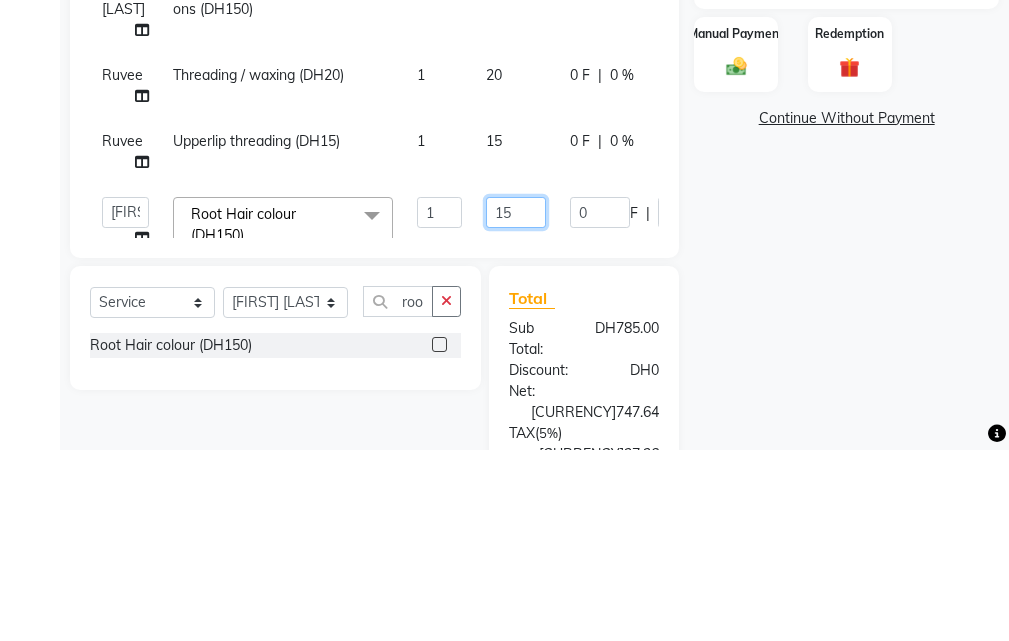 type on "1" 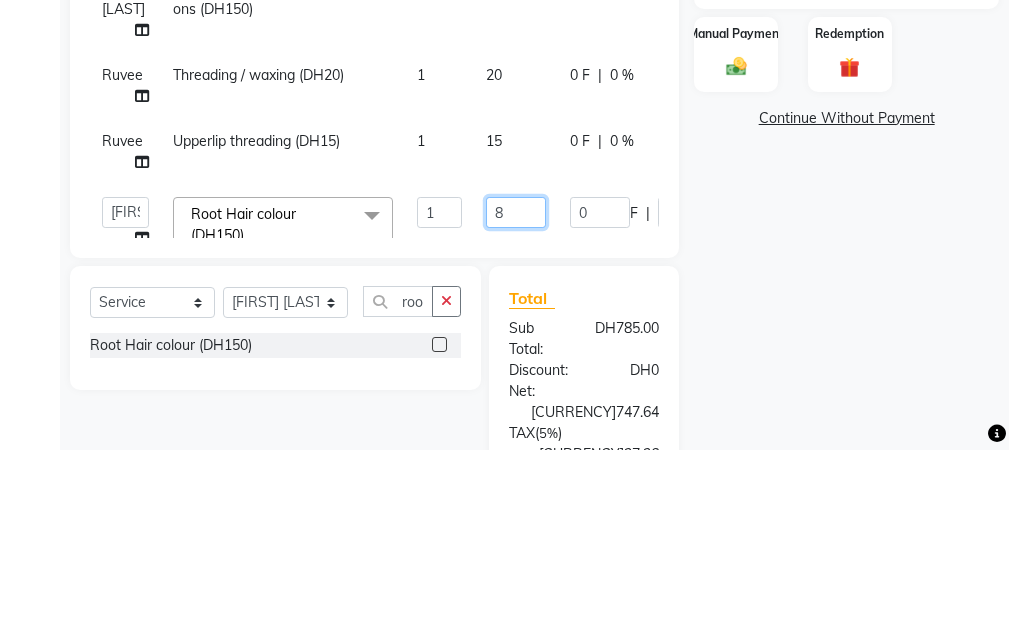 type on "80" 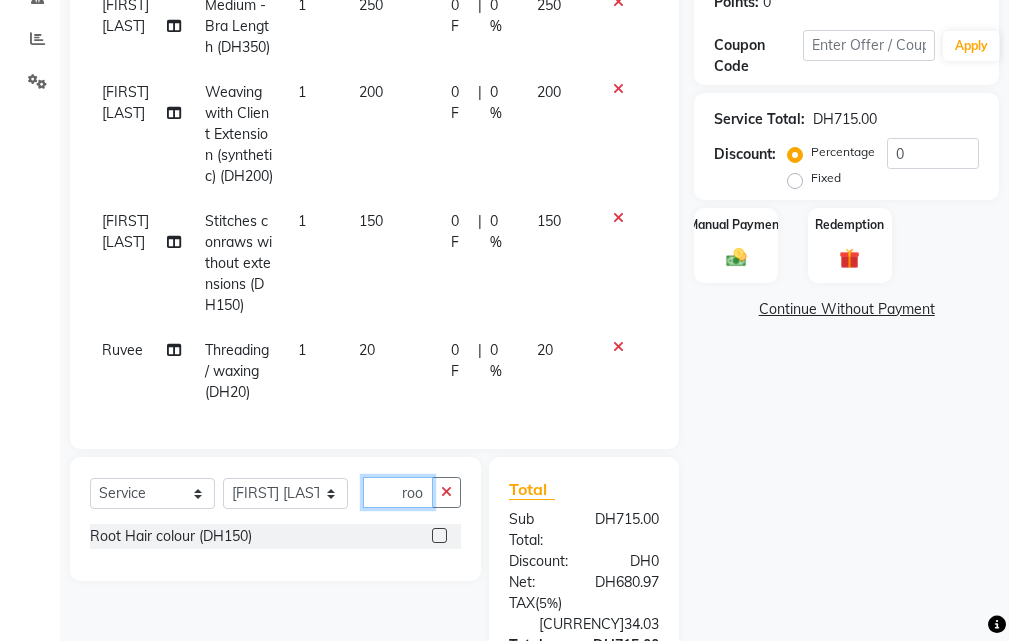click on "roo" 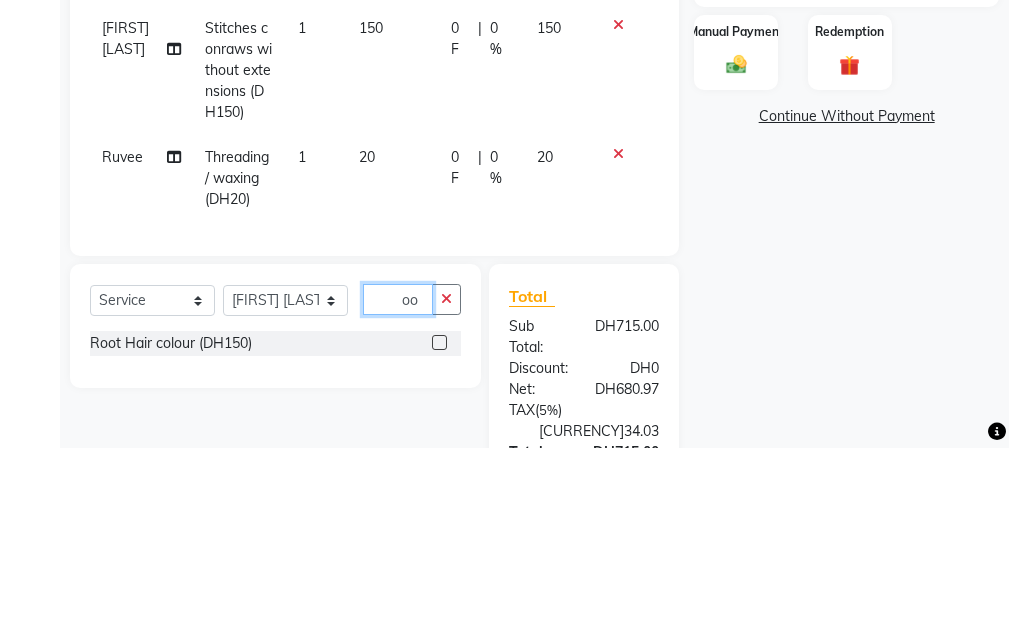 type on "o" 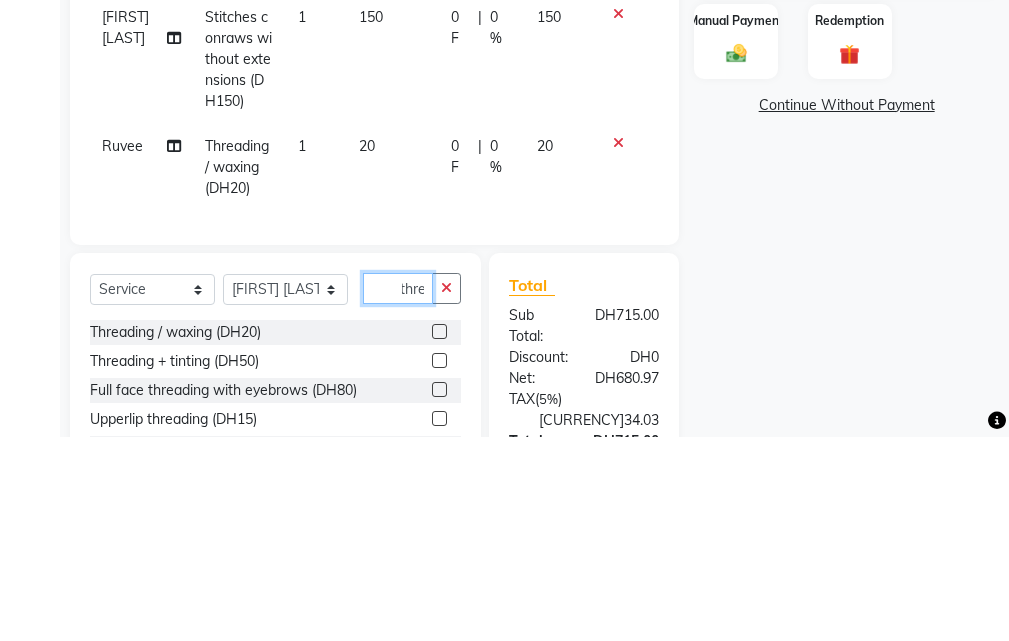 scroll, scrollTop: 0, scrollLeft: 11, axis: horizontal 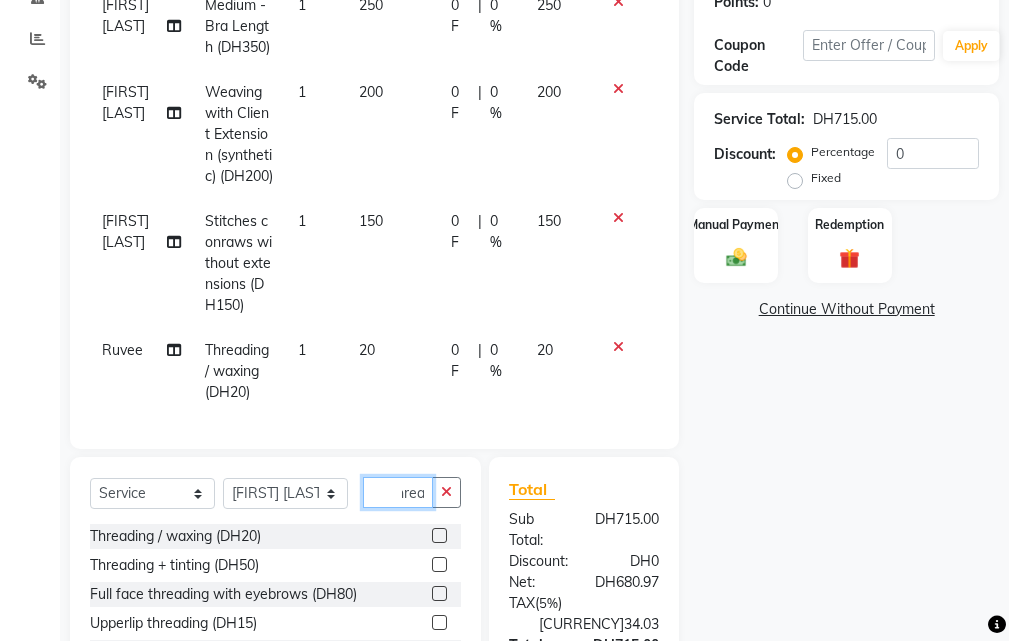 type on "threa" 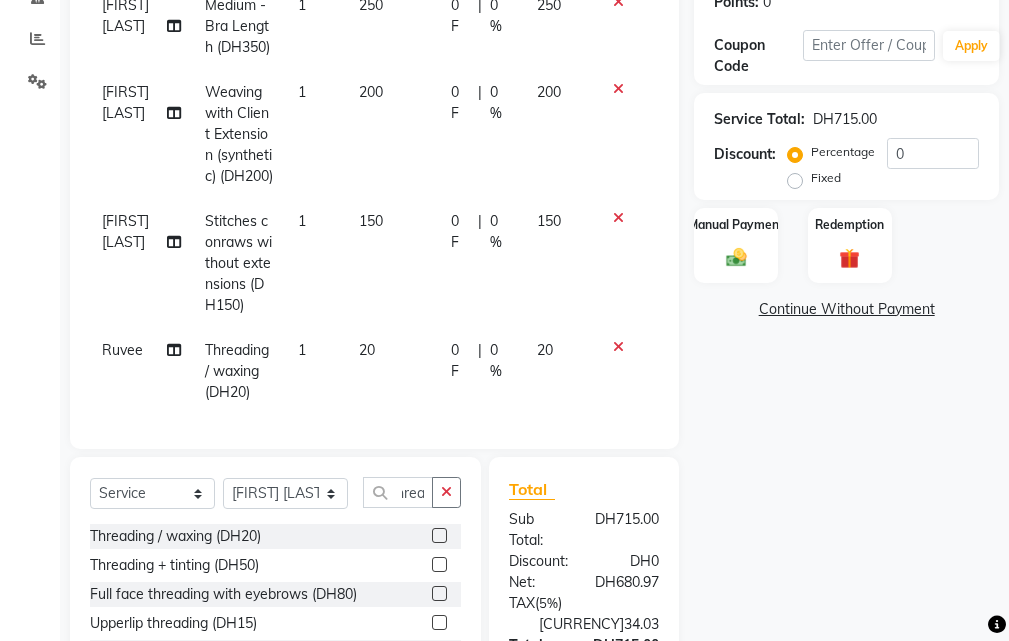 click 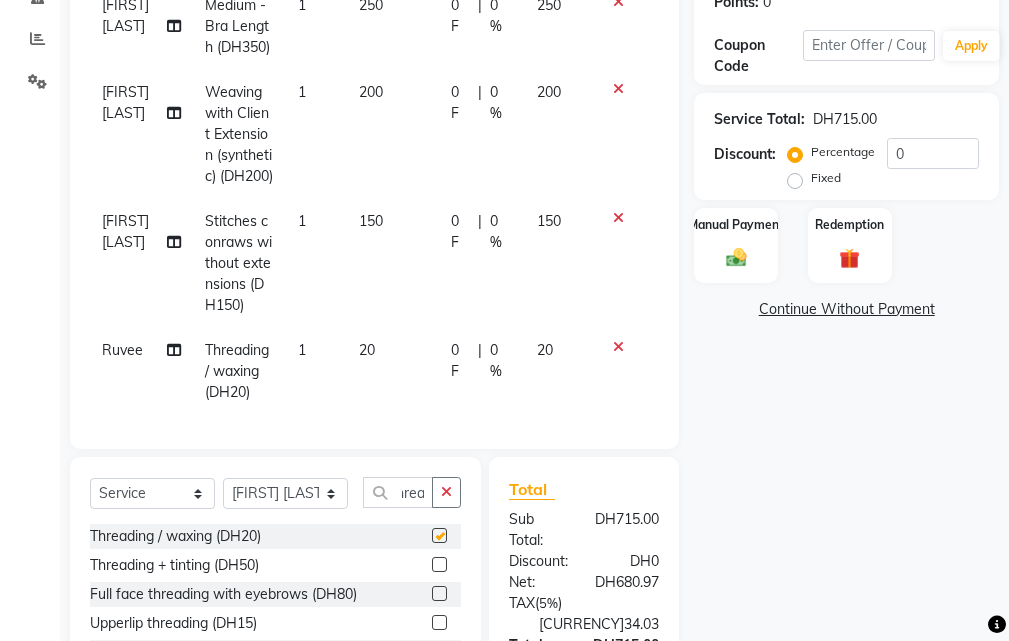 scroll, scrollTop: 0, scrollLeft: 0, axis: both 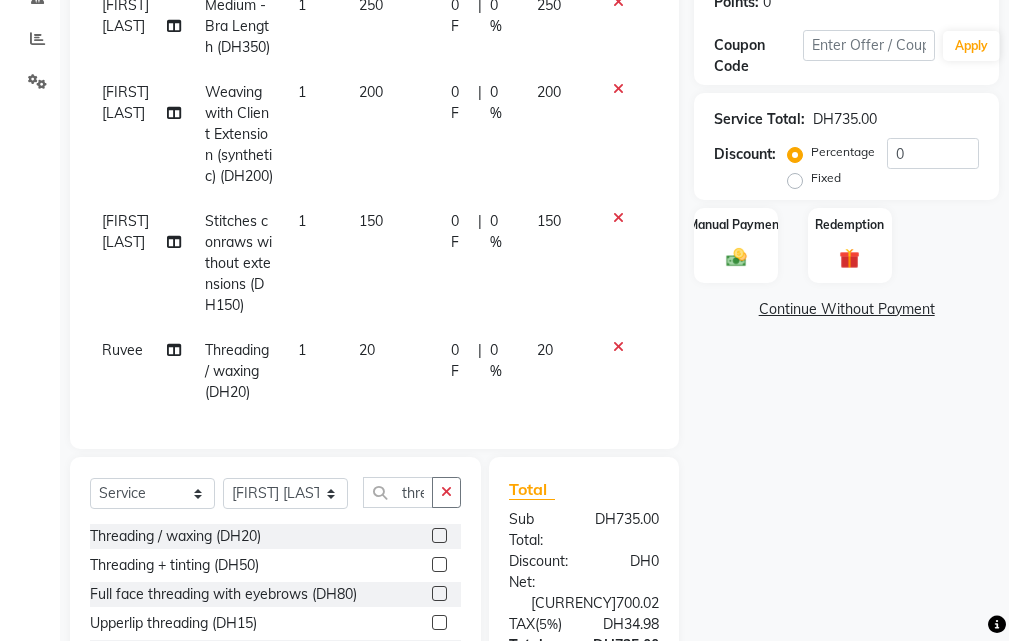 checkbox on "false" 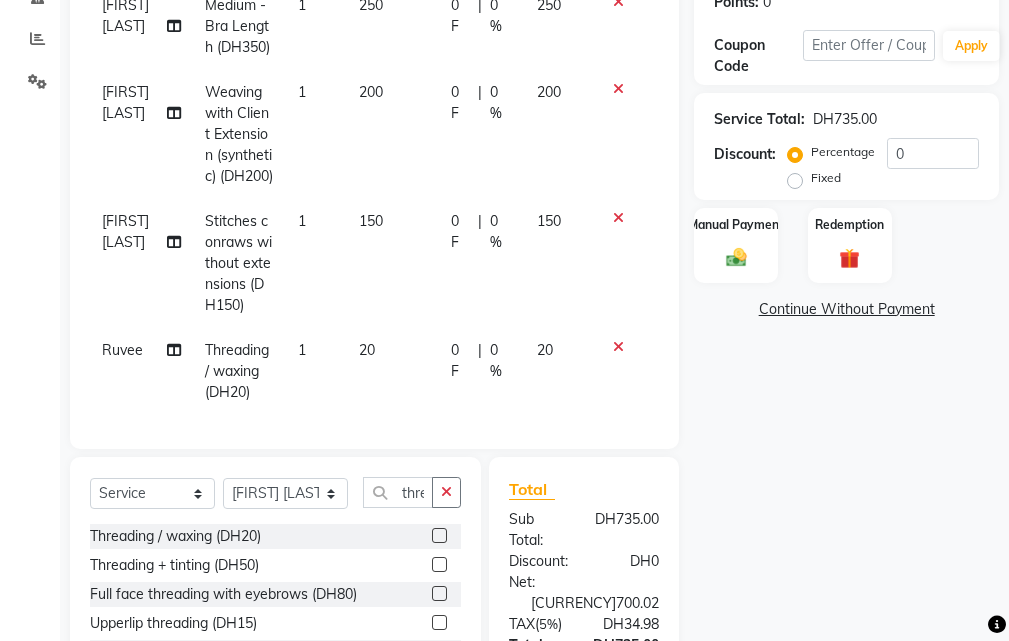 click 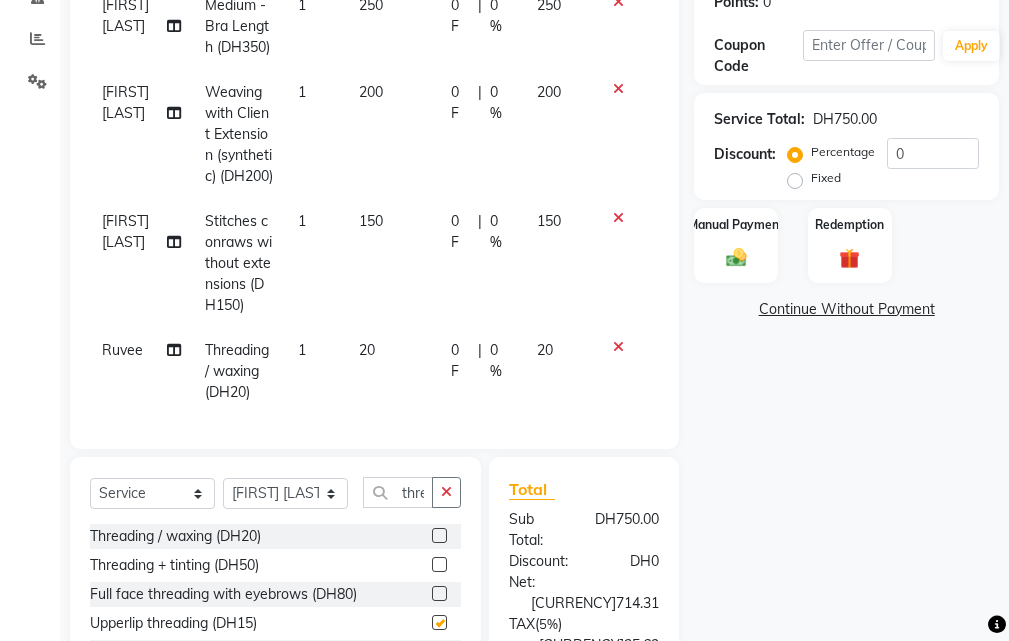 checkbox on "false" 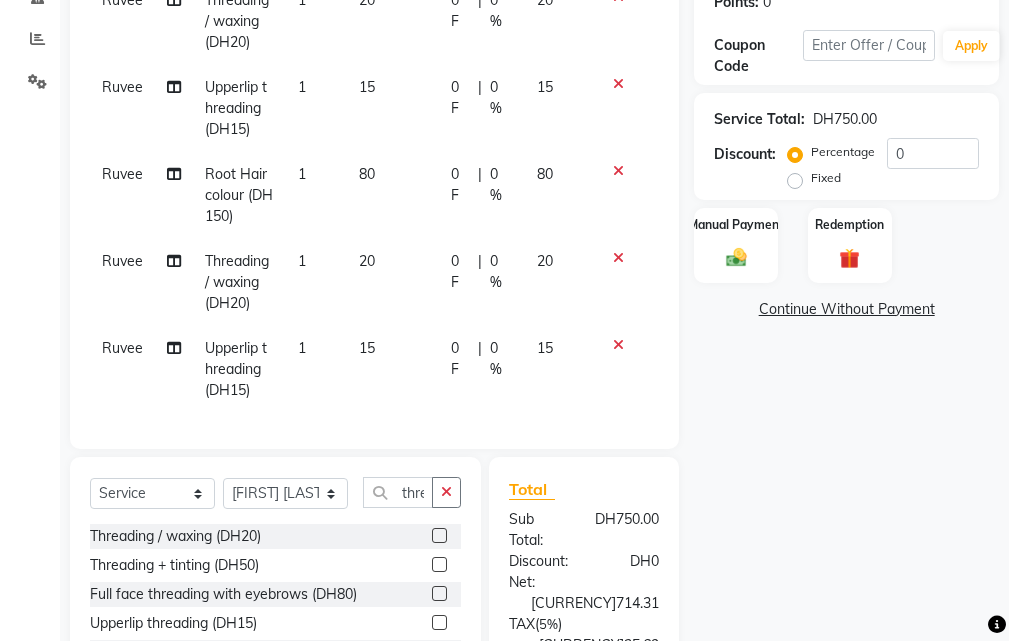 scroll, scrollTop: 435, scrollLeft: 0, axis: vertical 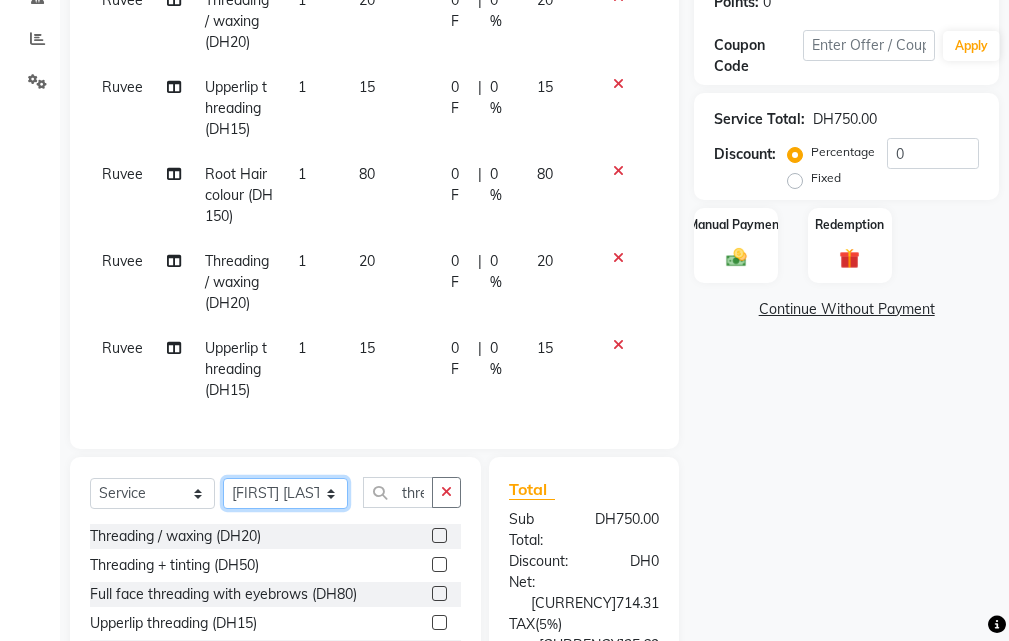 click on "Select Stylist [FIRST] [LAST] [FIRST] [LAST] [FIRST] [LAST] [FIRST] [LAST] [FIRST] [LAST] [FIRST] [LAST] [FIRST] [LAST]" 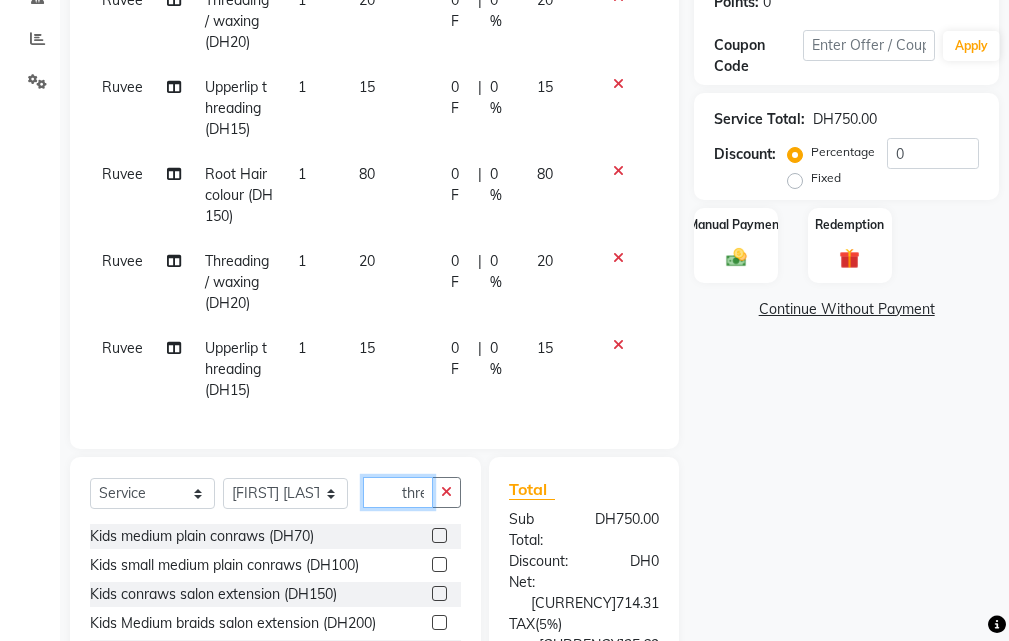 click on "threa" 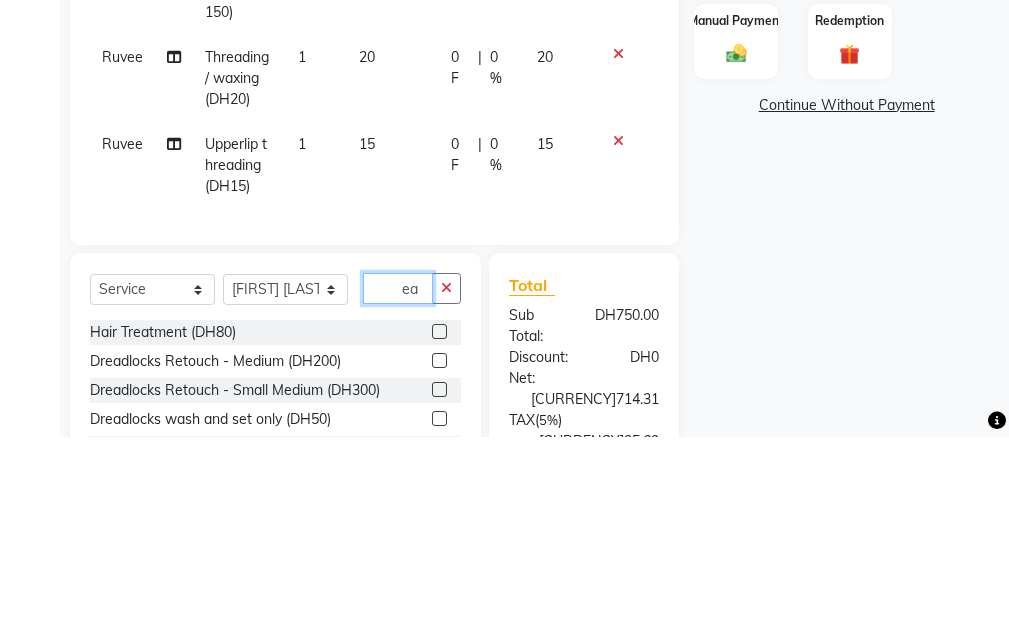 type on "a" 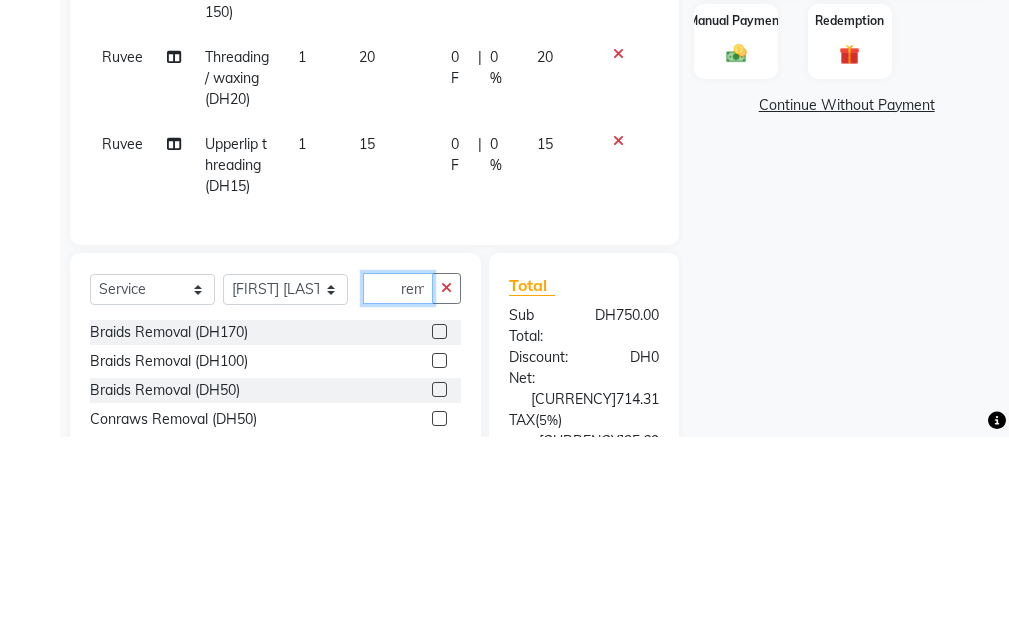 scroll, scrollTop: 0, scrollLeft: 9, axis: horizontal 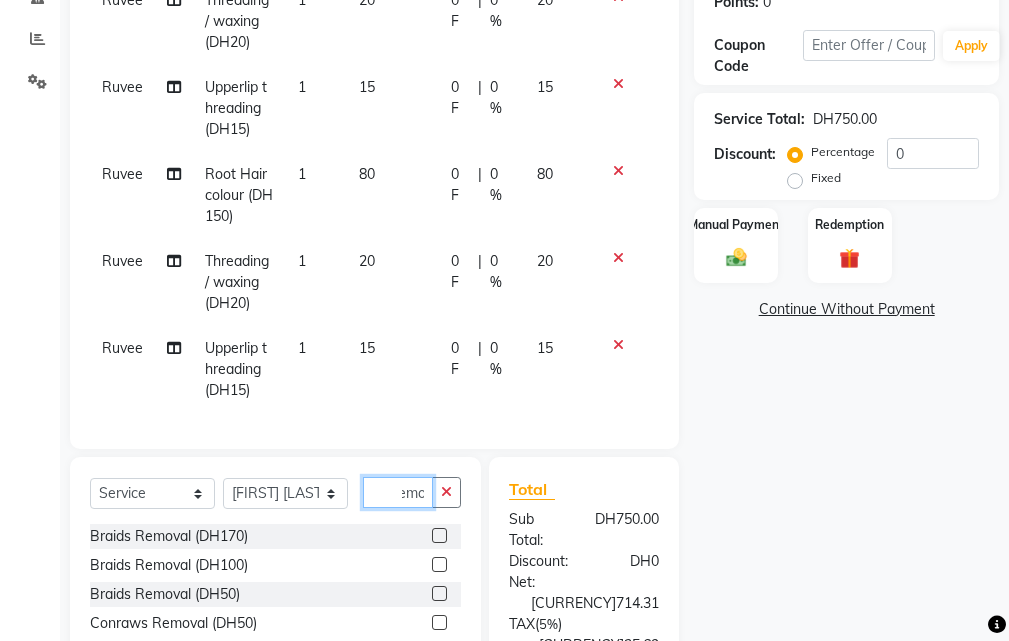type on "remo" 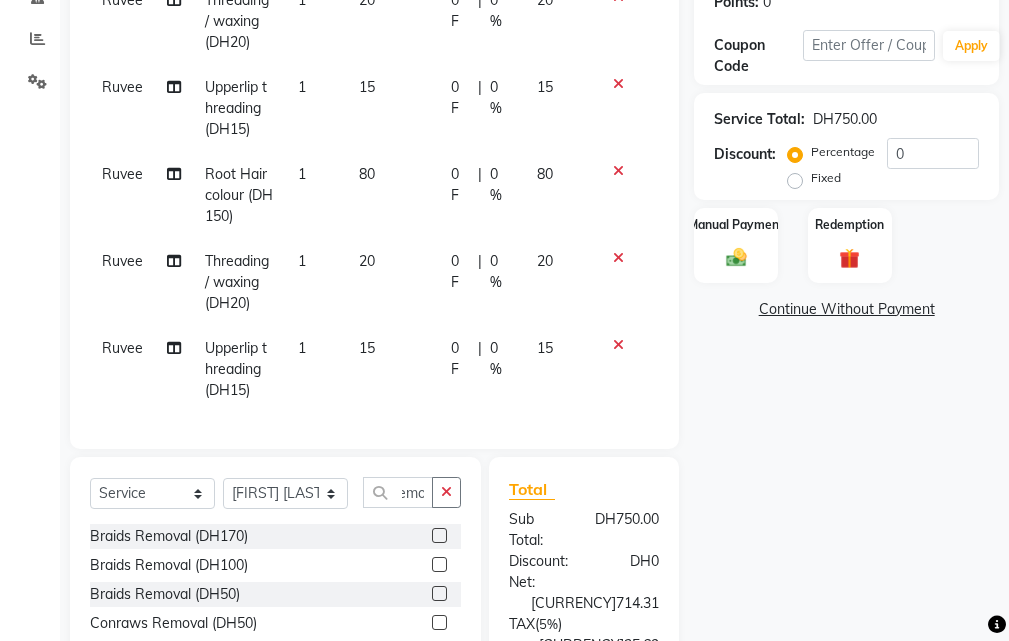 click 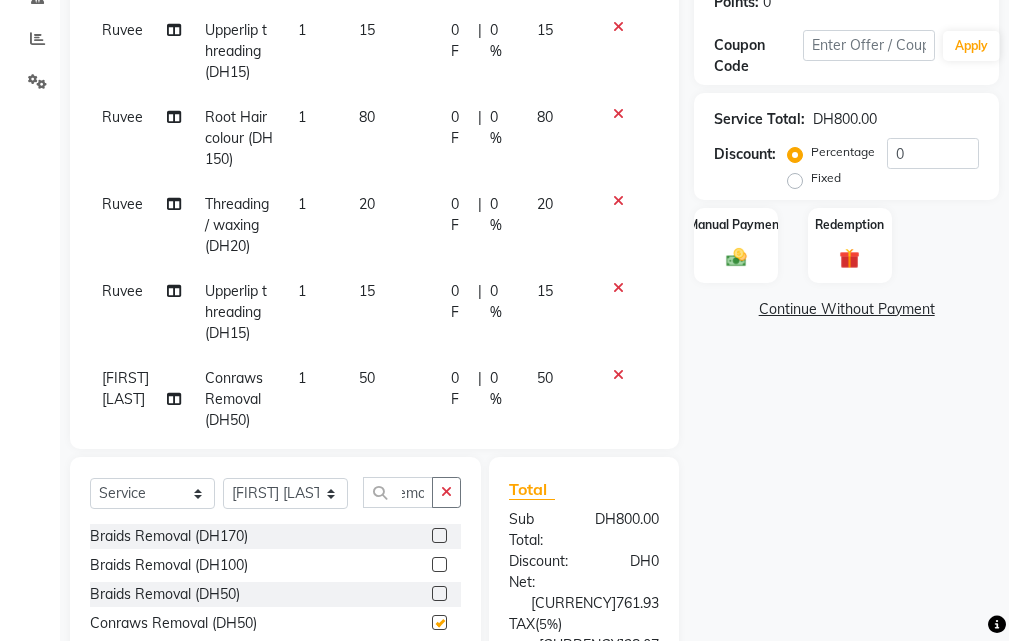 scroll, scrollTop: 0, scrollLeft: 0, axis: both 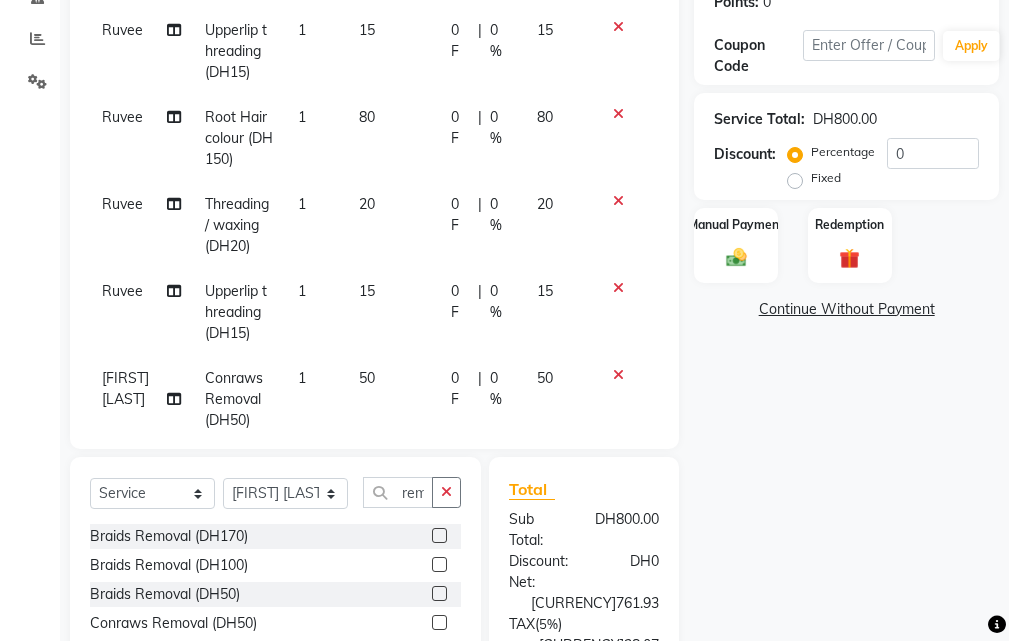 checkbox on "false" 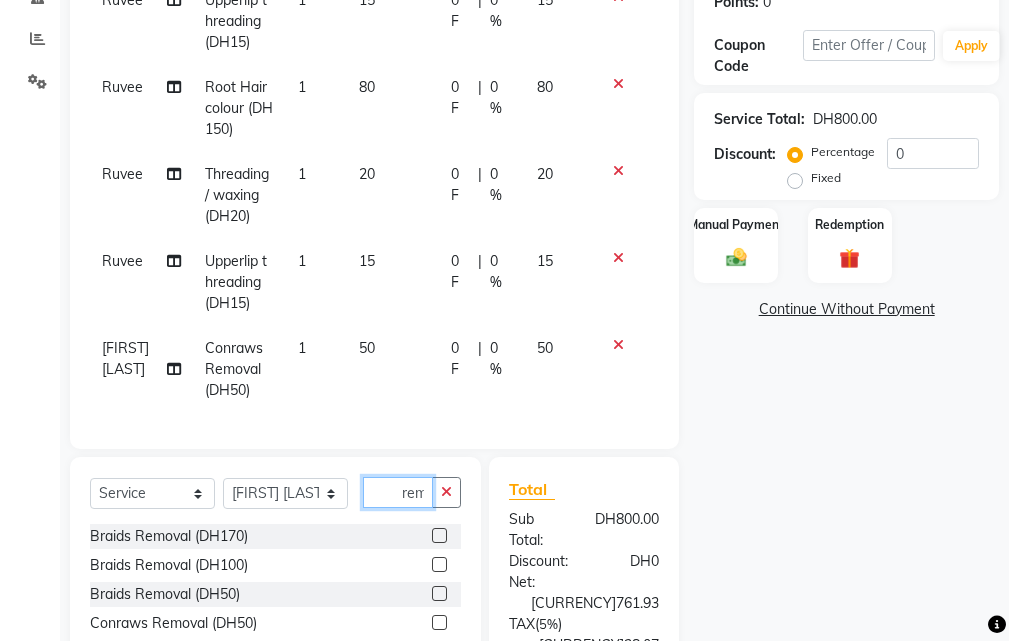 click on "remo" 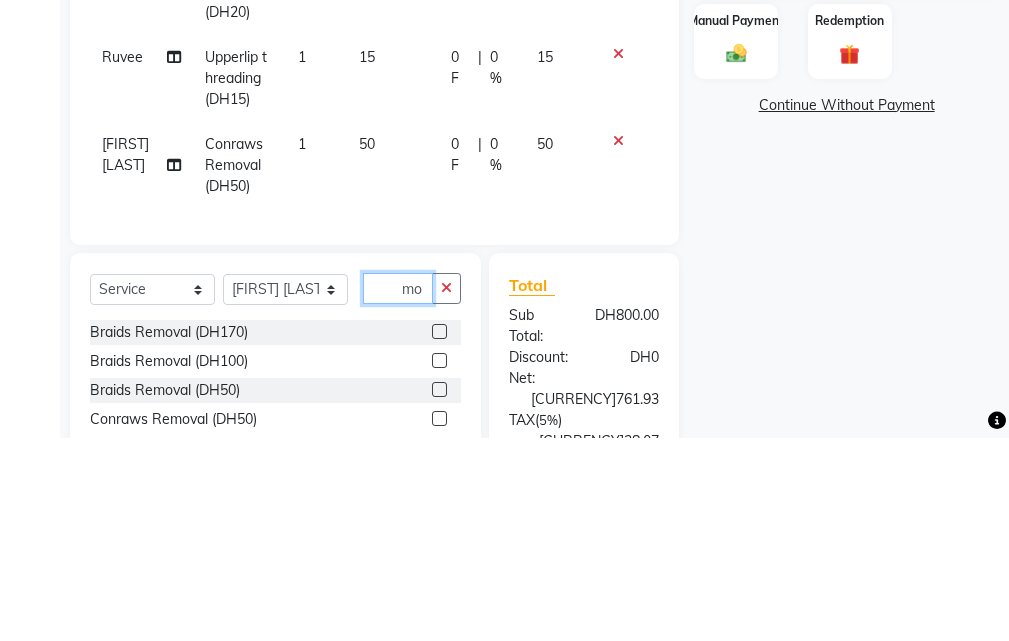 type on "o" 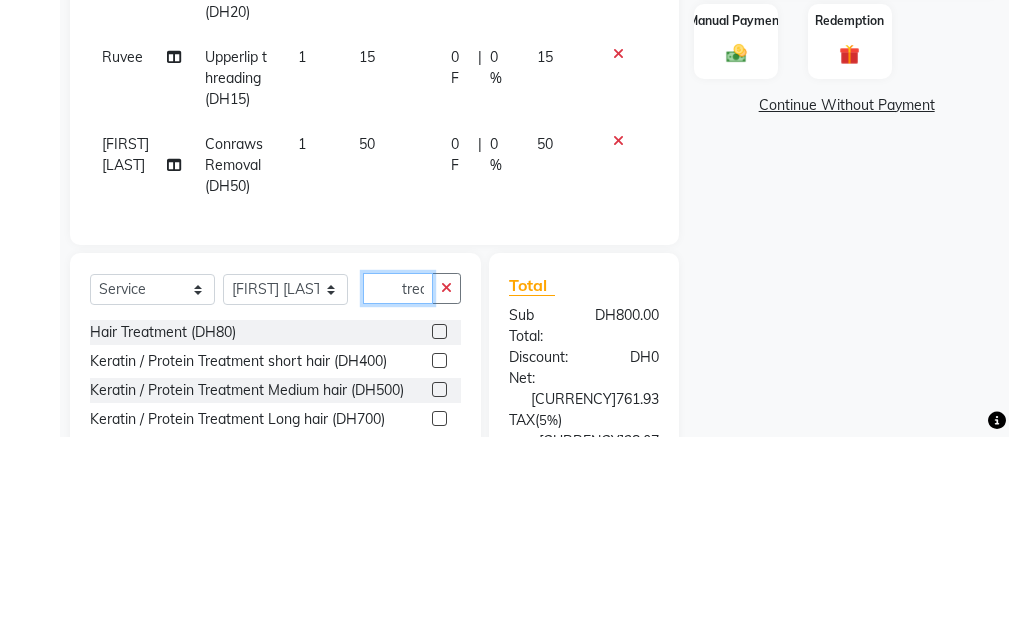scroll, scrollTop: 0, scrollLeft: 2, axis: horizontal 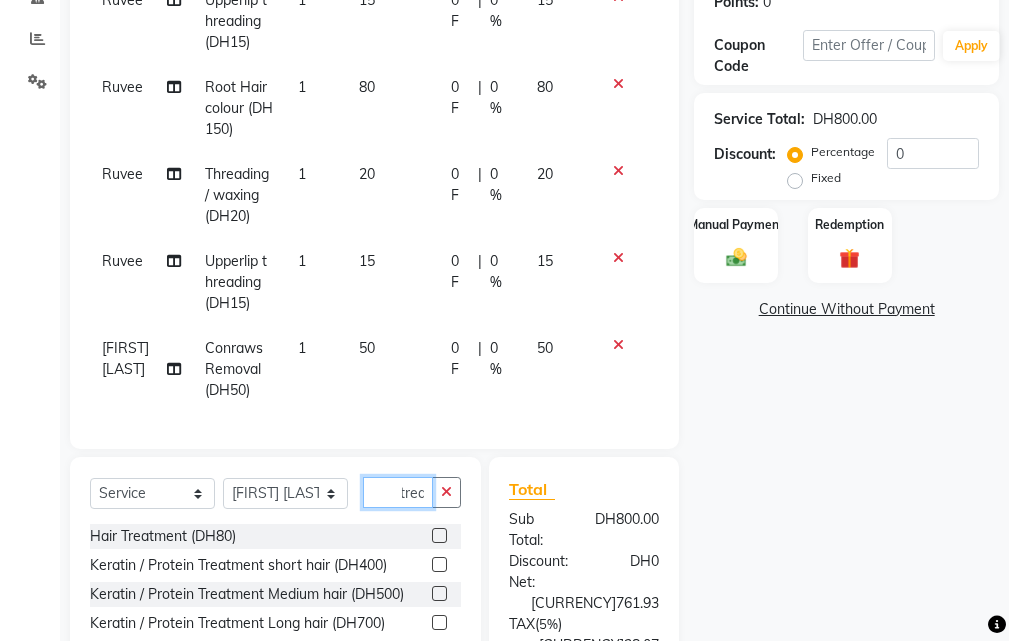 type on "trea" 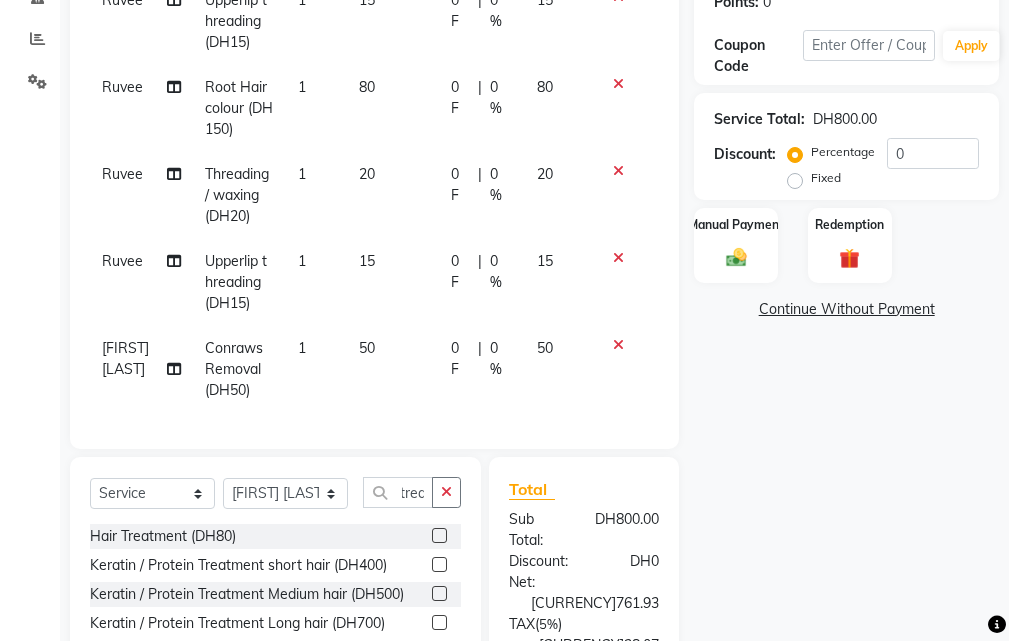 click 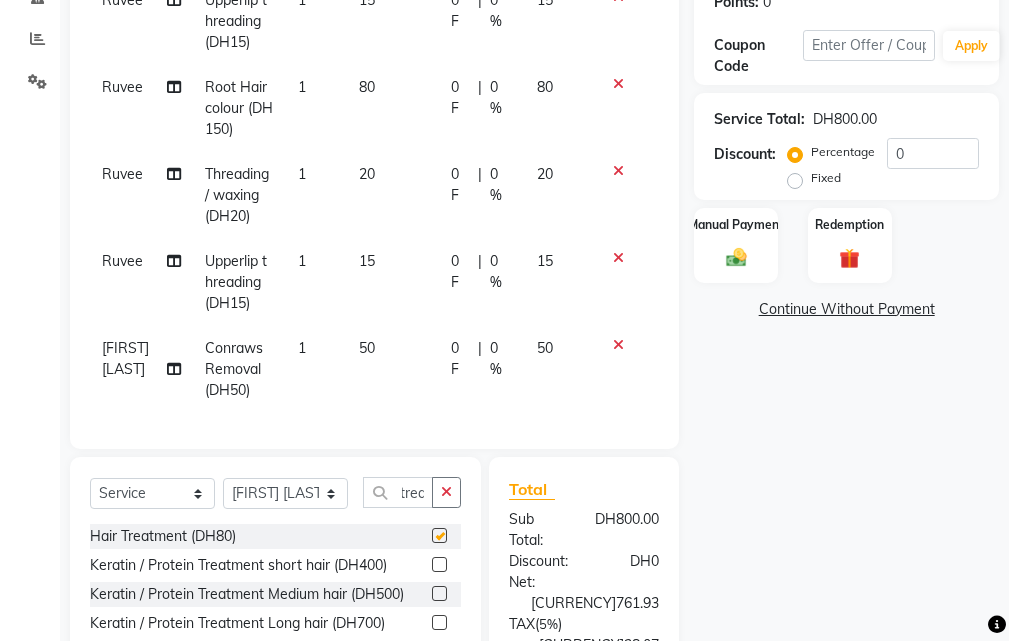 scroll, scrollTop: 0, scrollLeft: 0, axis: both 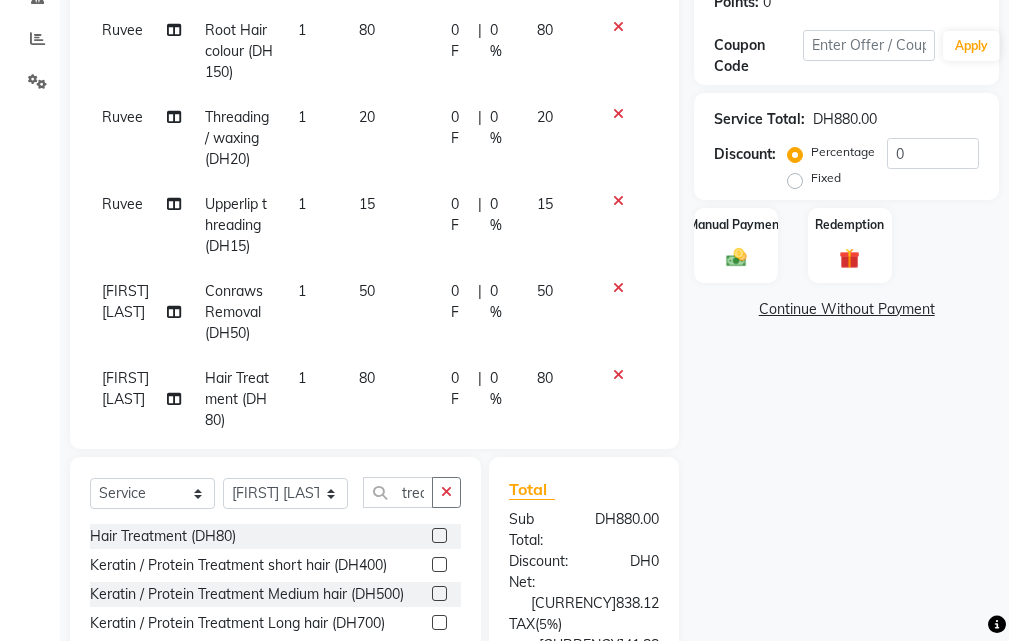 checkbox on "false" 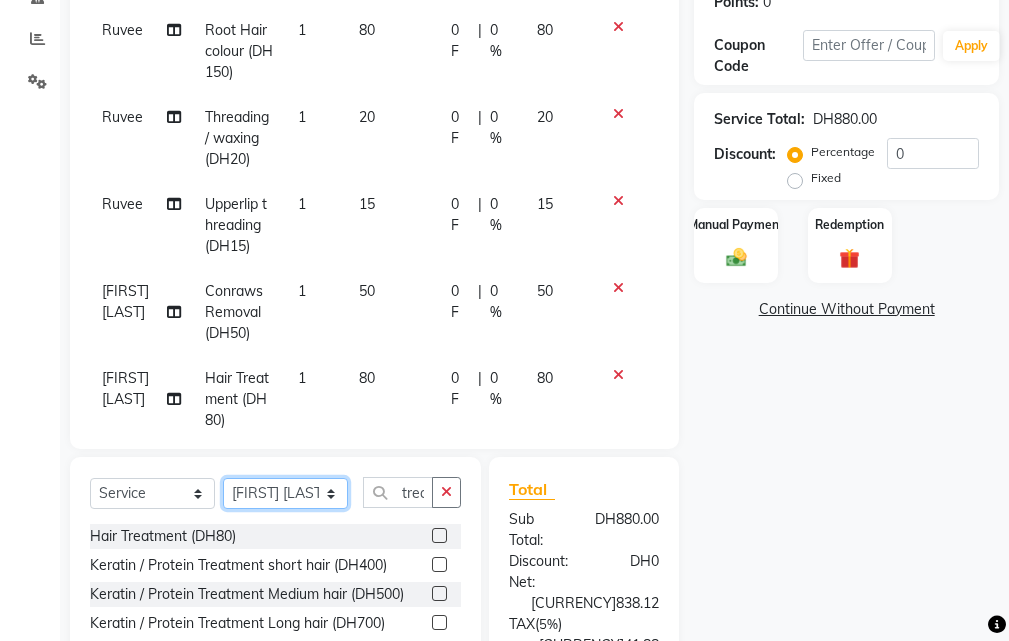 click on "Select Stylist [FIRST] [LAST] [FIRST] [LAST] [FIRST] [LAST] [FIRST] [LAST] [FIRST] [LAST] [FIRST] [LAST] [FIRST] [LAST]" 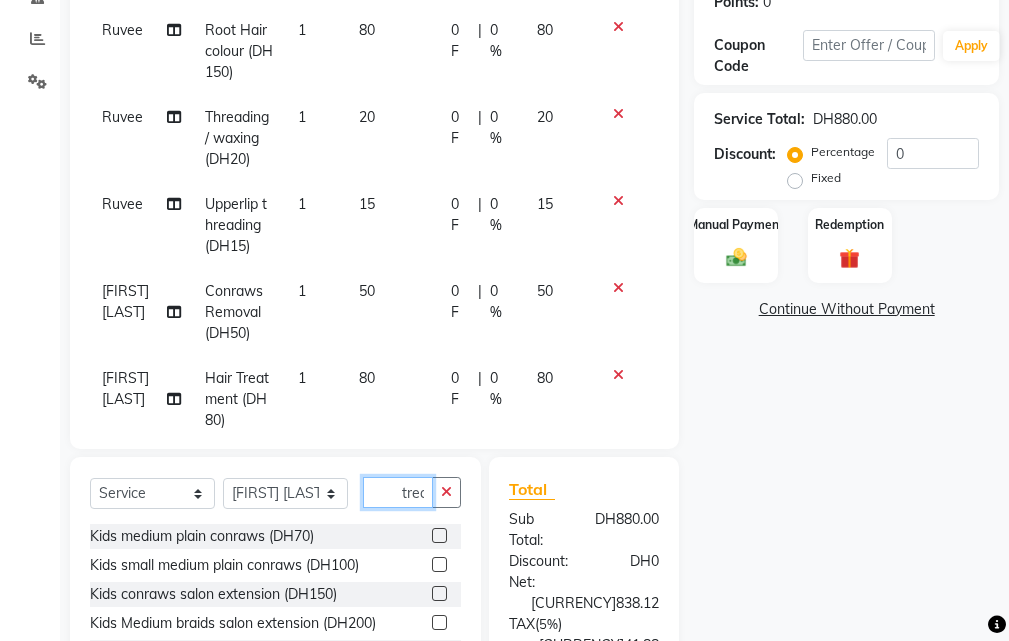 click on "trea" 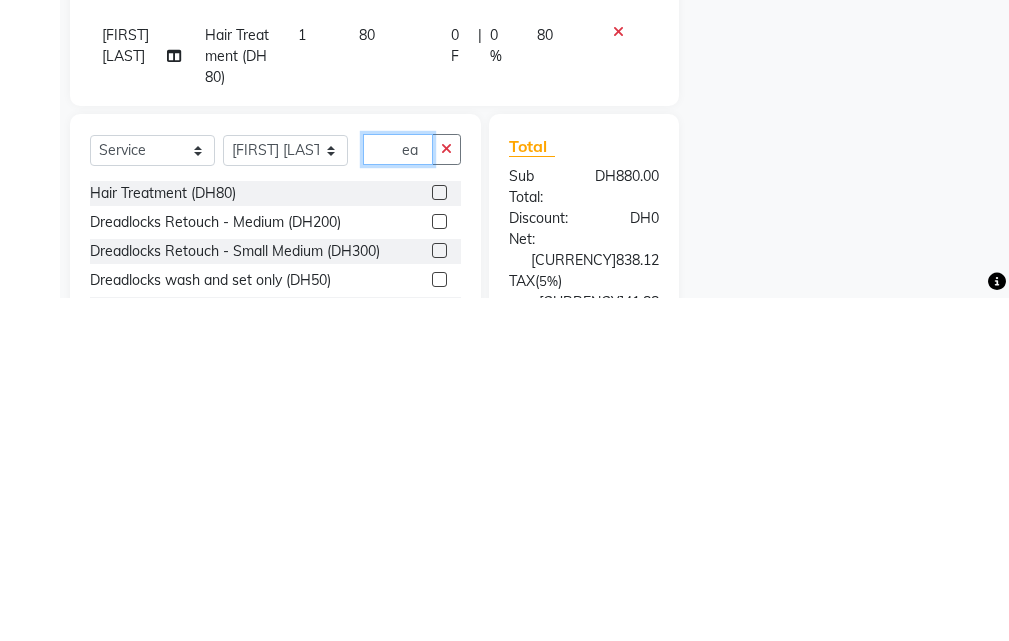 type on "a" 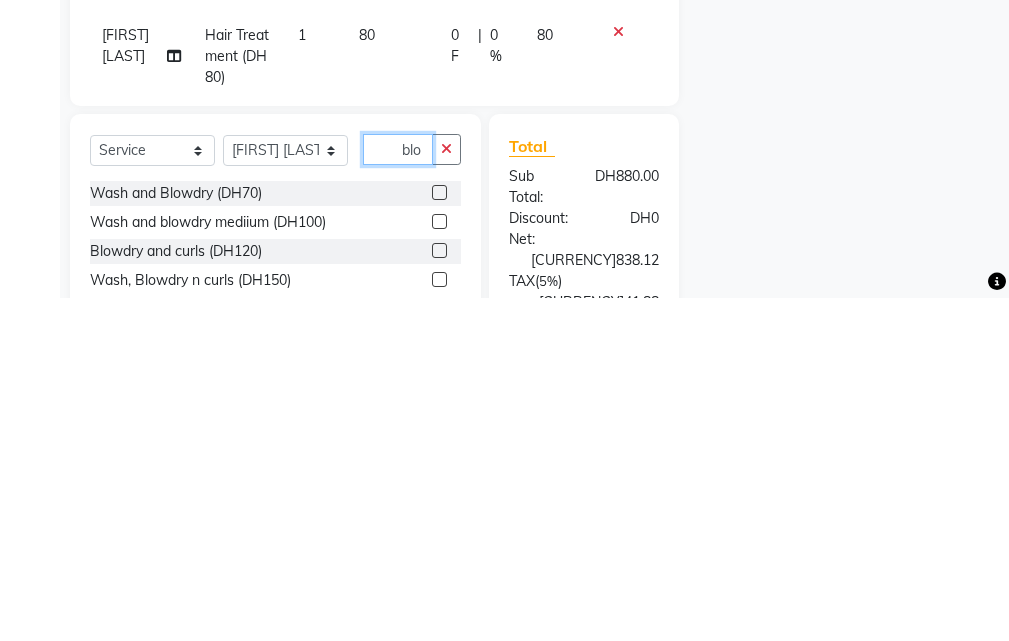 type on "blo" 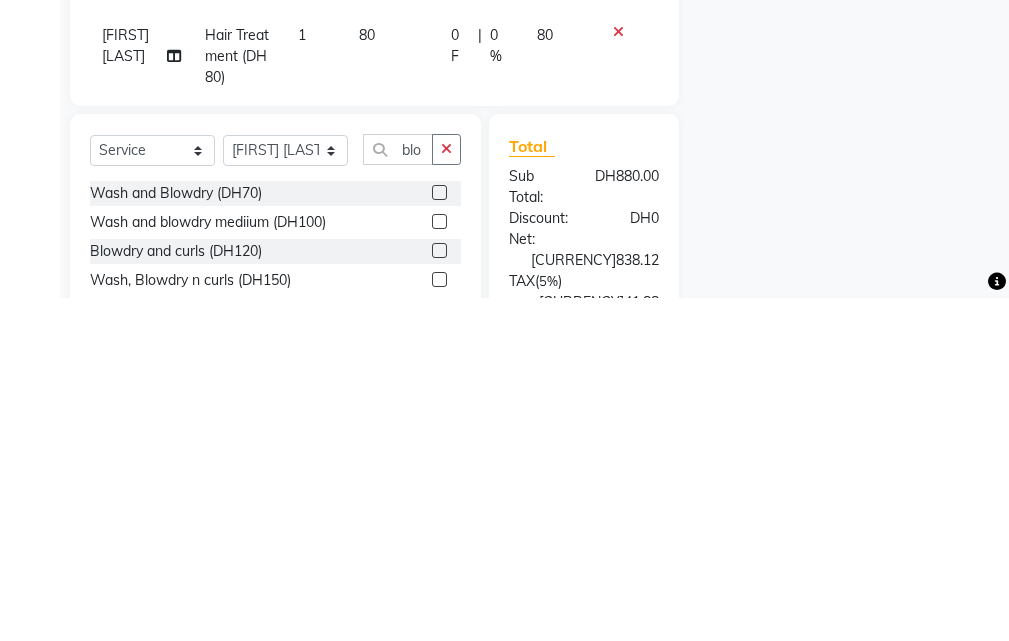 click 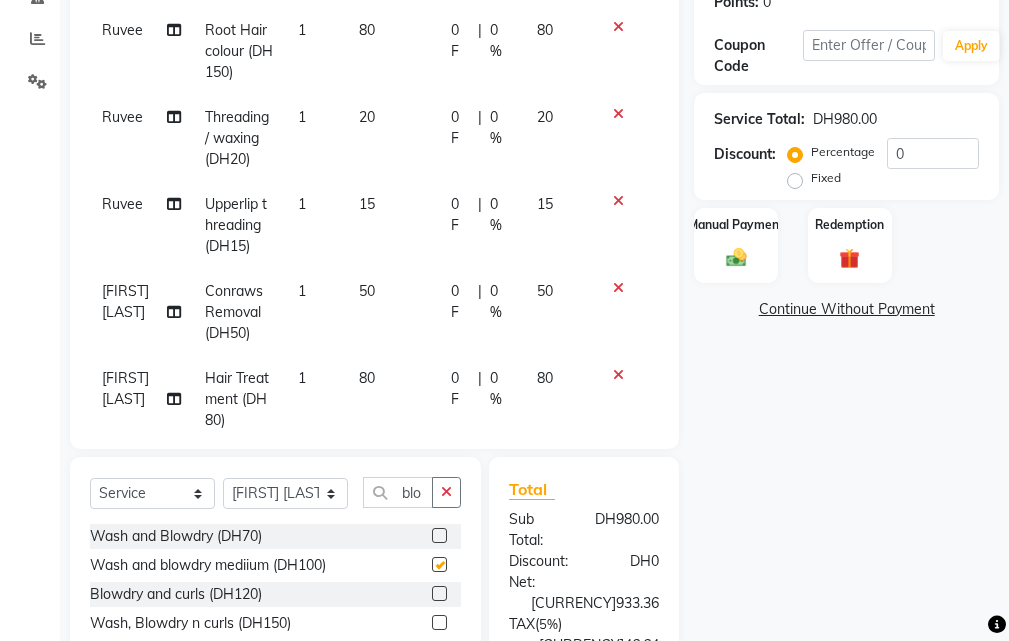checkbox on "false" 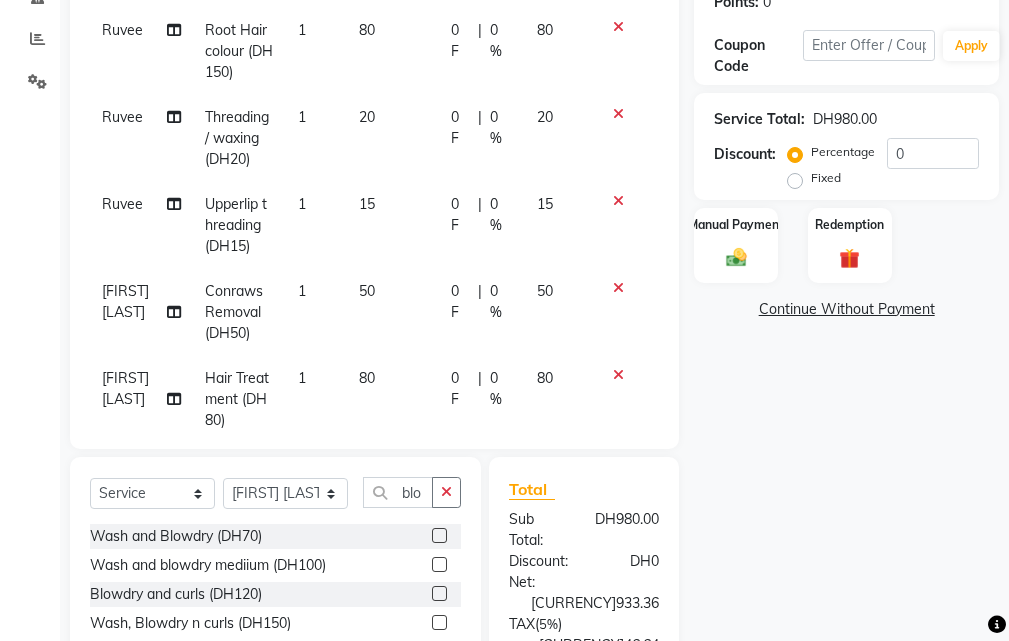 scroll, scrollTop: 738, scrollLeft: 0, axis: vertical 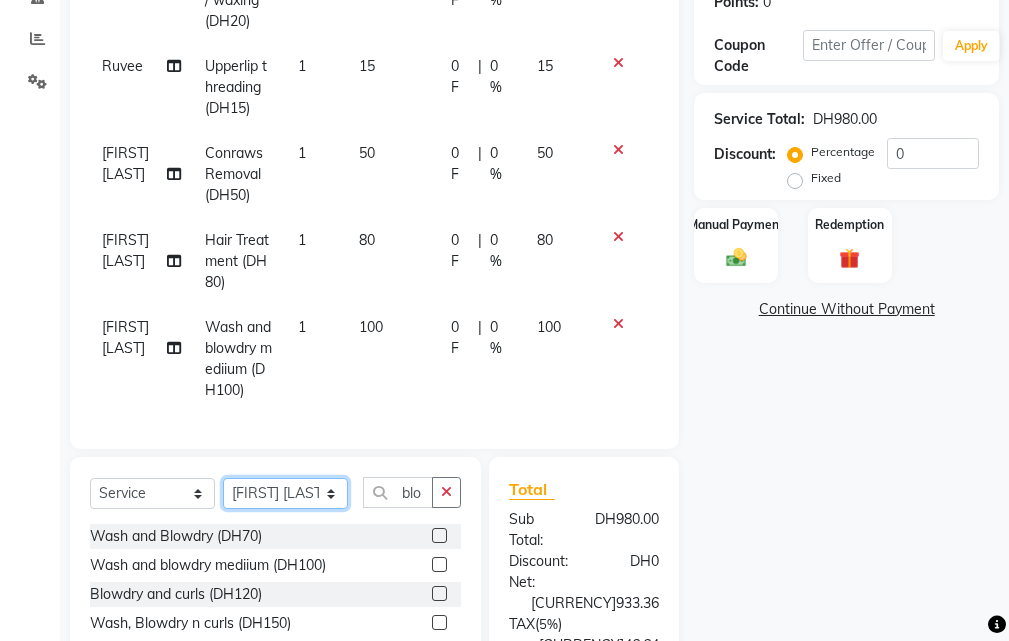 click on "Select Stylist [FIRST] [LAST] [FIRST] [LAST] [FIRST] [LAST] [FIRST] [LAST] [FIRST] [LAST] [FIRST] [LAST] [FIRST] [LAST]" 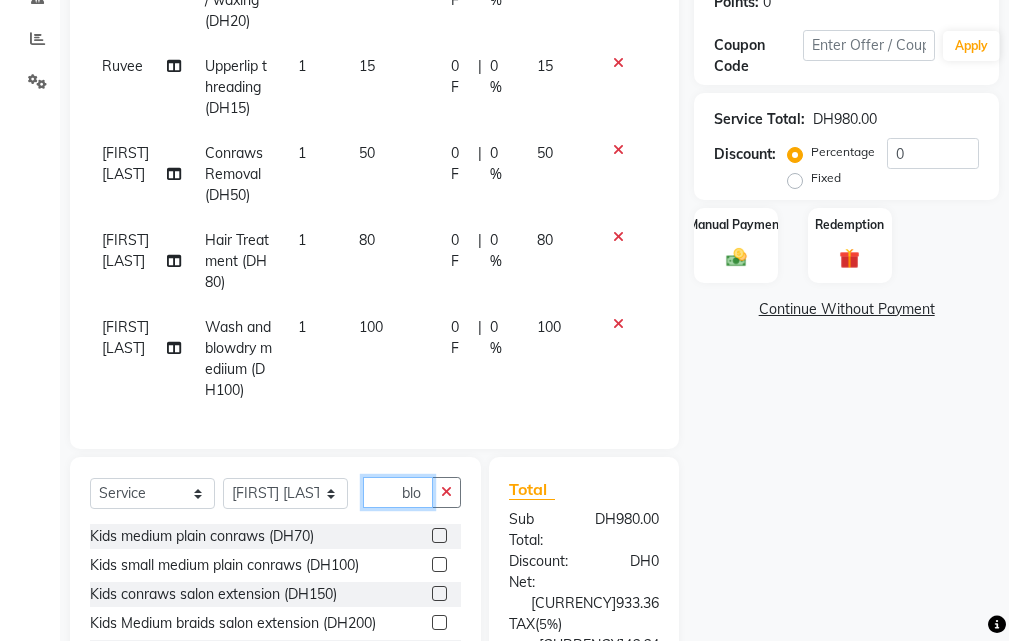 click on "blo" 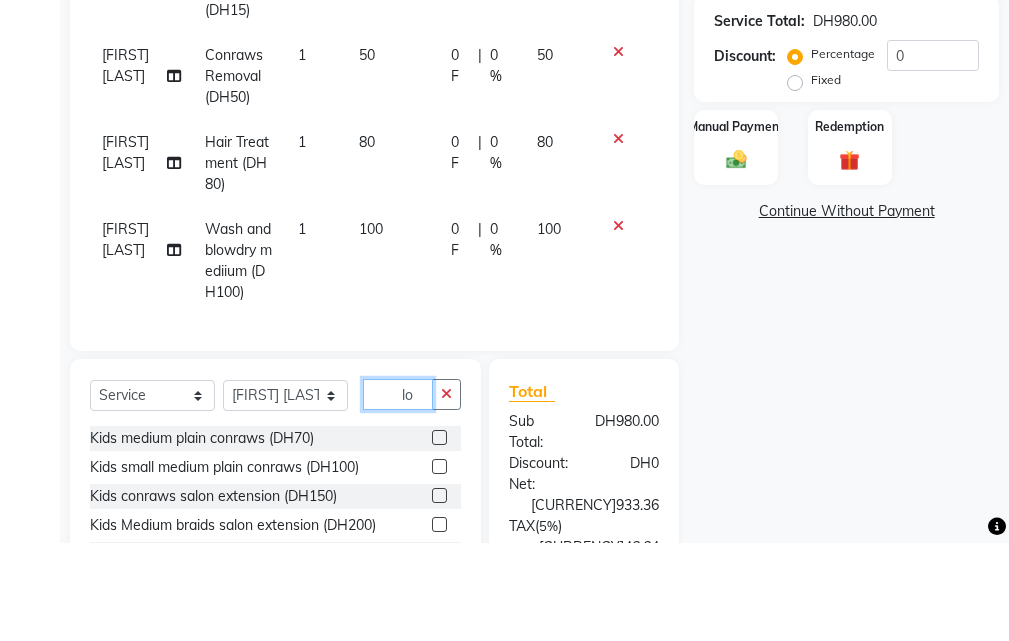 type on "o" 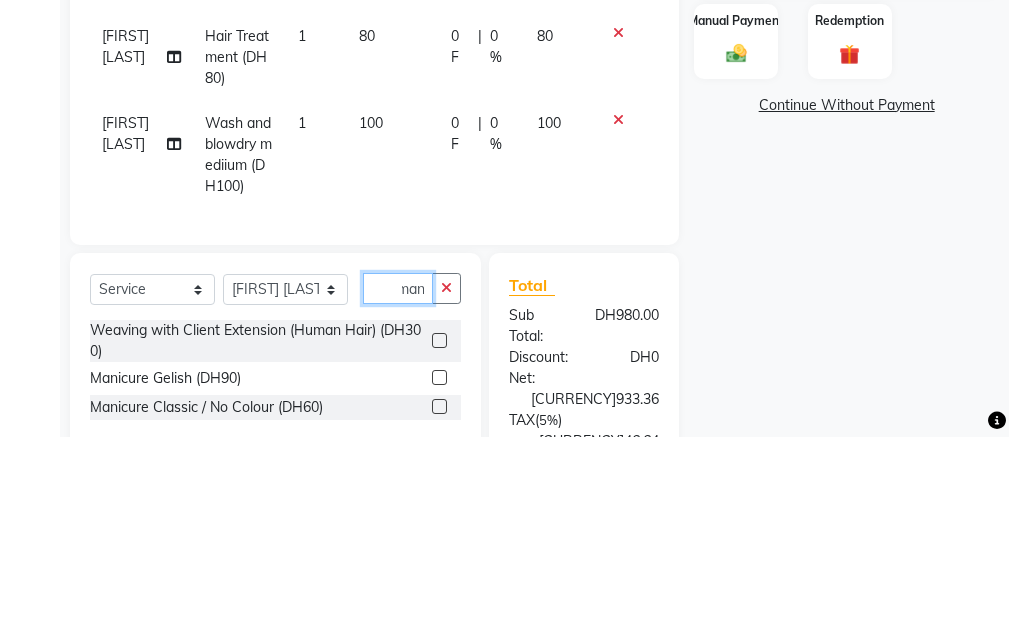 scroll, scrollTop: 0, scrollLeft: 9, axis: horizontal 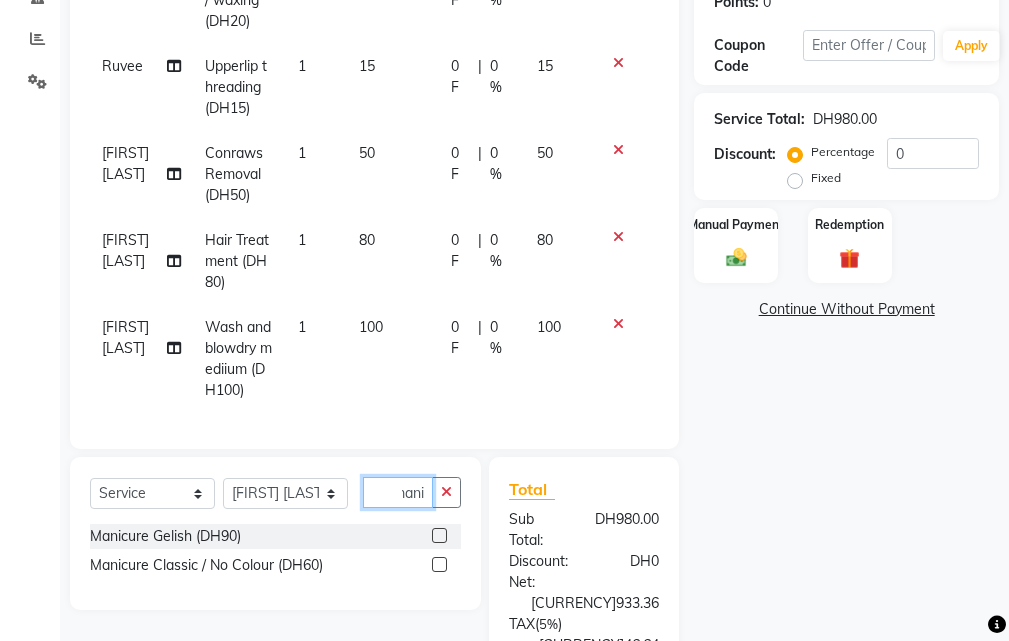 type on "mani" 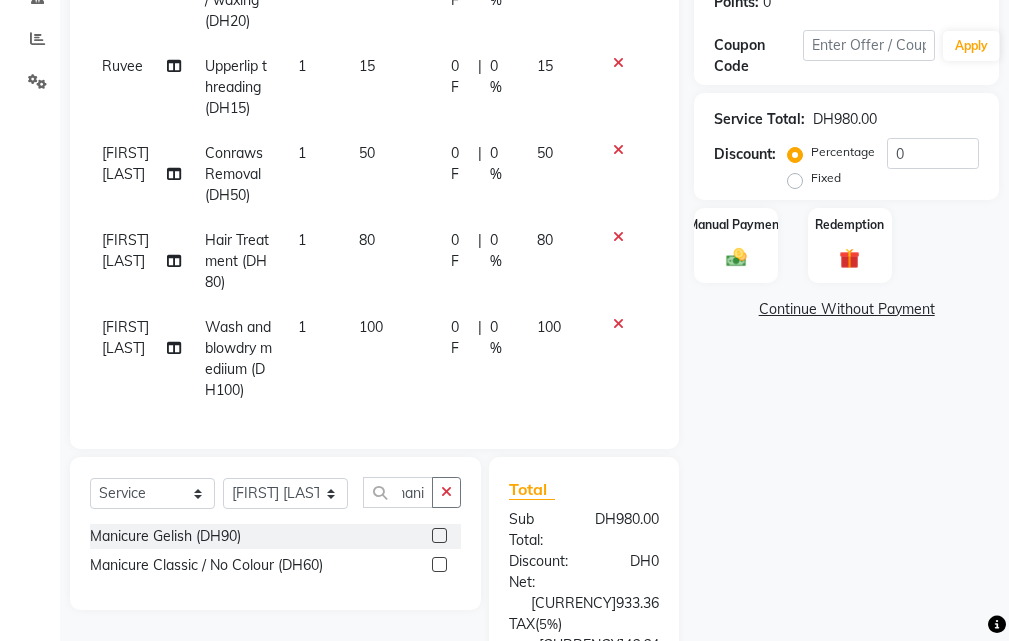 click 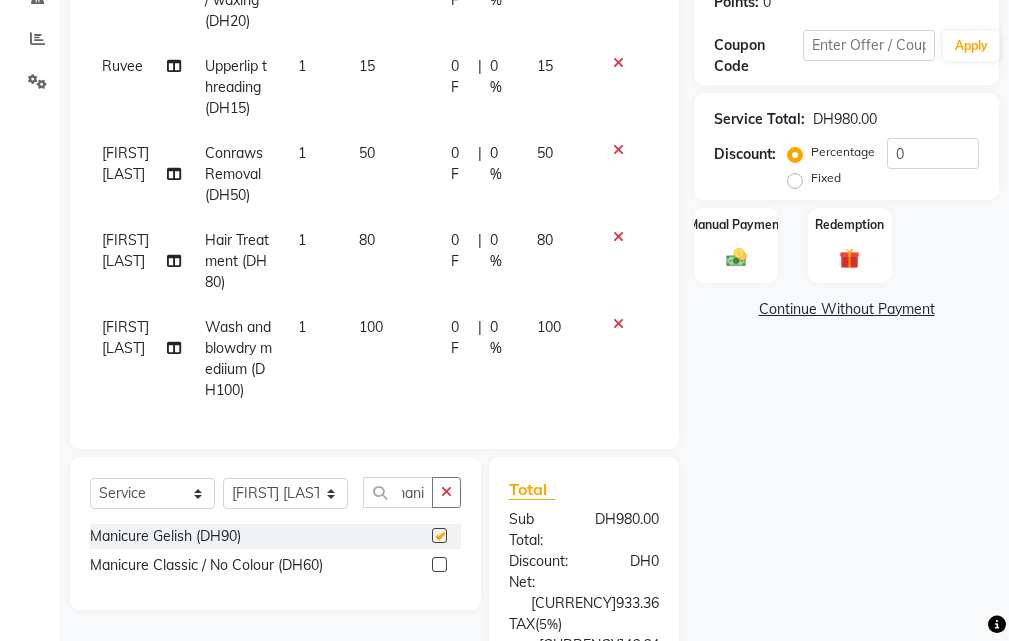 scroll, scrollTop: 0, scrollLeft: 0, axis: both 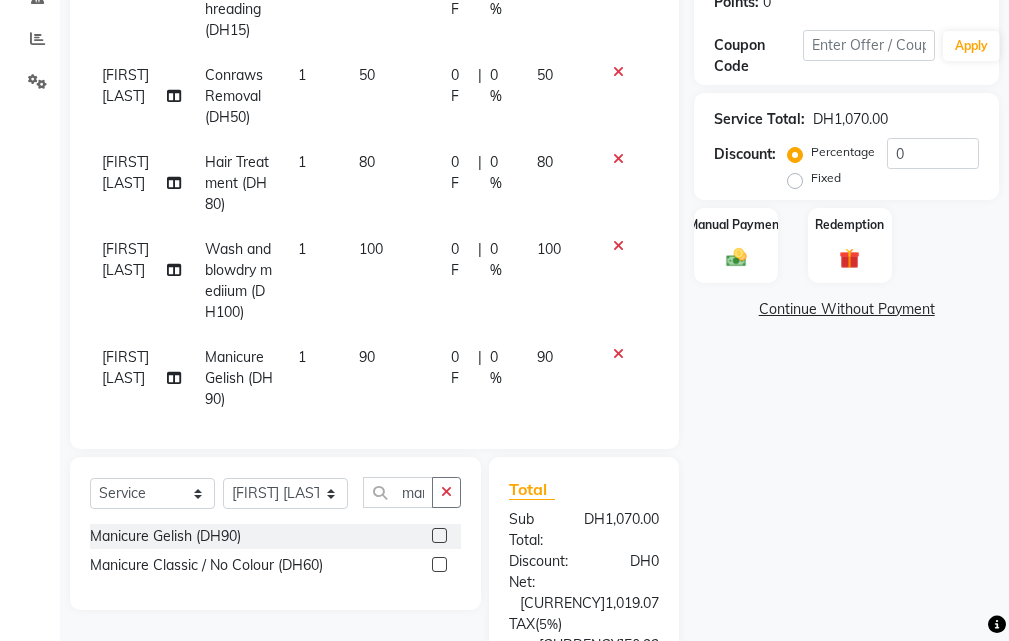 checkbox on "false" 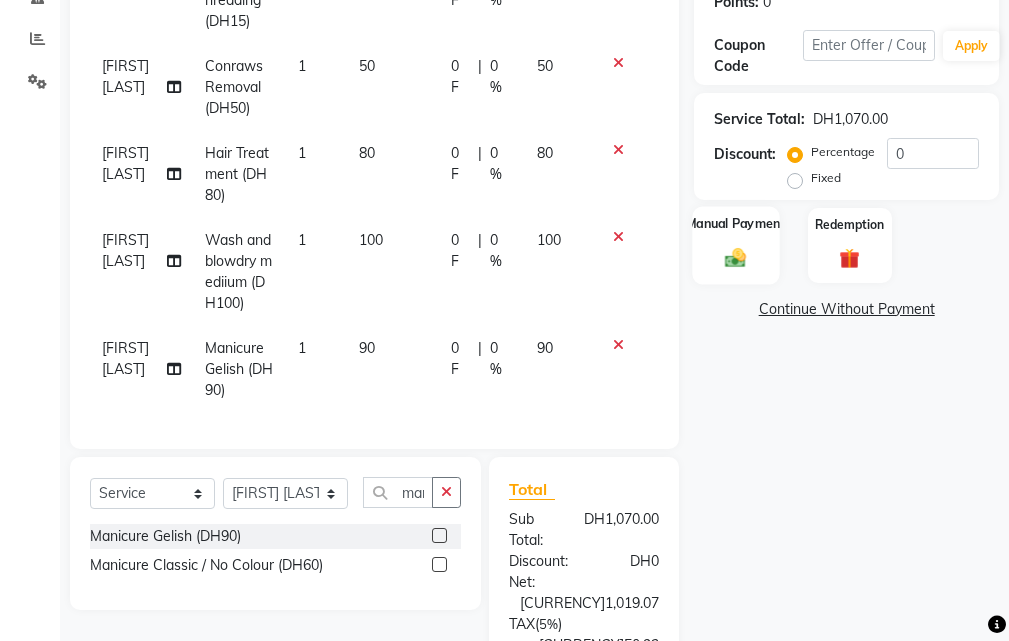 click 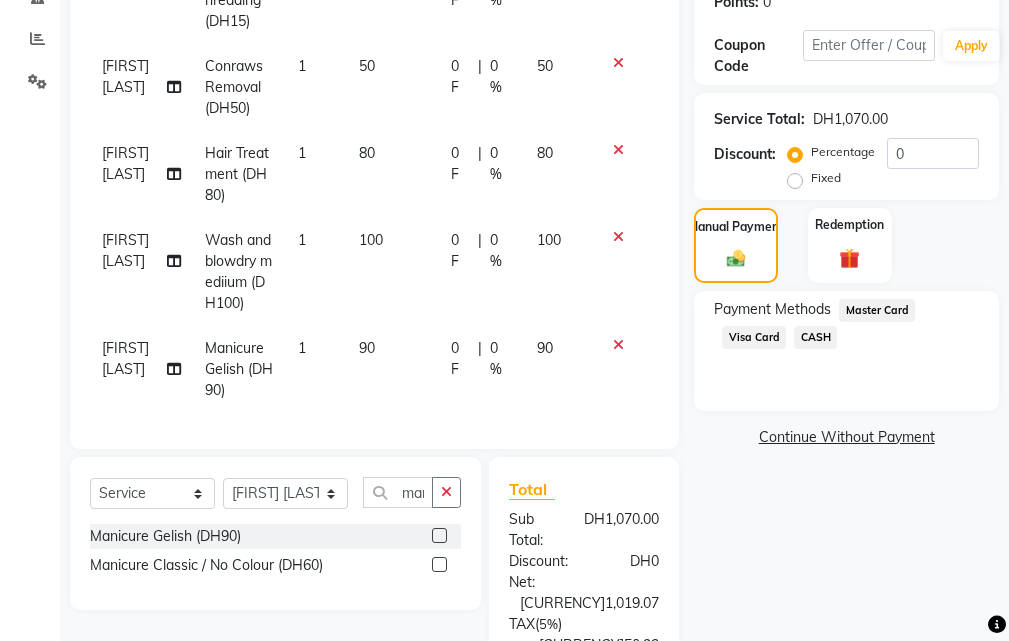 click on "Visa Card" 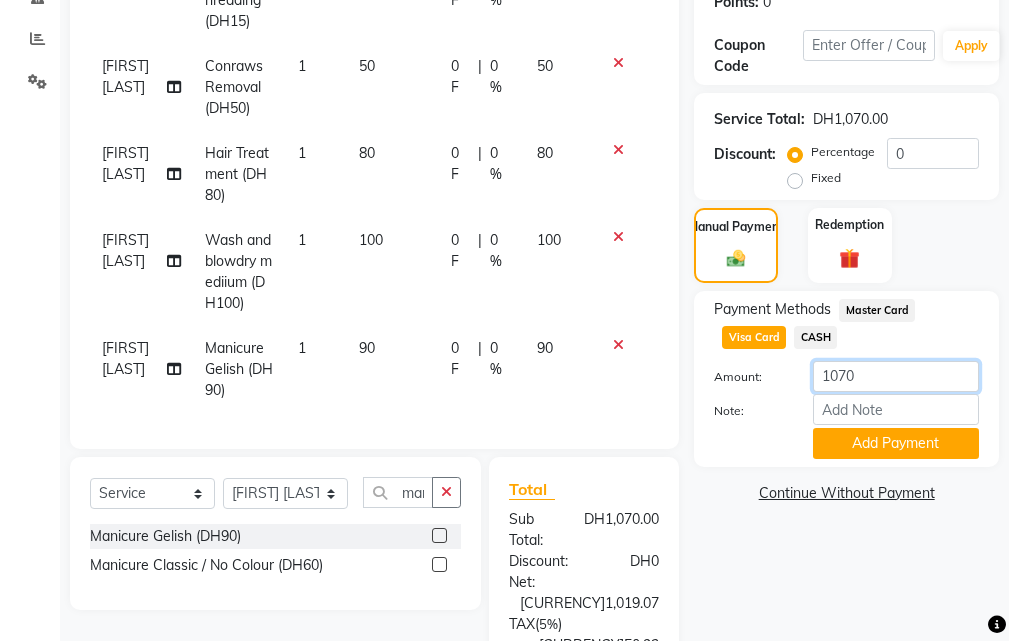click on "1070" 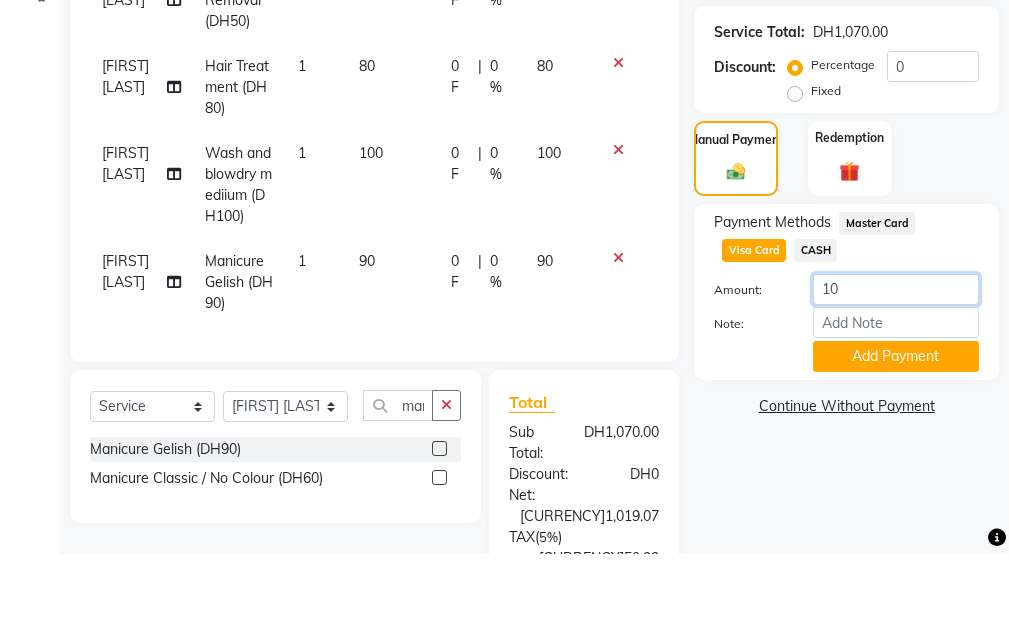 type on "1" 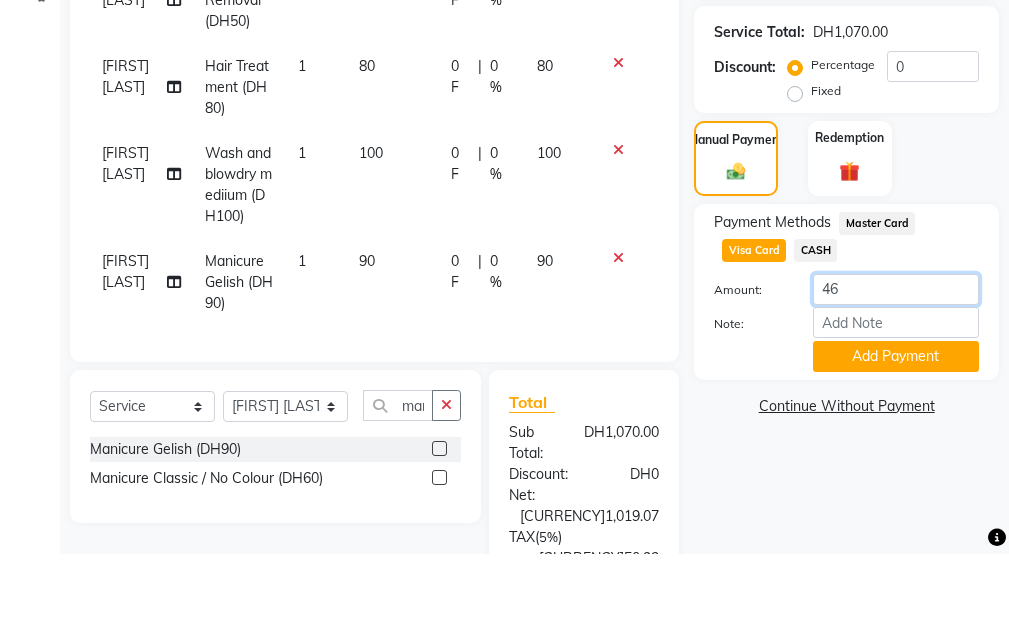 type on "465" 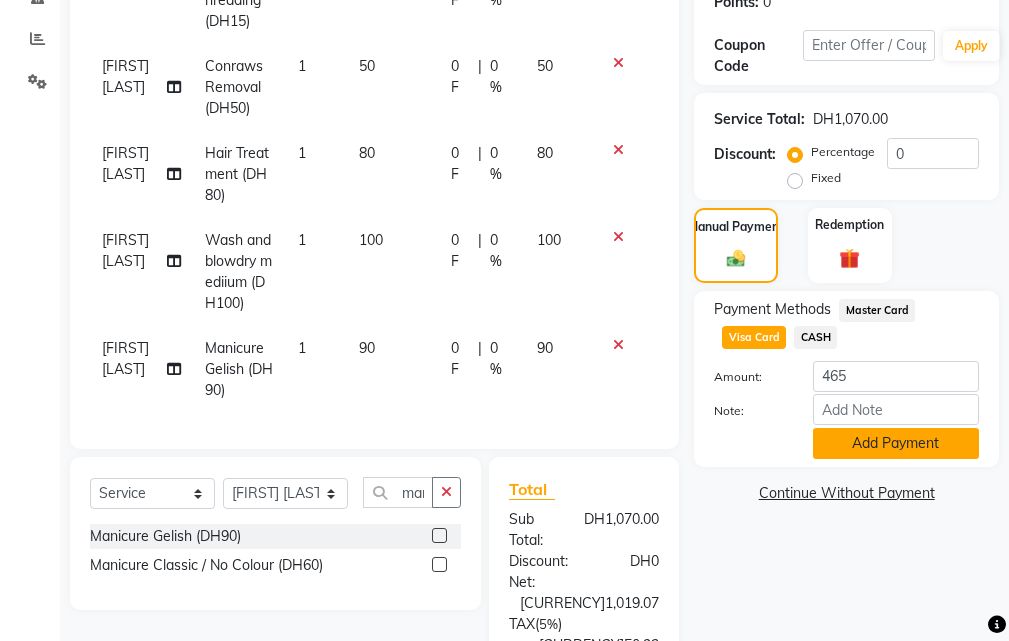 click on "Add Payment" 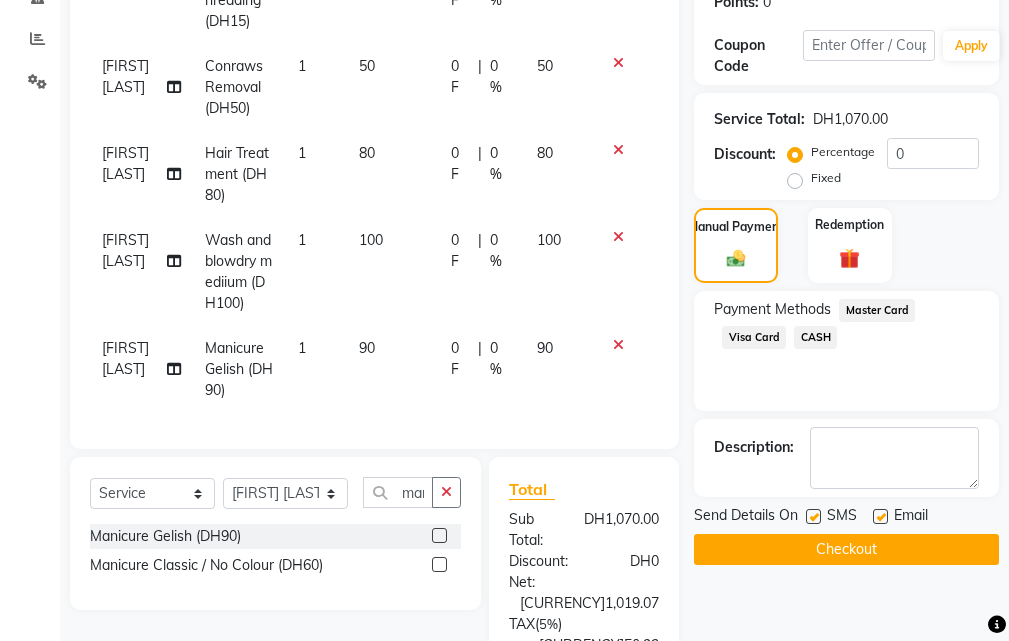 click on "CASH" 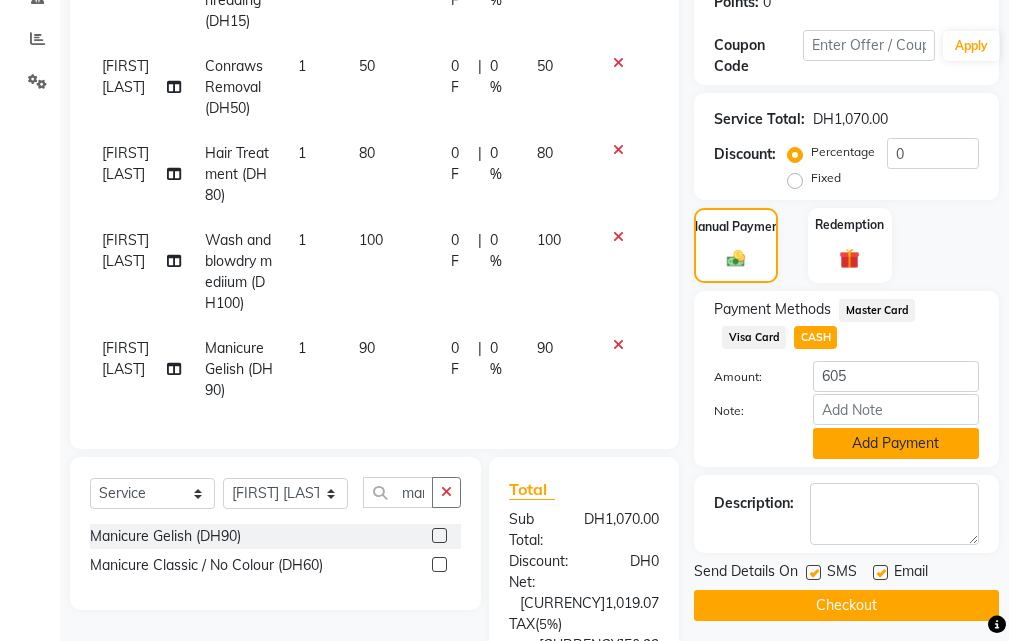 click on "Add Payment" 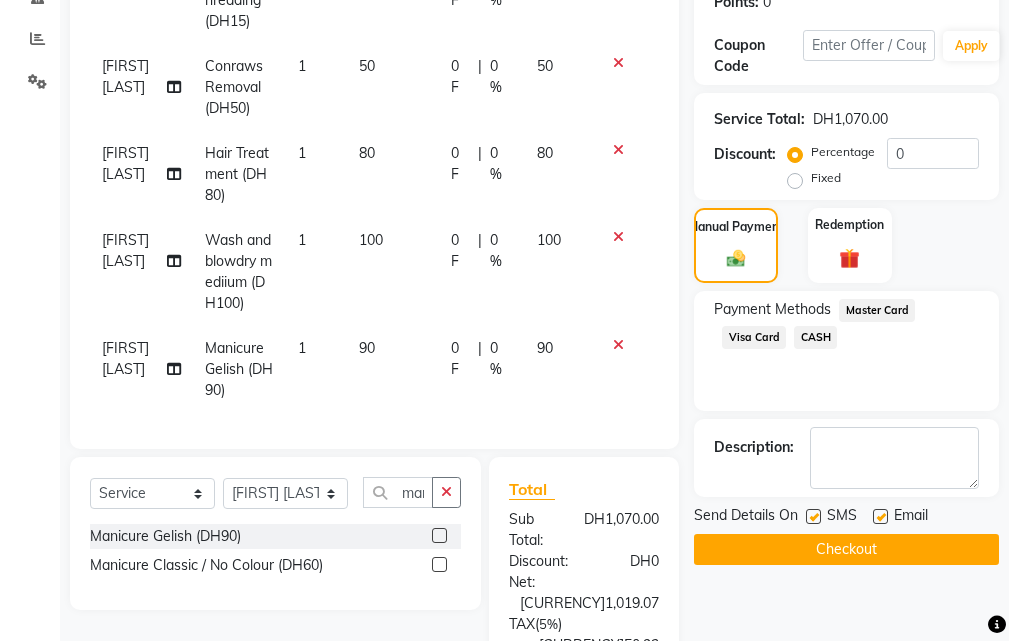 click 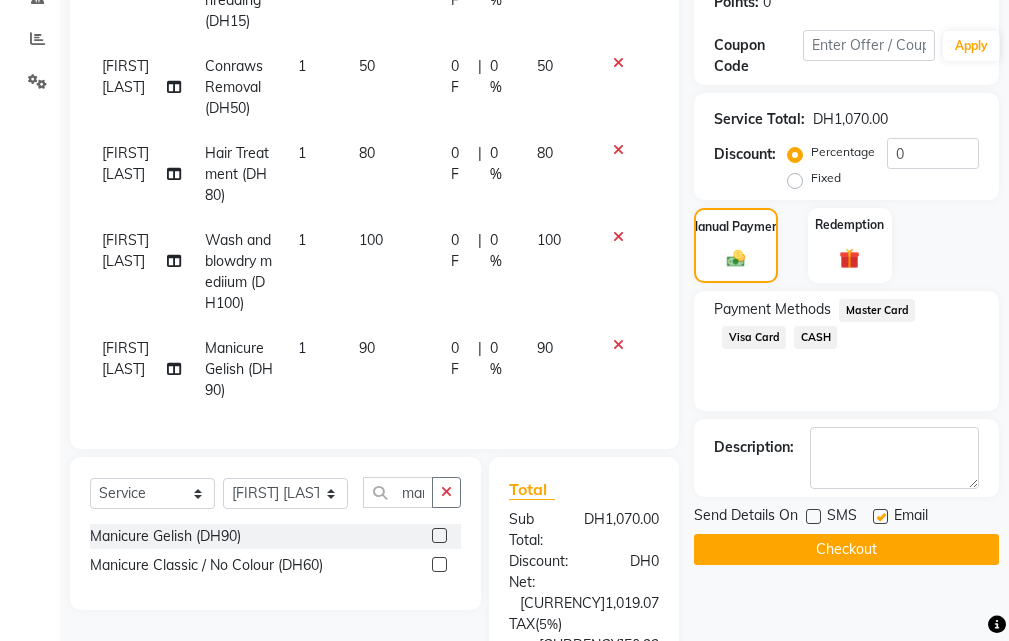 click 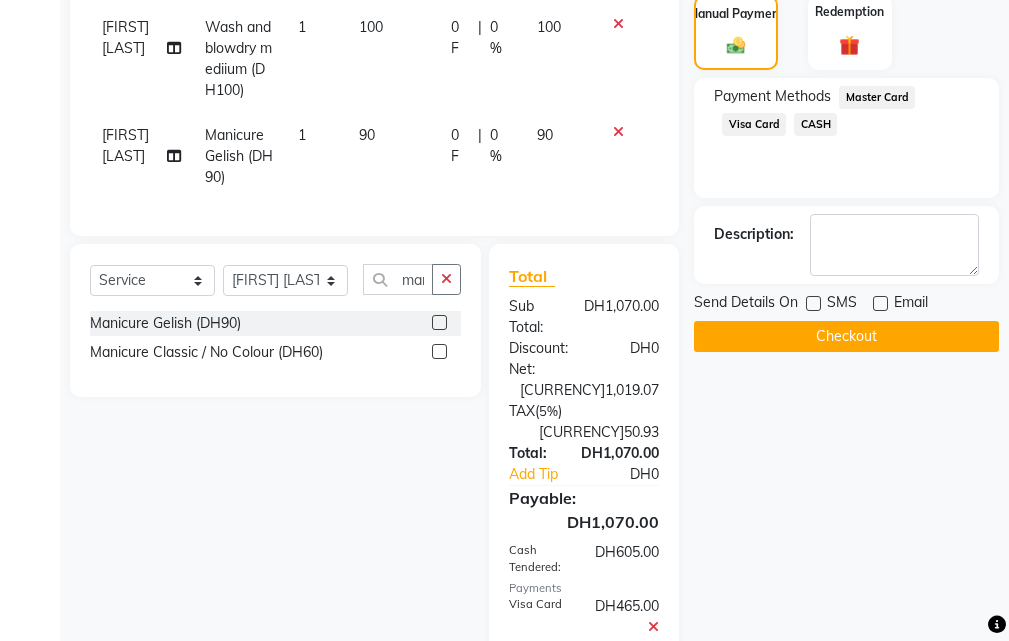 scroll, scrollTop: 567, scrollLeft: 0, axis: vertical 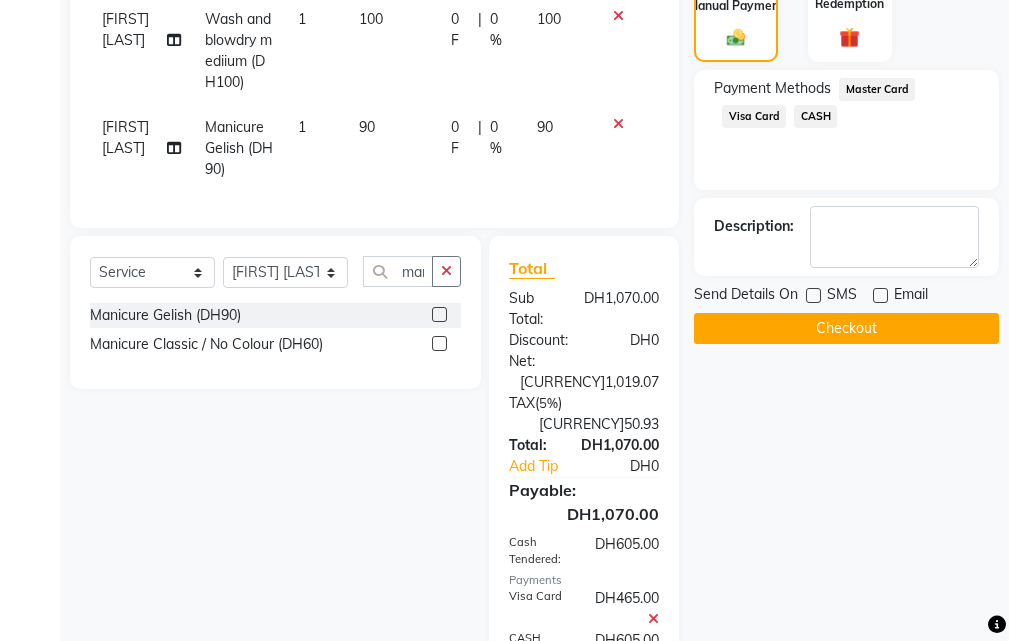 click on "Checkout" 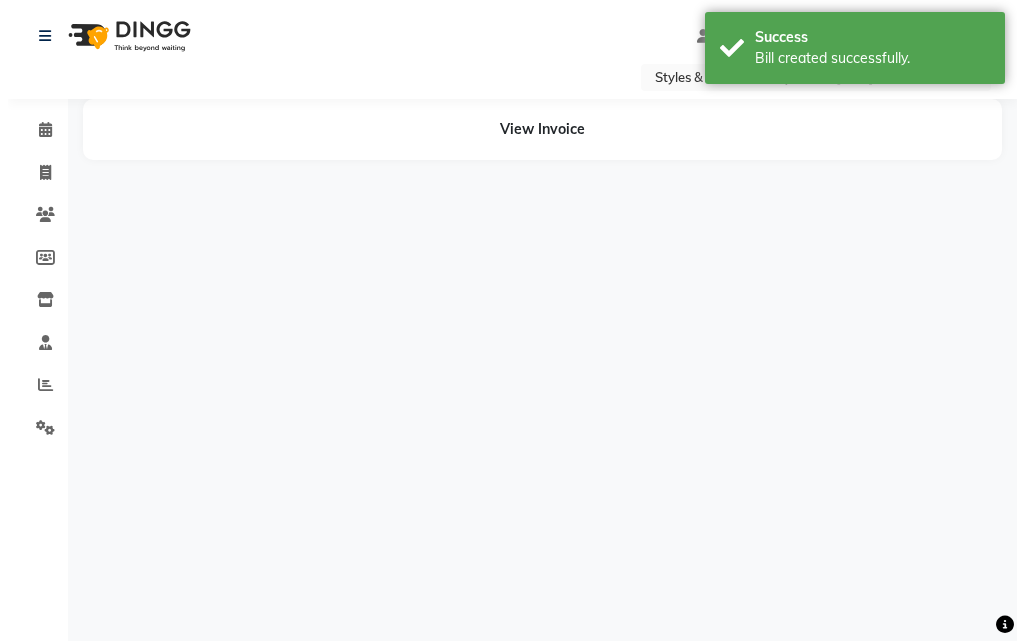scroll, scrollTop: 0, scrollLeft: 0, axis: both 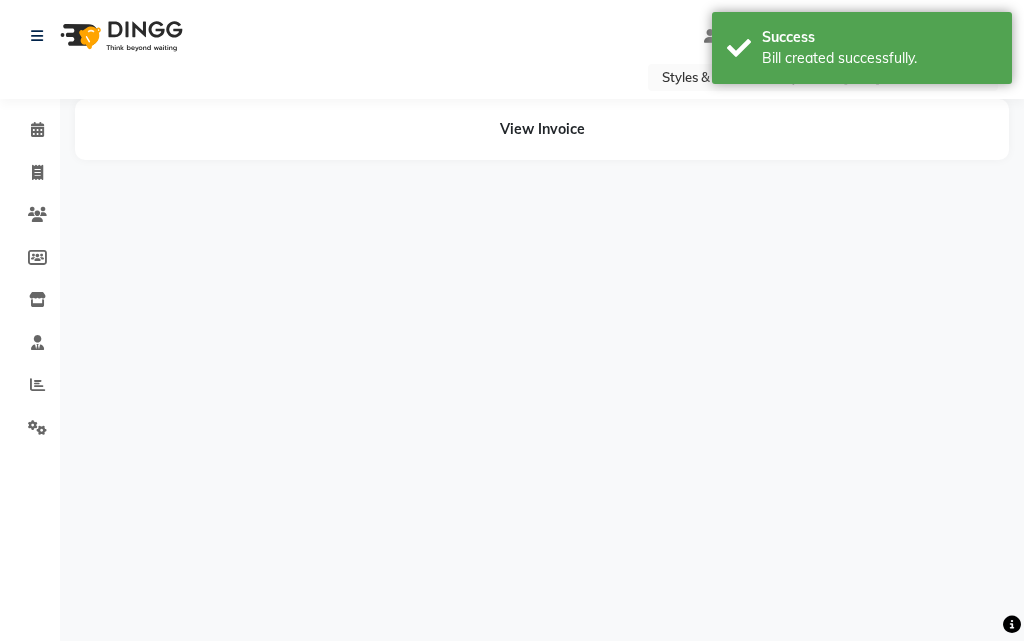 select on "37328" 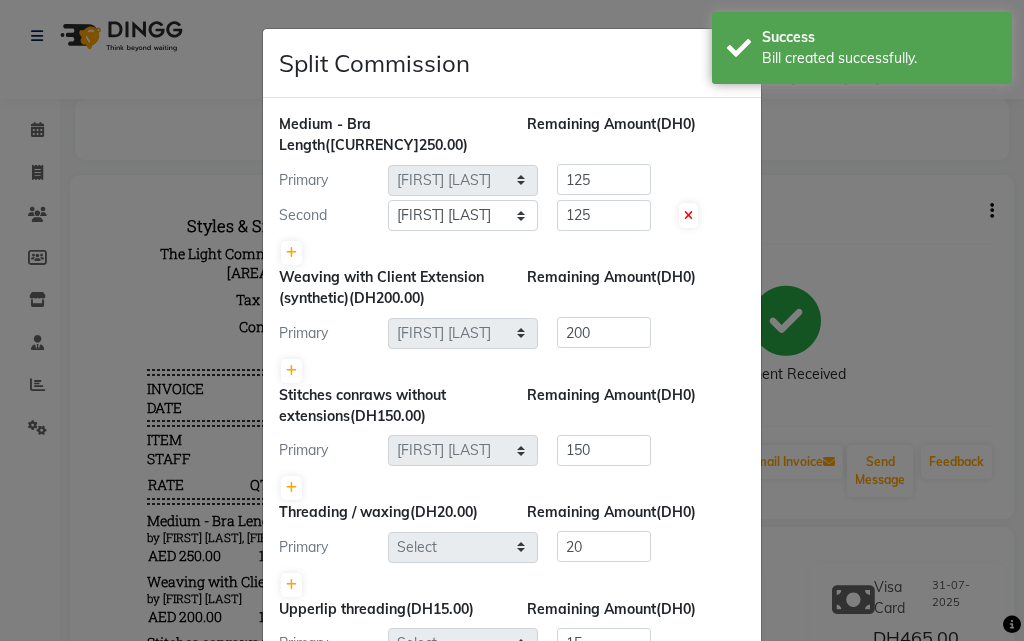 scroll, scrollTop: 0, scrollLeft: 0, axis: both 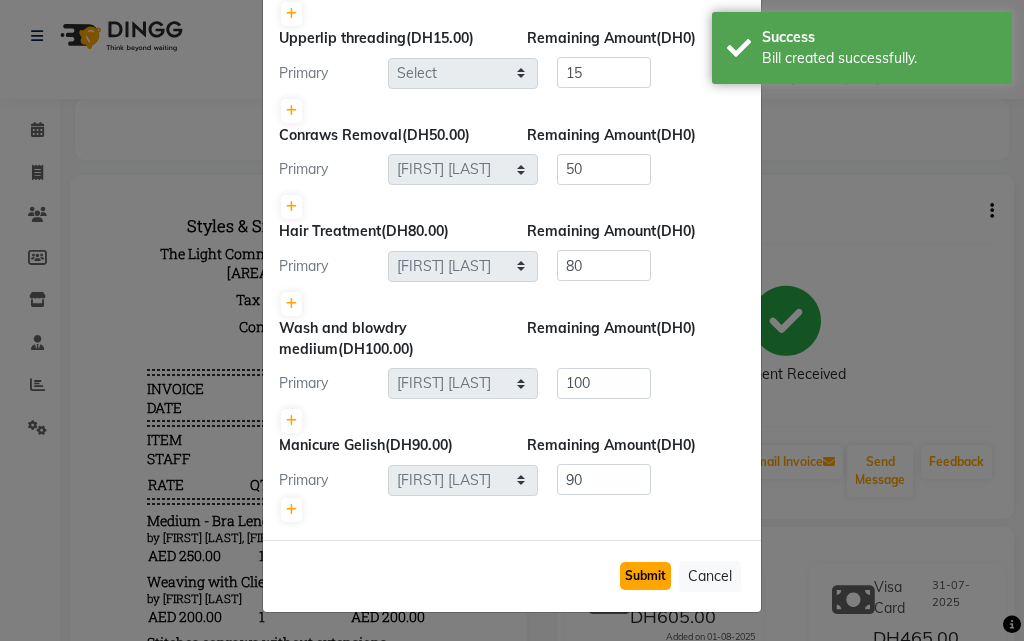 click on "Submit" 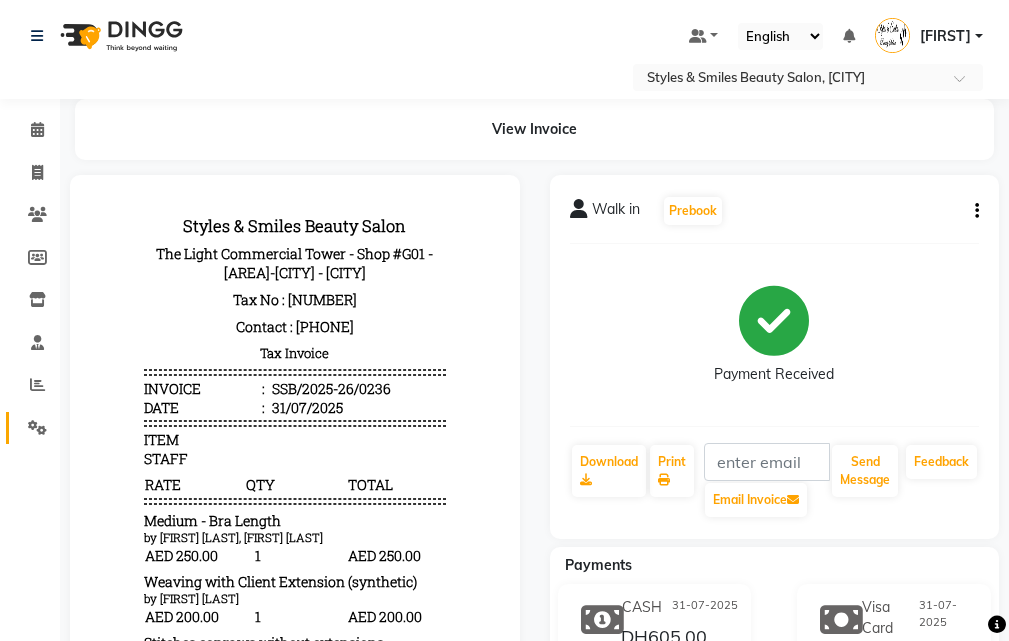 click on "Settings" 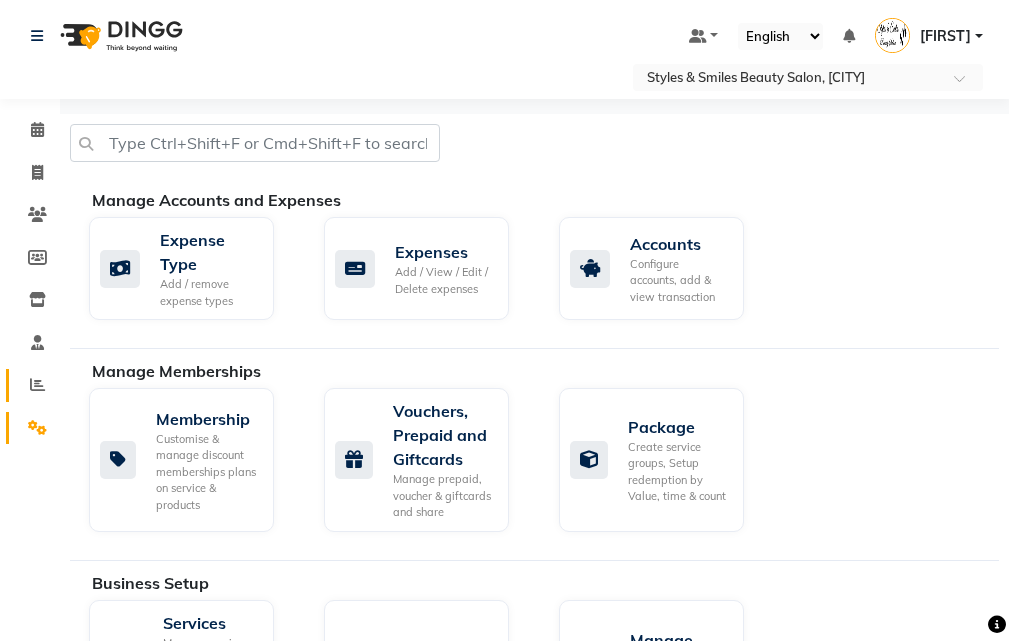 click on "Reports" 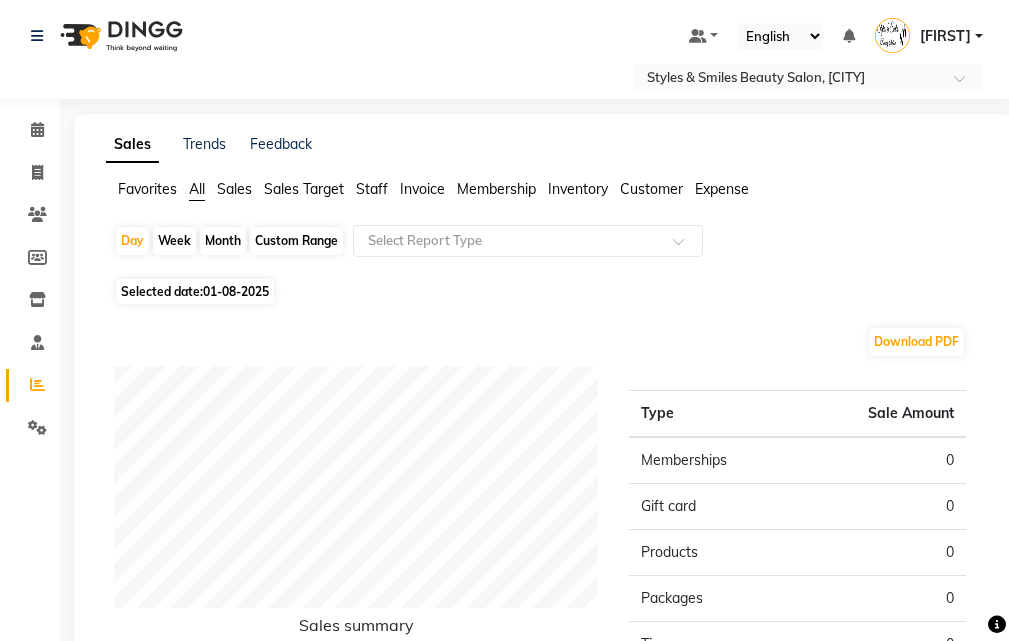 click on "Month" 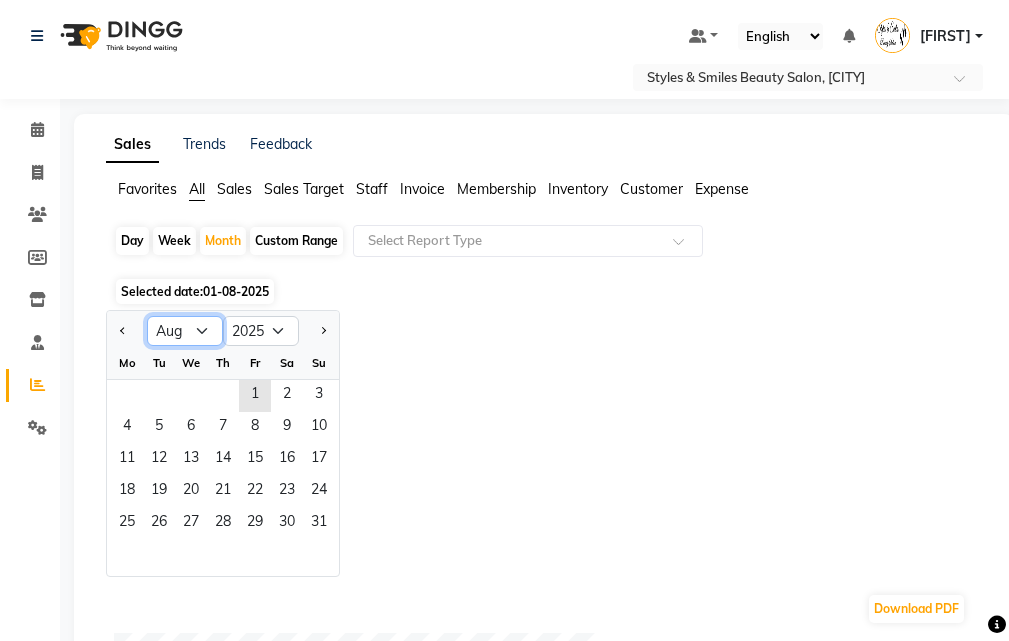 click on "Jan Feb Mar Apr May Jun Jul Aug Sep Oct Nov Dec" 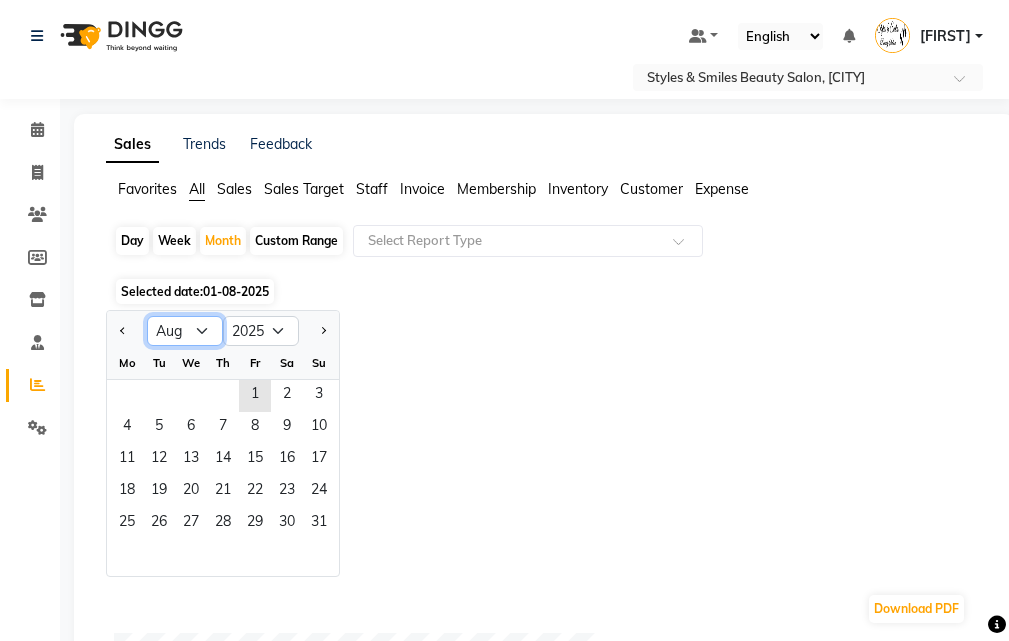 select on "7" 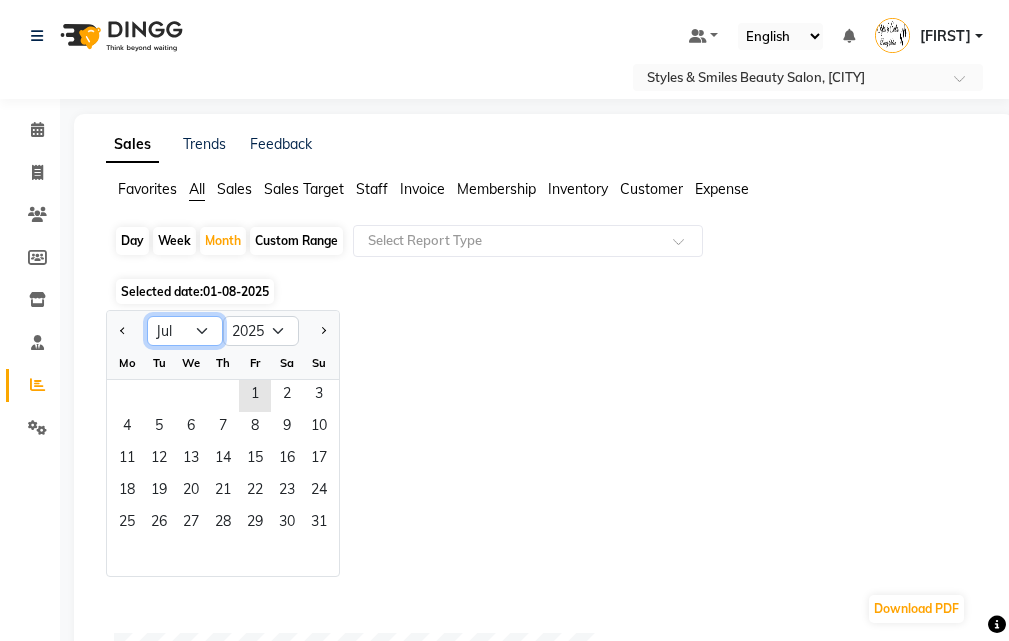 click on "Jan Feb Mar Apr May Jun Jul Aug Sep Oct Nov Dec" 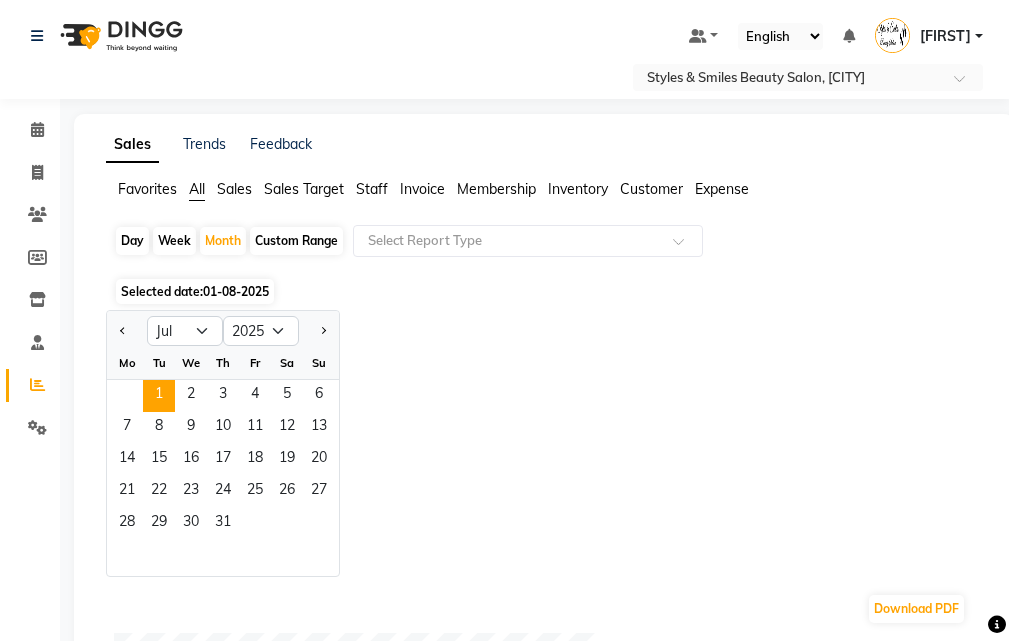 click on "1" 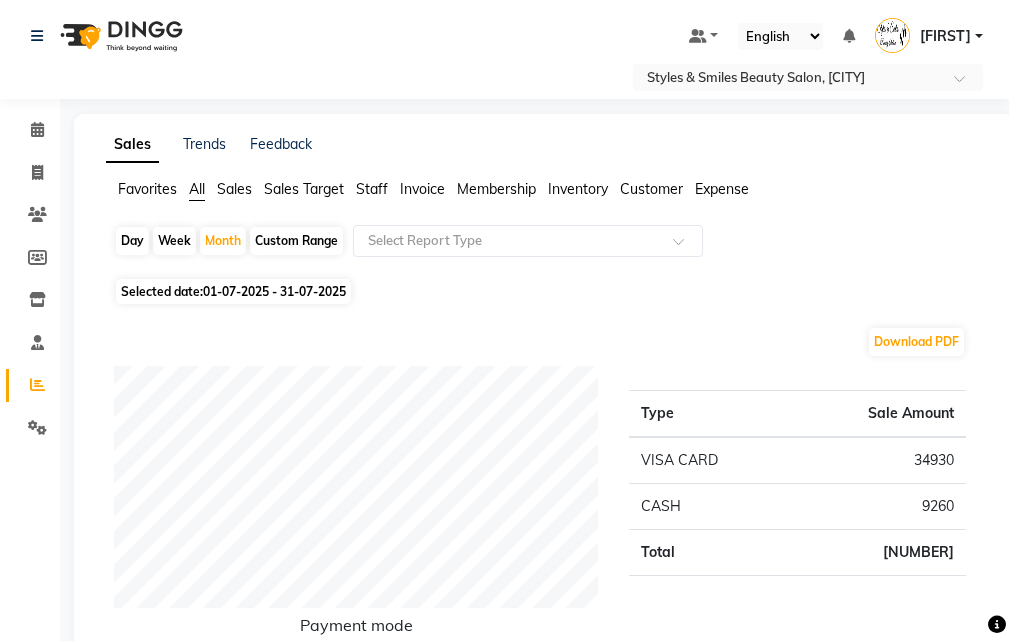 click on "Expense" 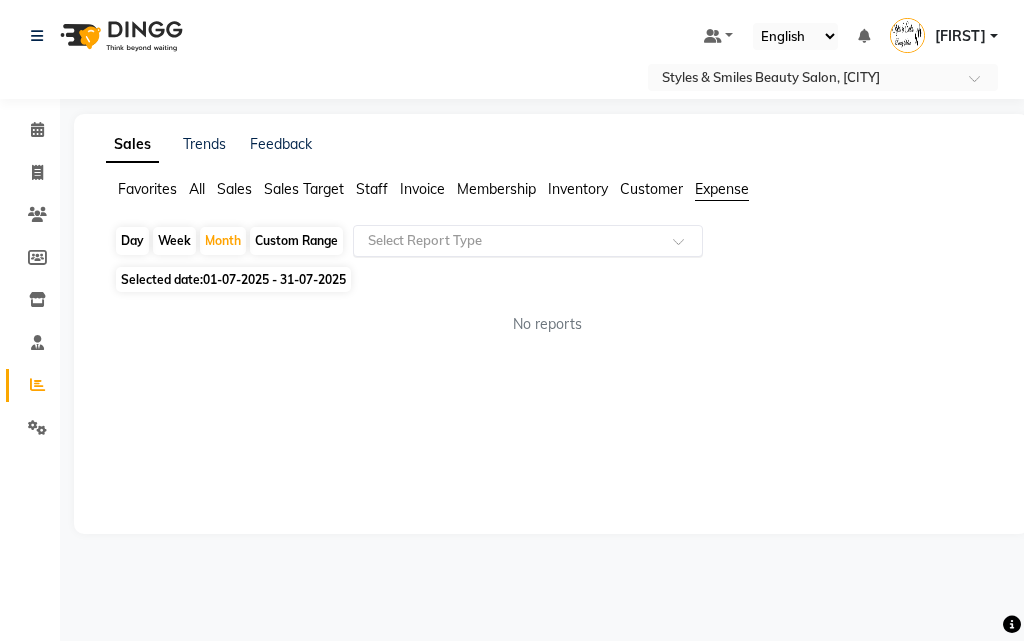 click 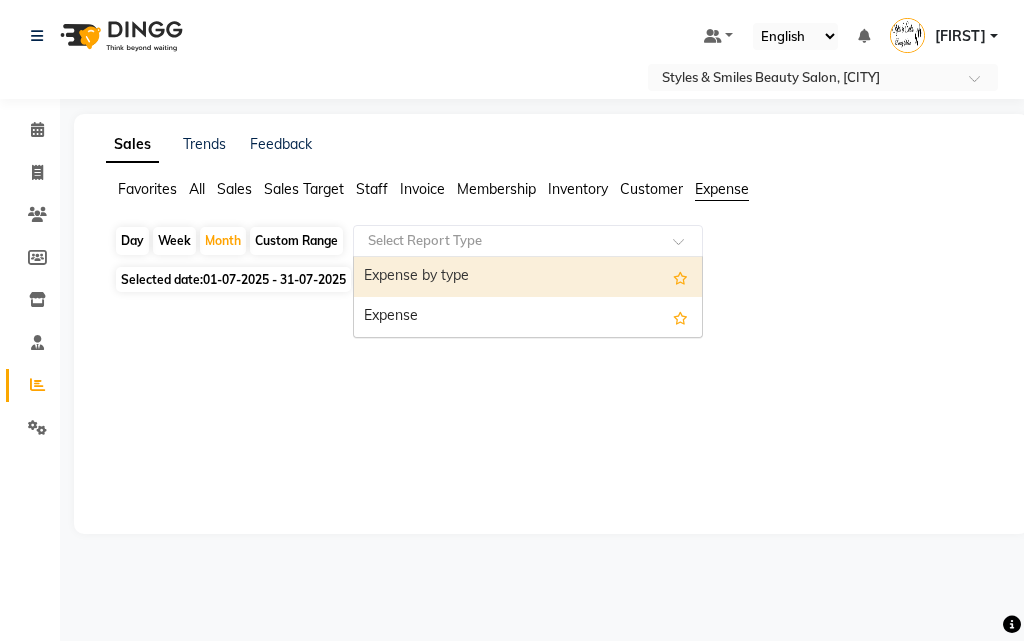 click on "Expense" at bounding box center (528, 317) 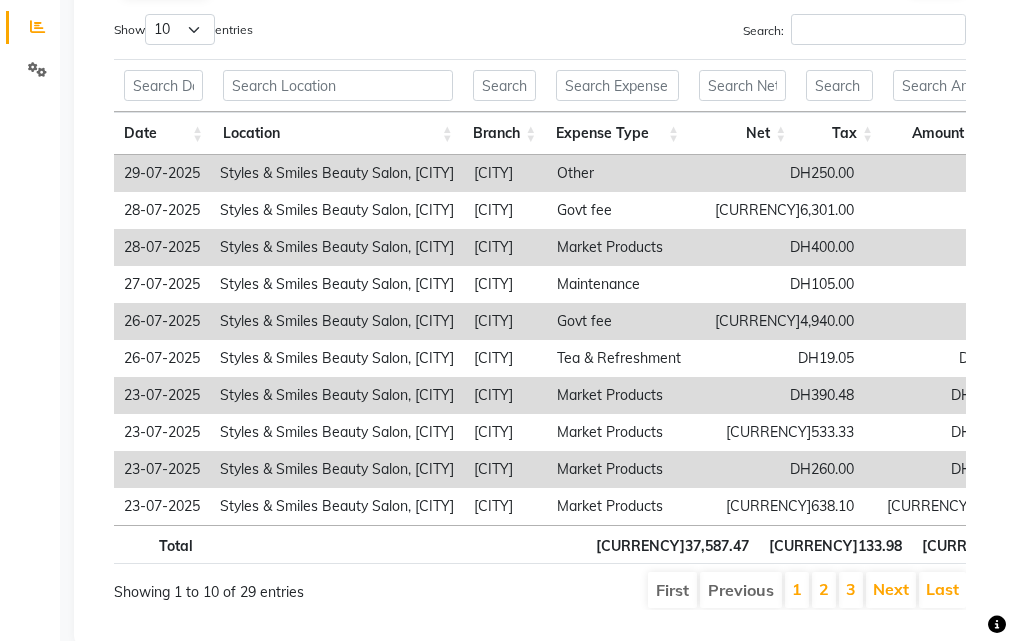 scroll, scrollTop: 423, scrollLeft: 0, axis: vertical 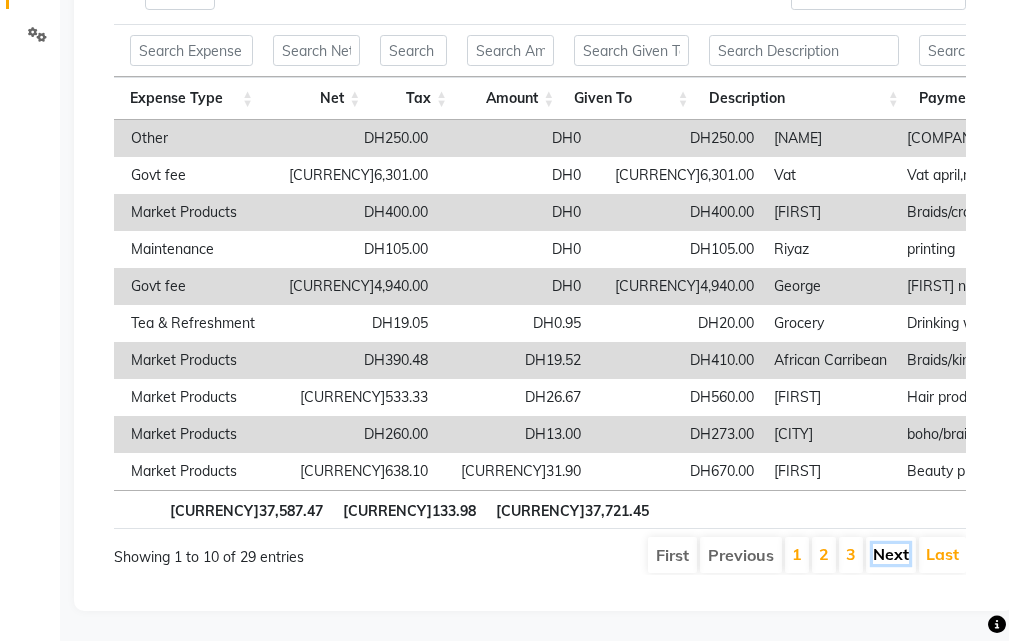 click on "Next" at bounding box center (891, 554) 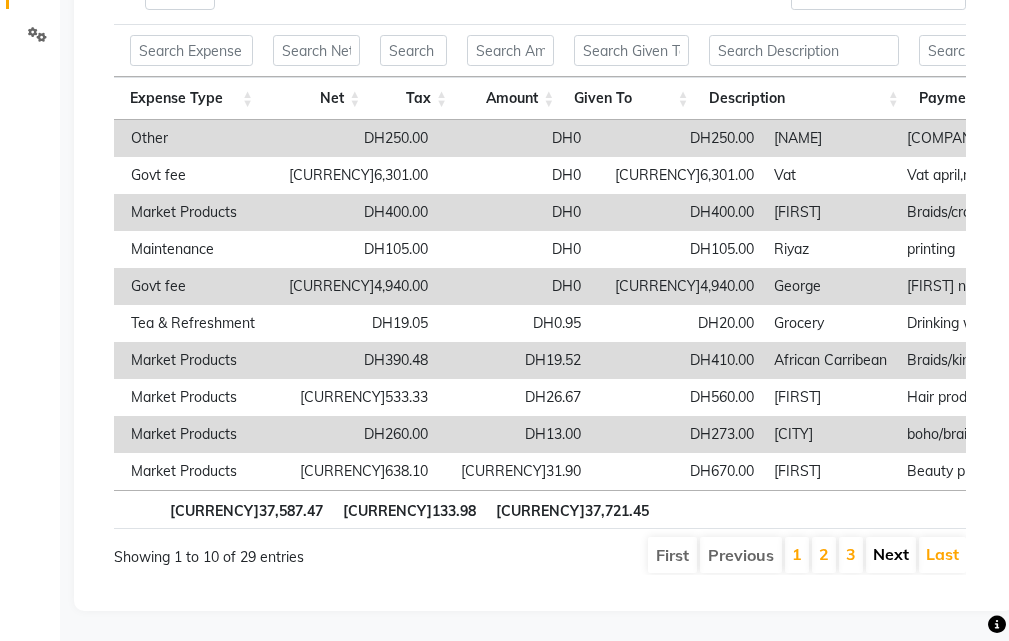 scroll, scrollTop: 421, scrollLeft: 0, axis: vertical 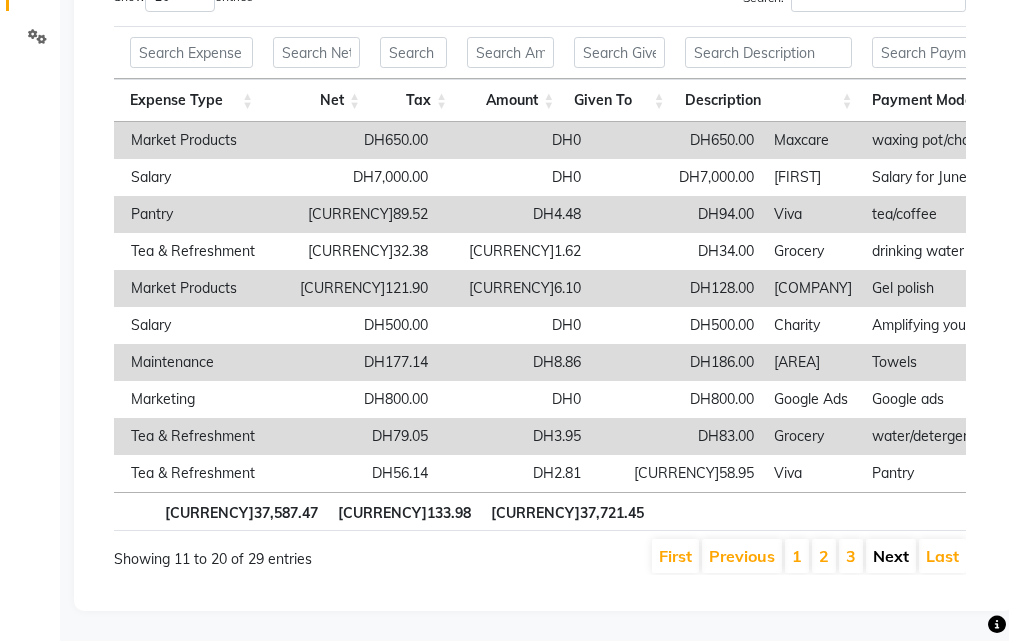 click on "Next" at bounding box center [891, 556] 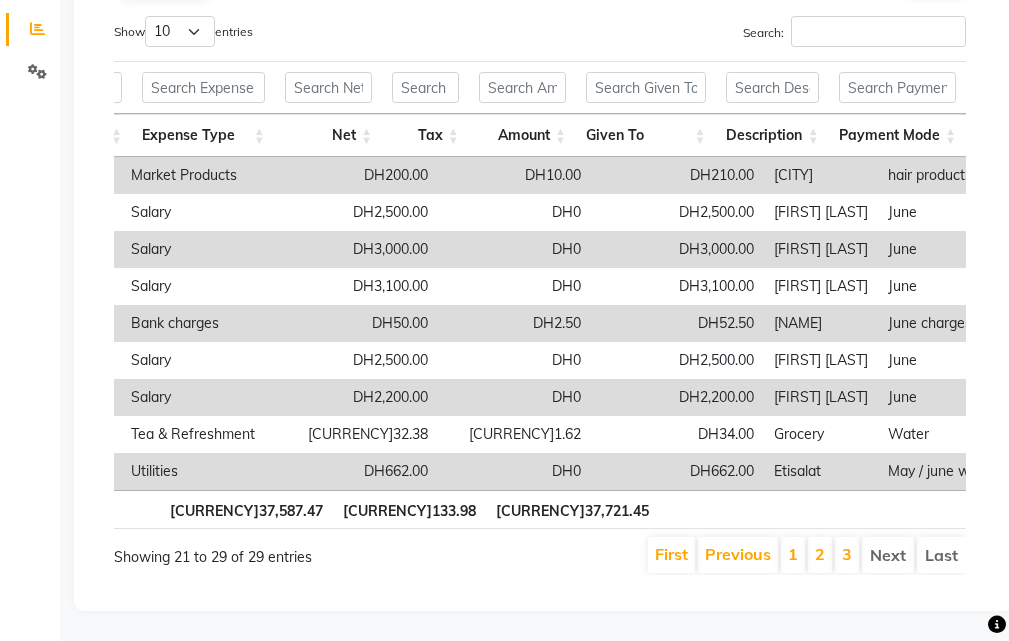 scroll, scrollTop: 386, scrollLeft: 0, axis: vertical 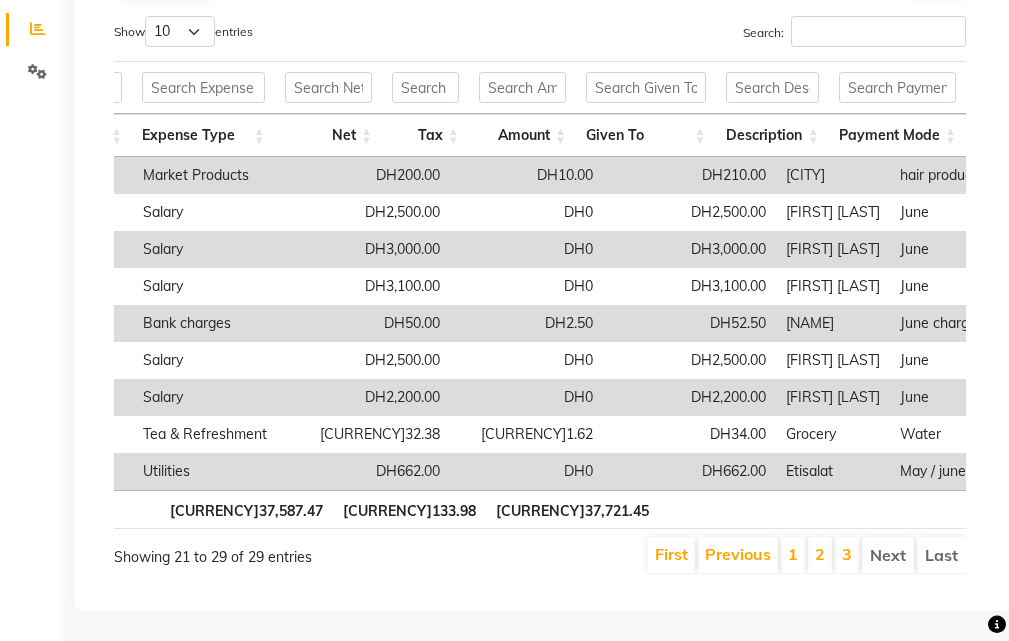 click on "Next" at bounding box center (888, 555) 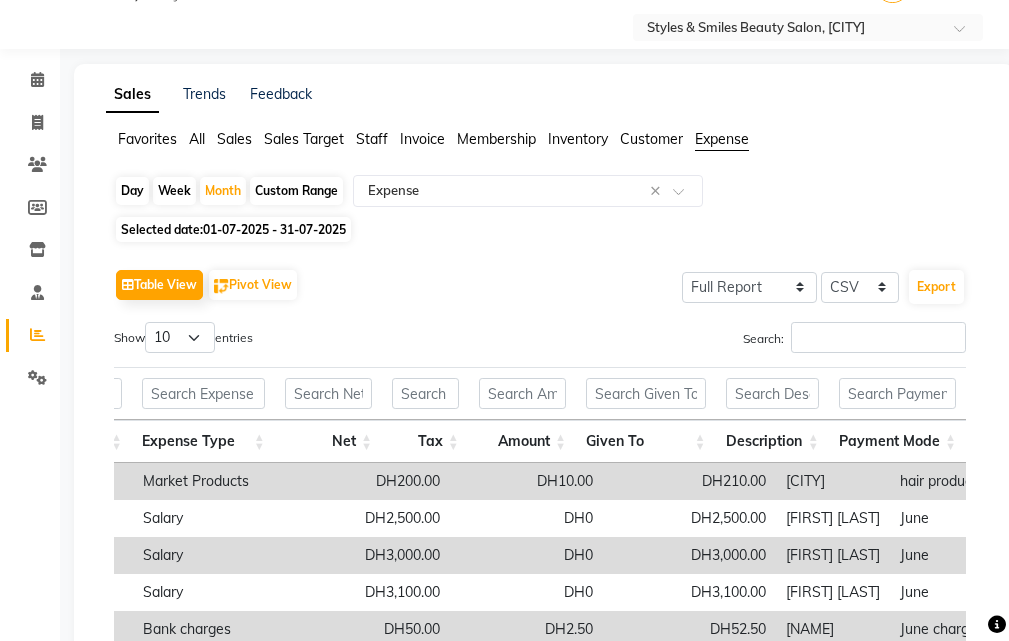 scroll, scrollTop: 0, scrollLeft: 0, axis: both 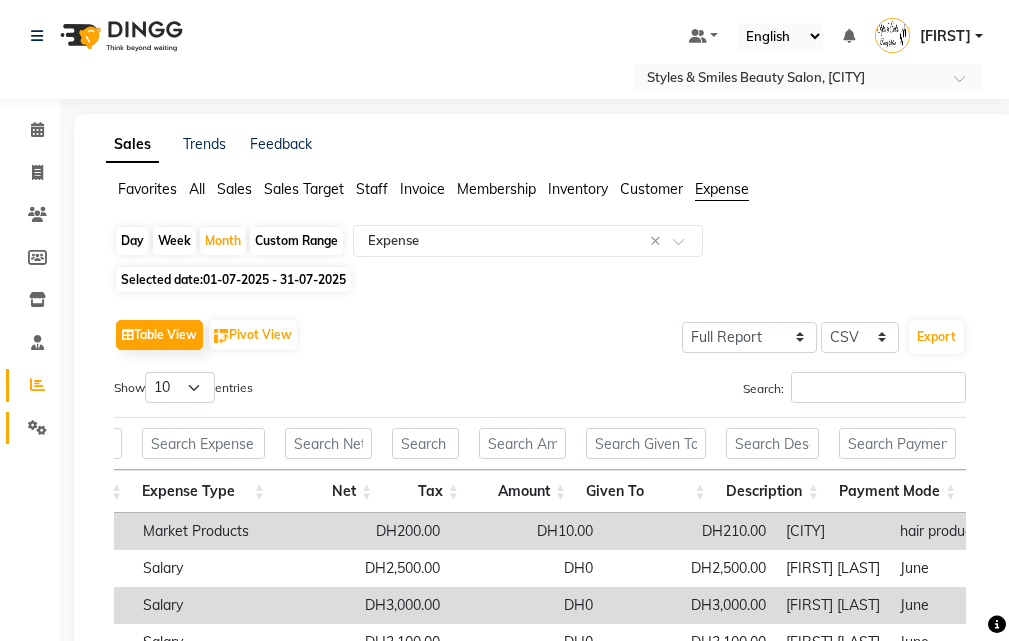 click 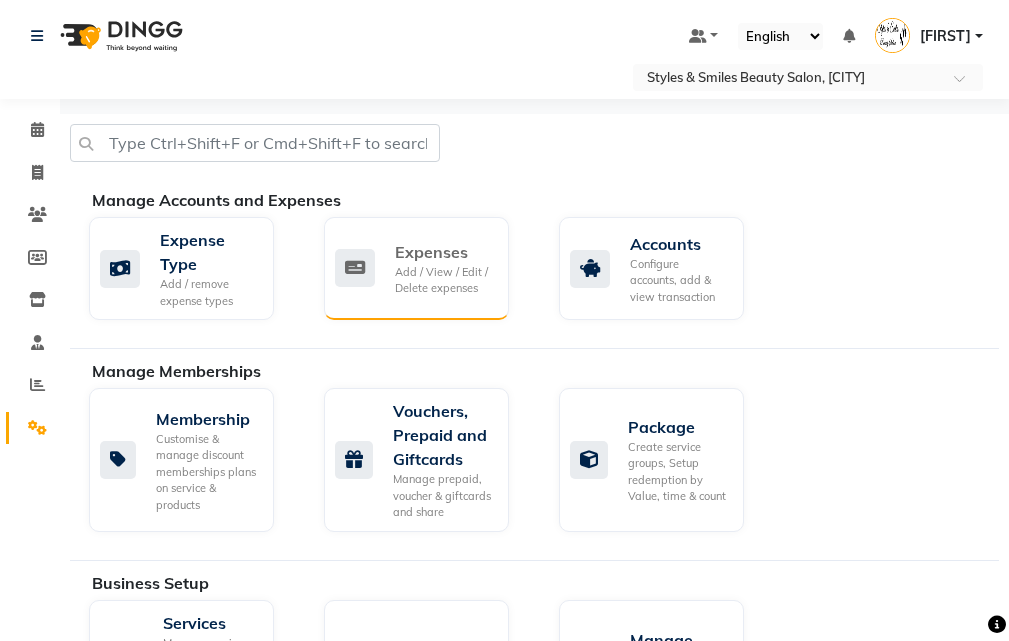 click on "Add / View / Edit / Delete expenses" 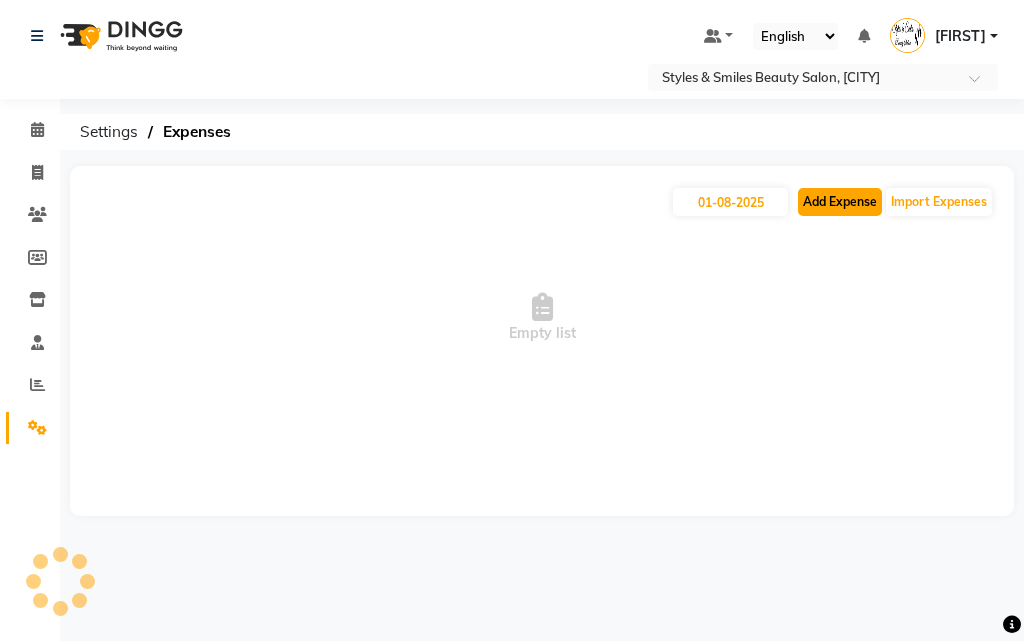click on "Add Expense" 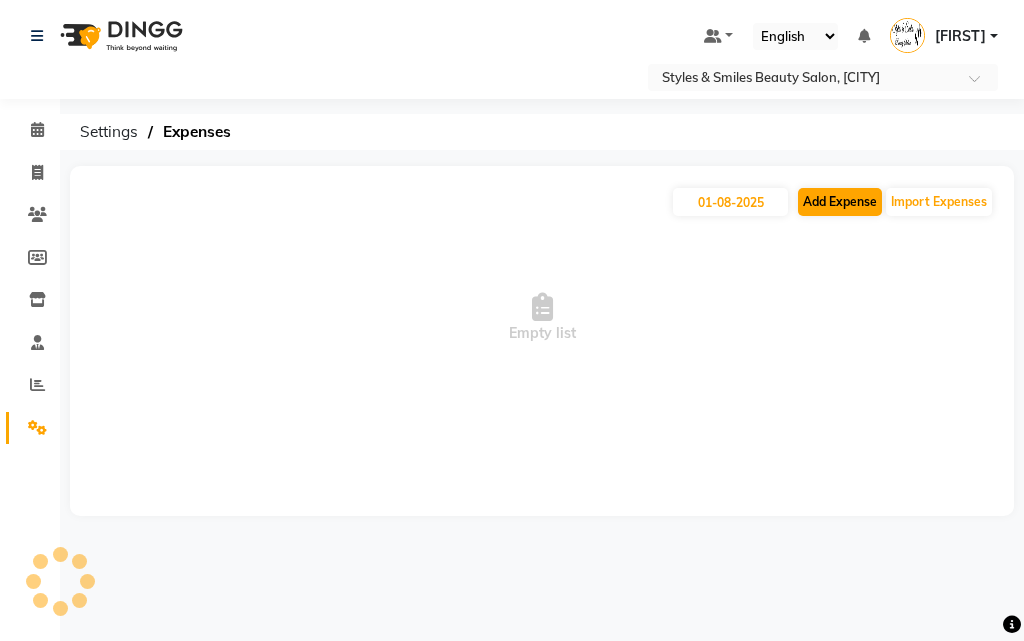 select on "1" 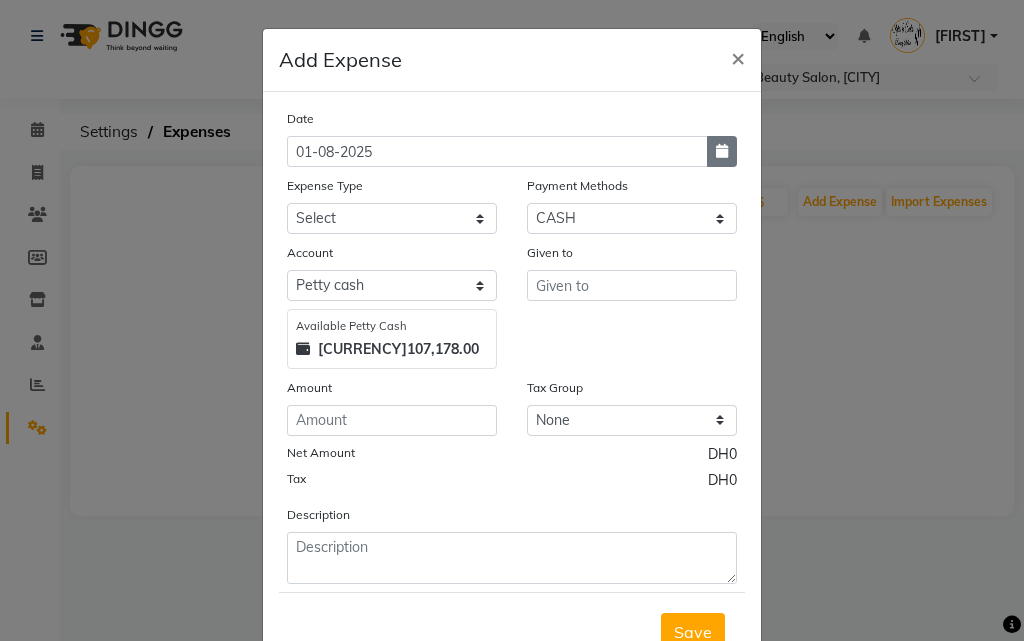 click 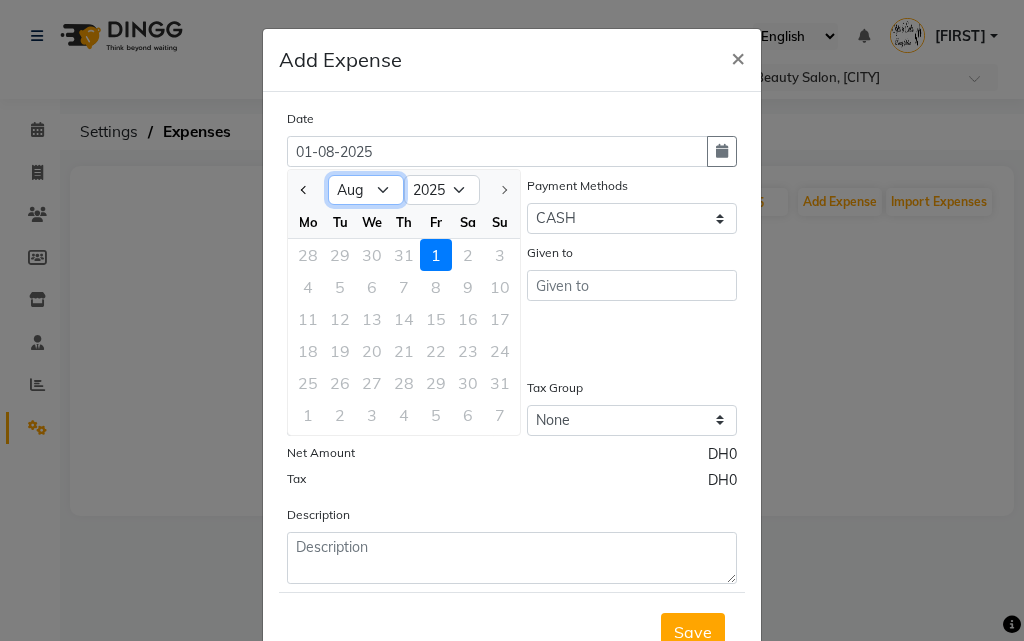 click on "Jan Feb Mar Apr May Jun Jul Aug" 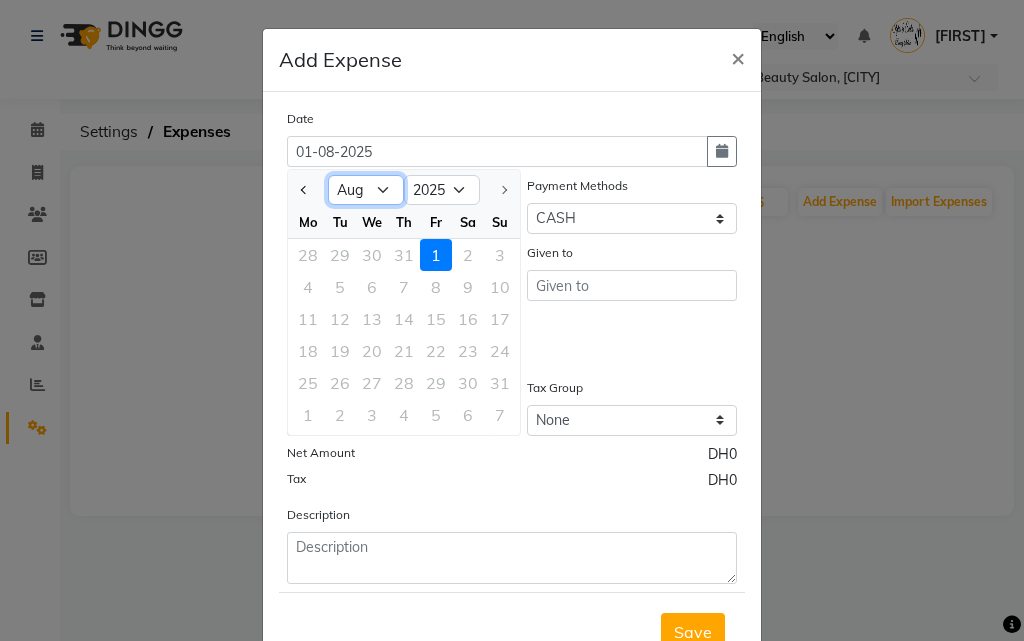 select on "7" 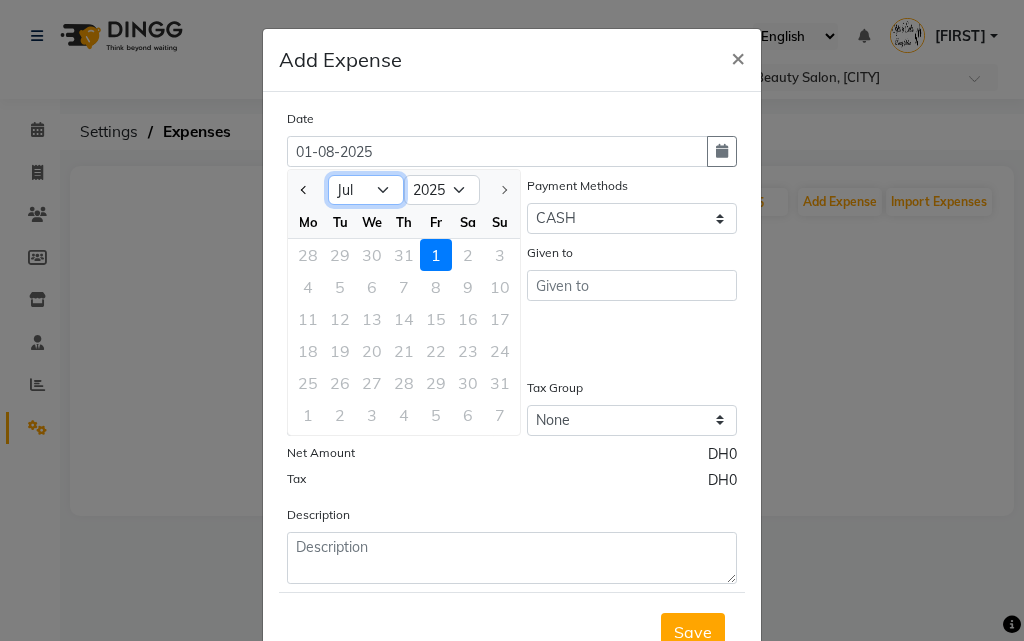 click on "Jan Feb Mar Apr May Jun Jul Aug" 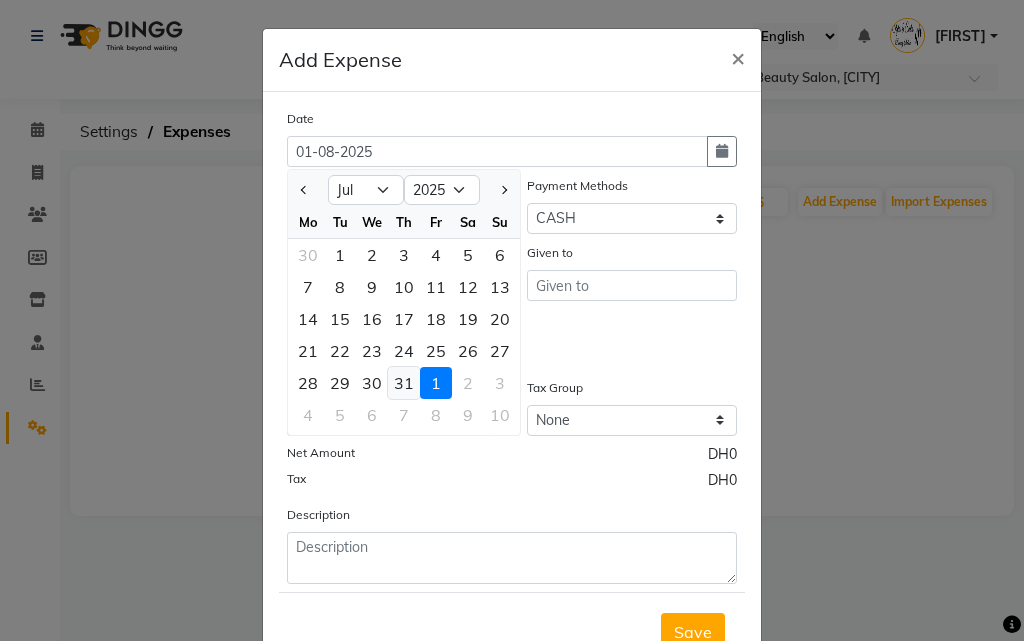 click on "31" 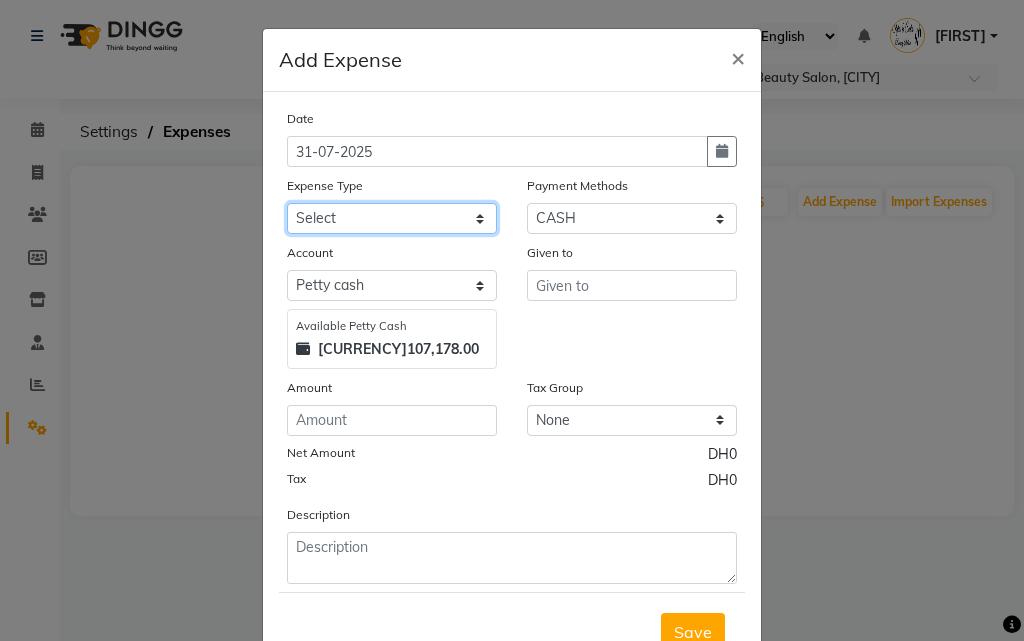 click on "Select Master Card Visa Card CASH" 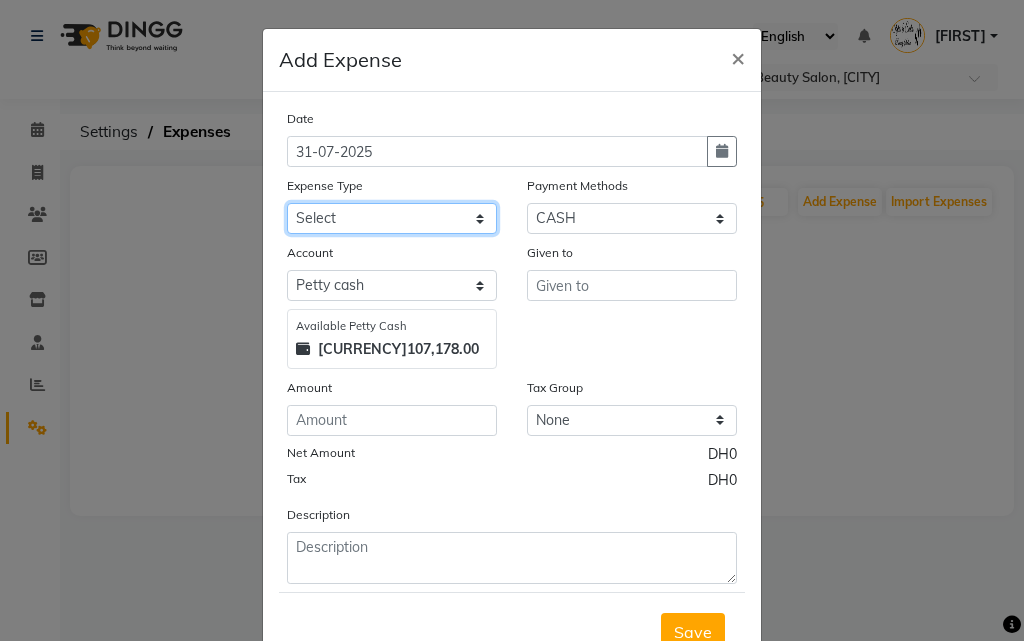 select on "4417" 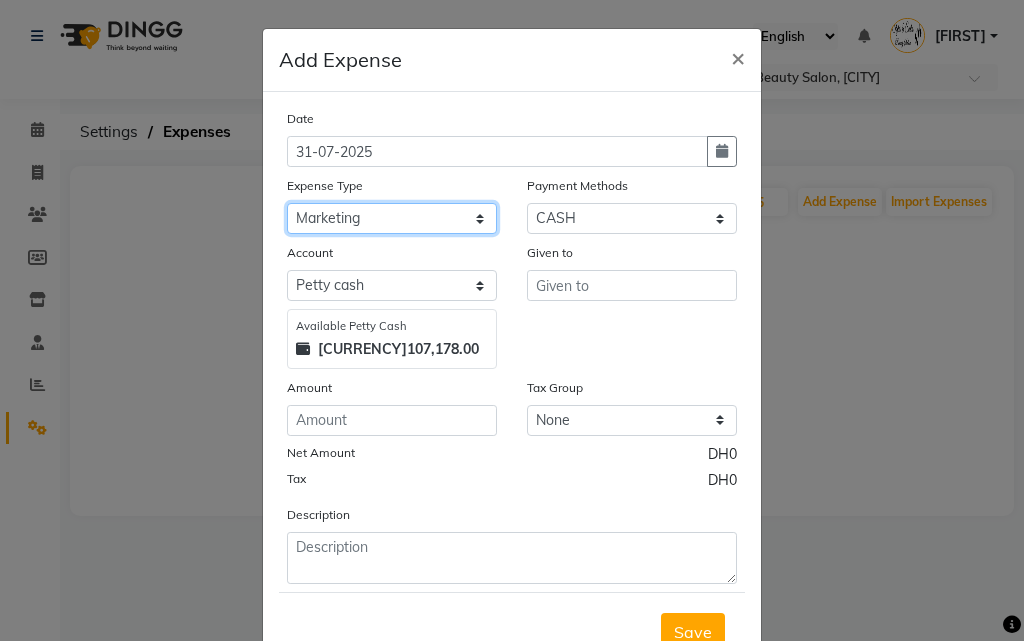 click on "Select Master Card Visa Card CASH" 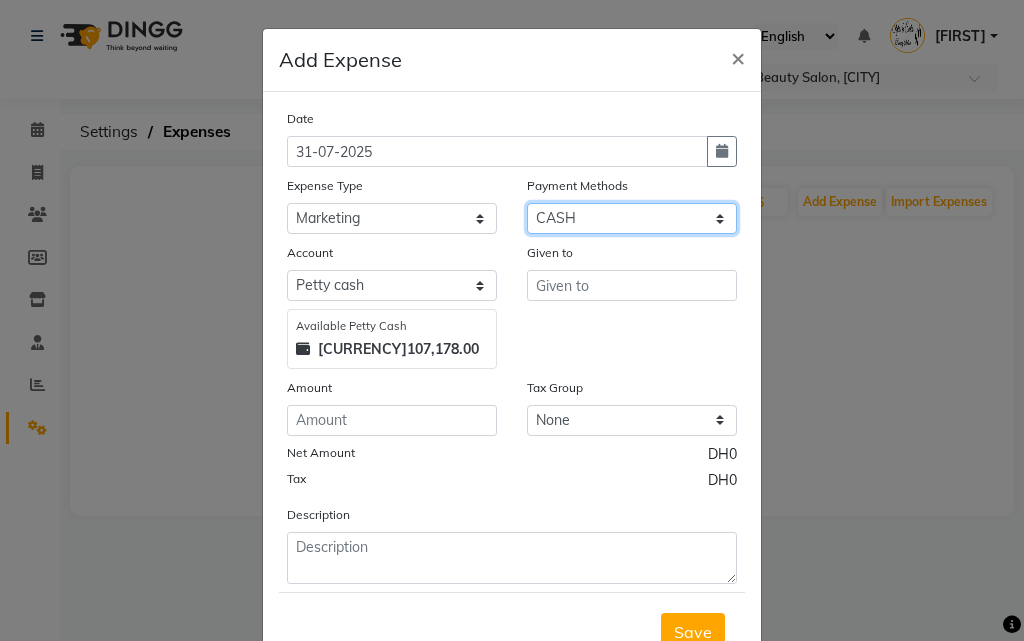 click on "Select Master Card Visa Card CASH" 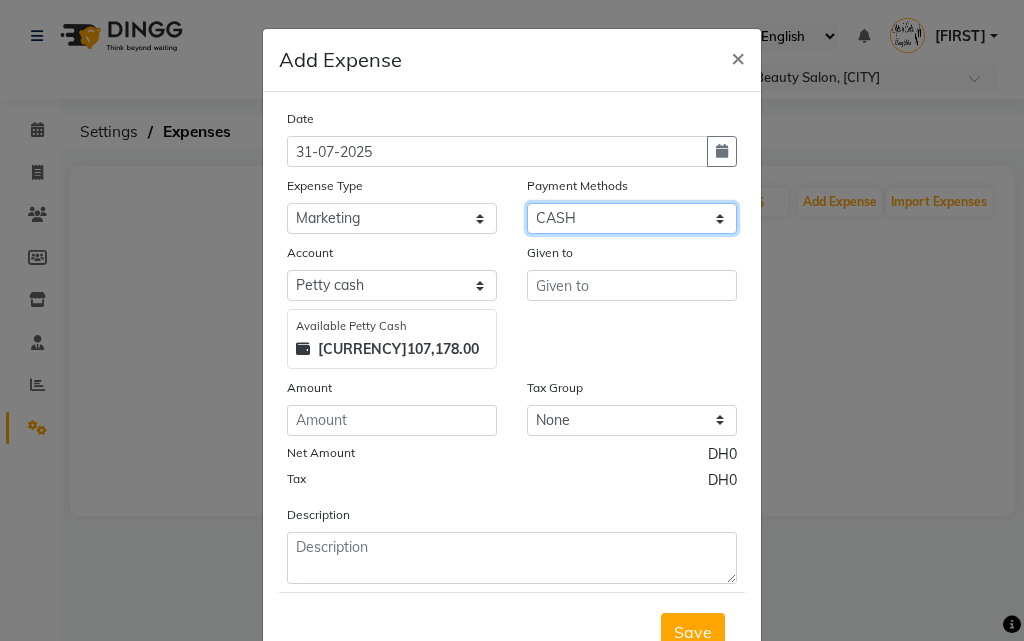 select on "19" 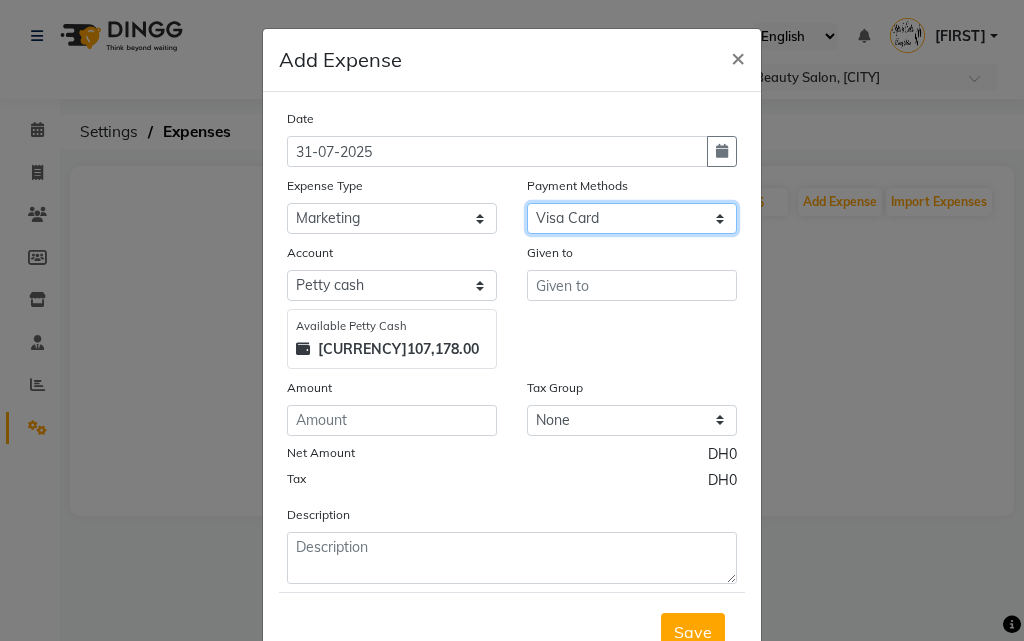 click on "Select Master Card Visa Card CASH" 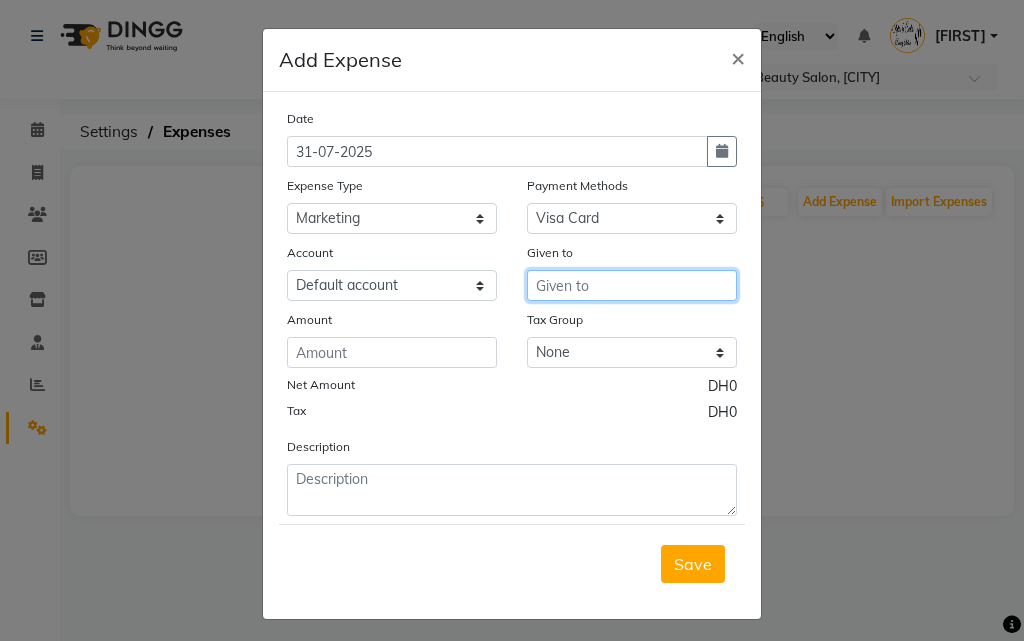 click at bounding box center [632, 285] 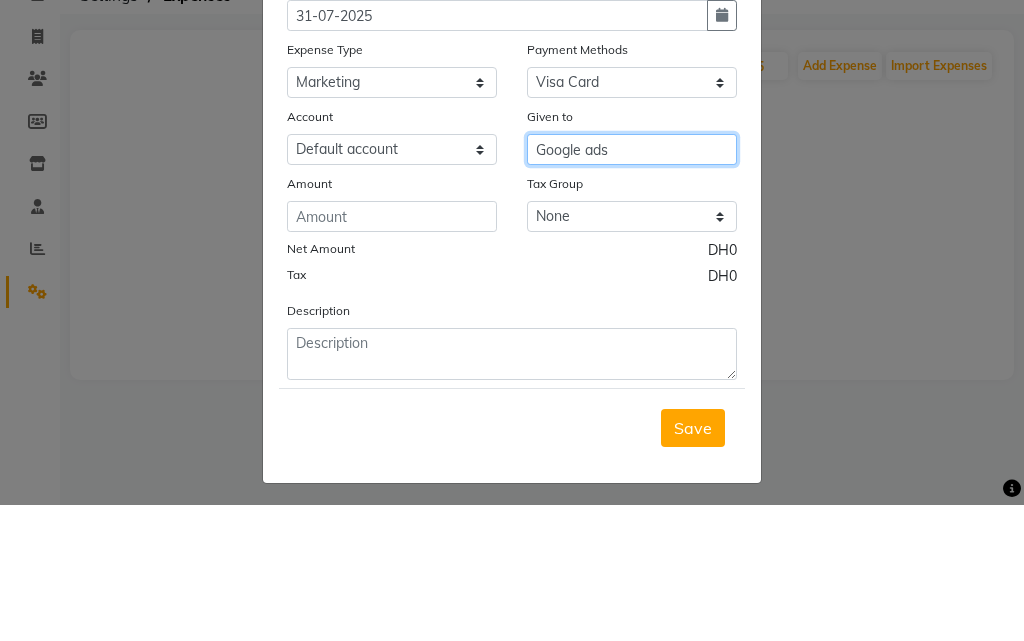 type on "Google ads" 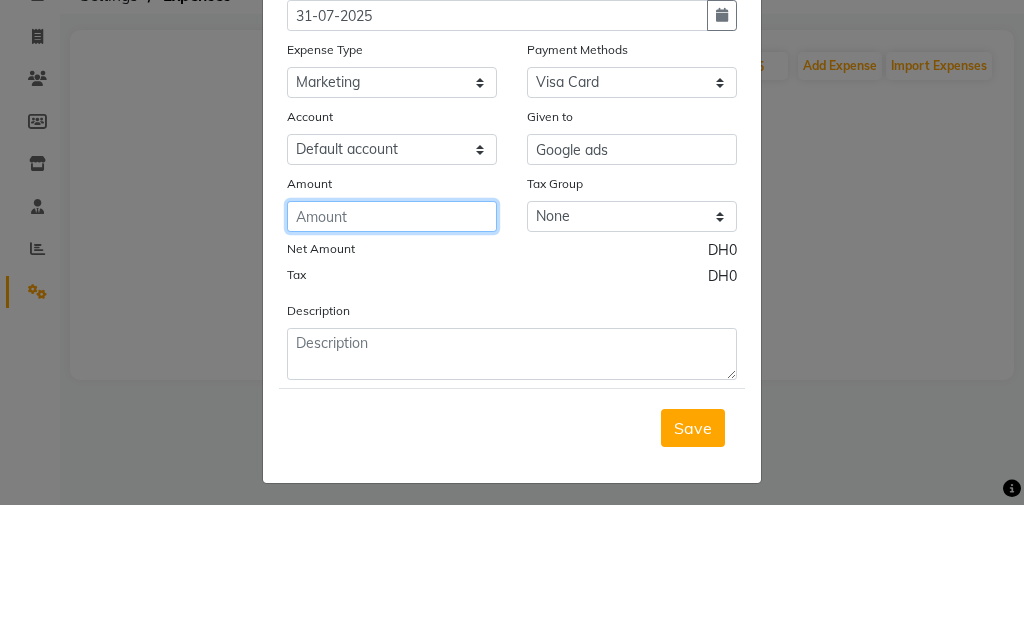 click 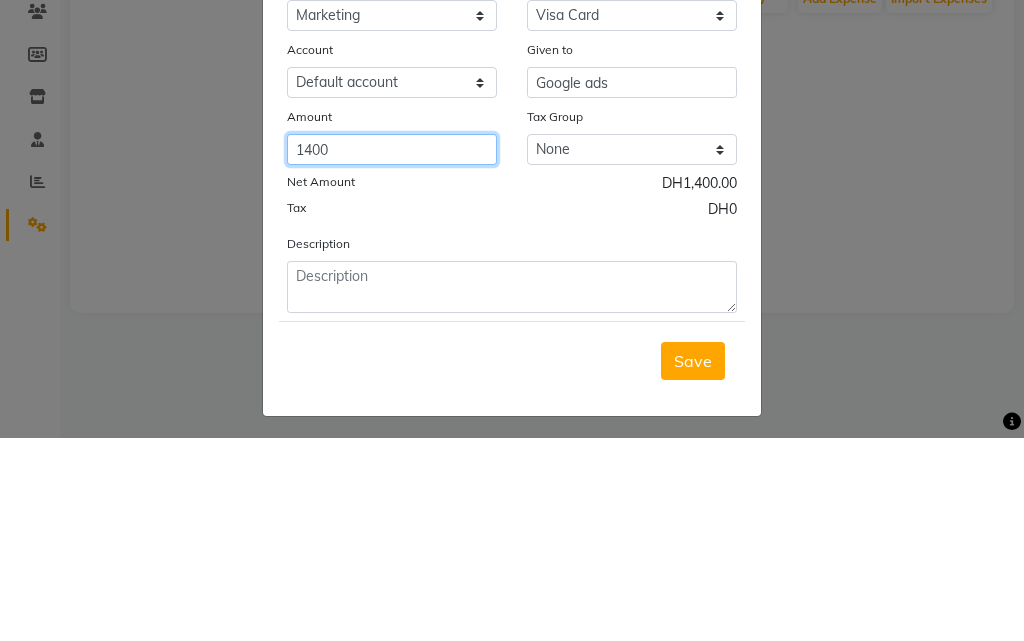 type on "1400" 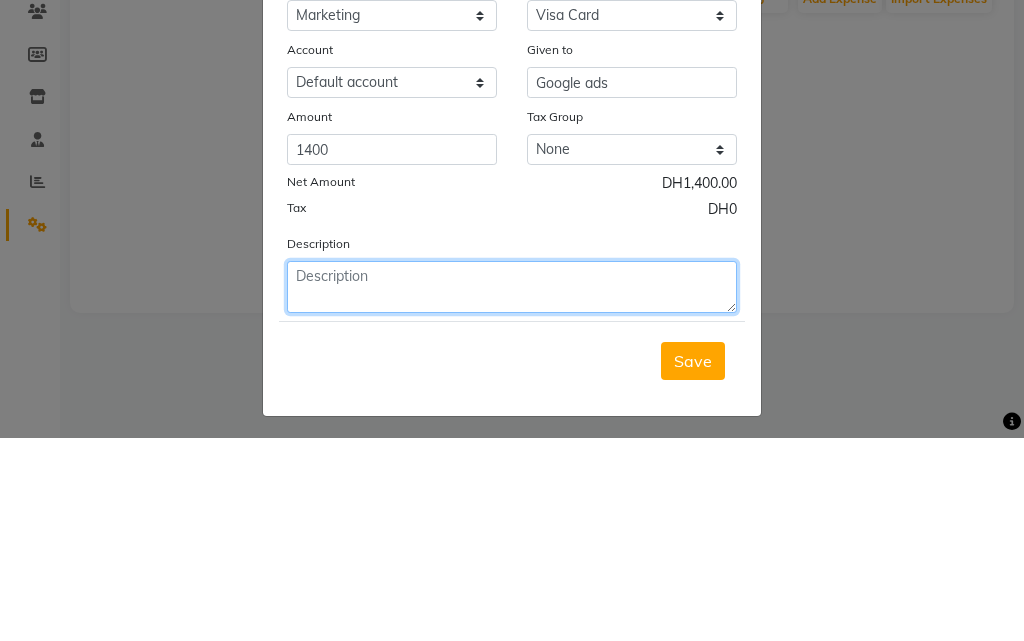 click 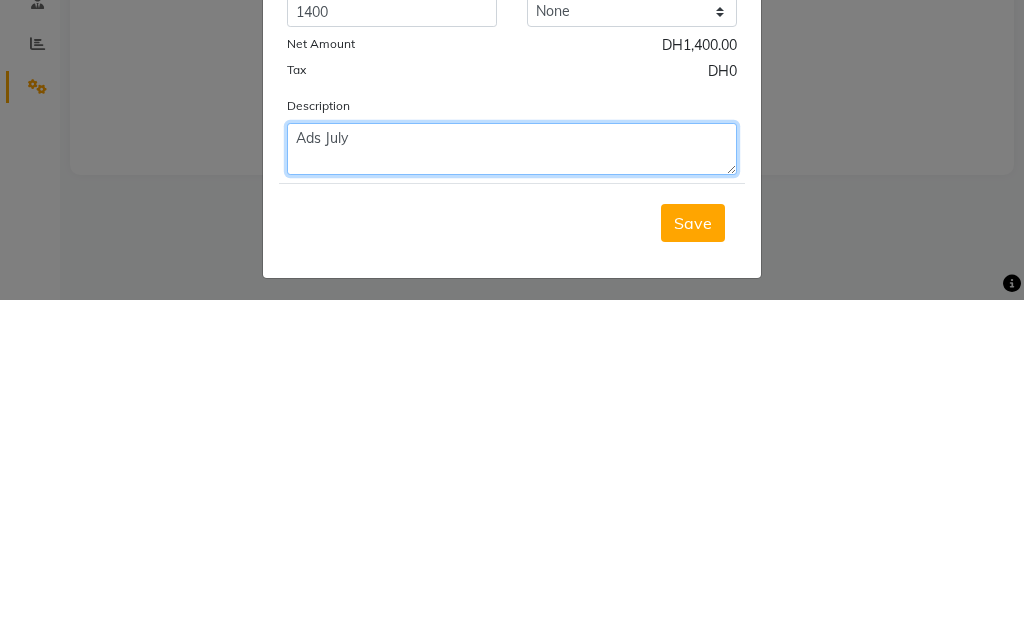 type on "Ads July" 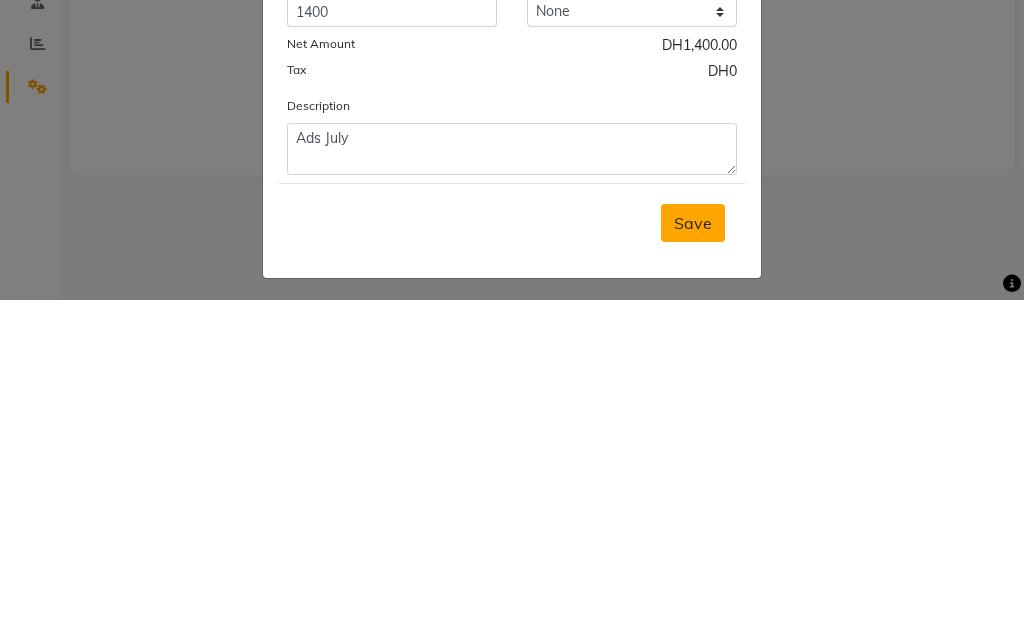click on "Save" at bounding box center [693, 564] 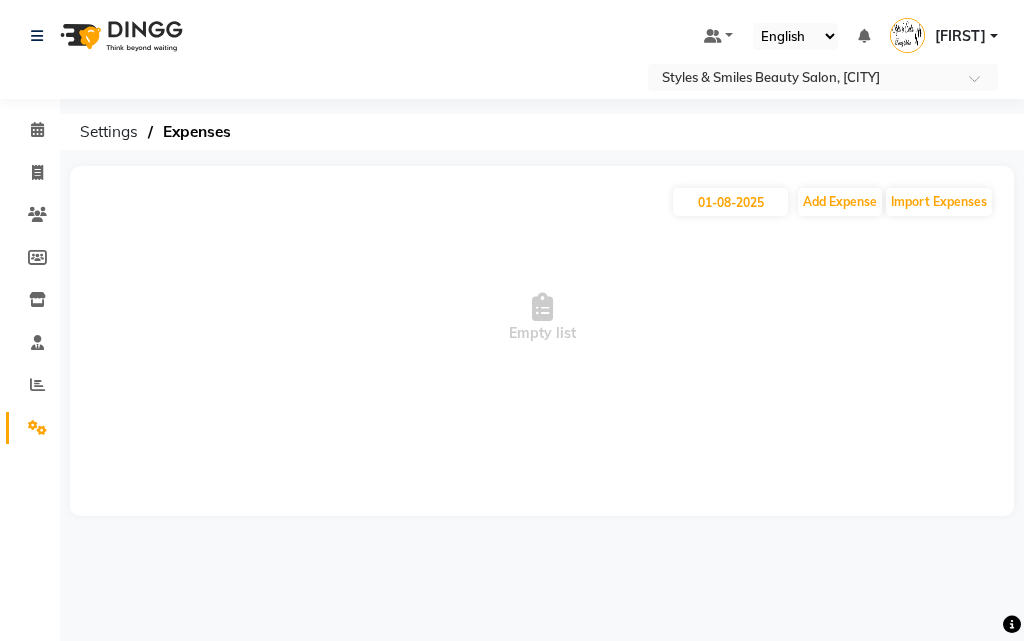 click 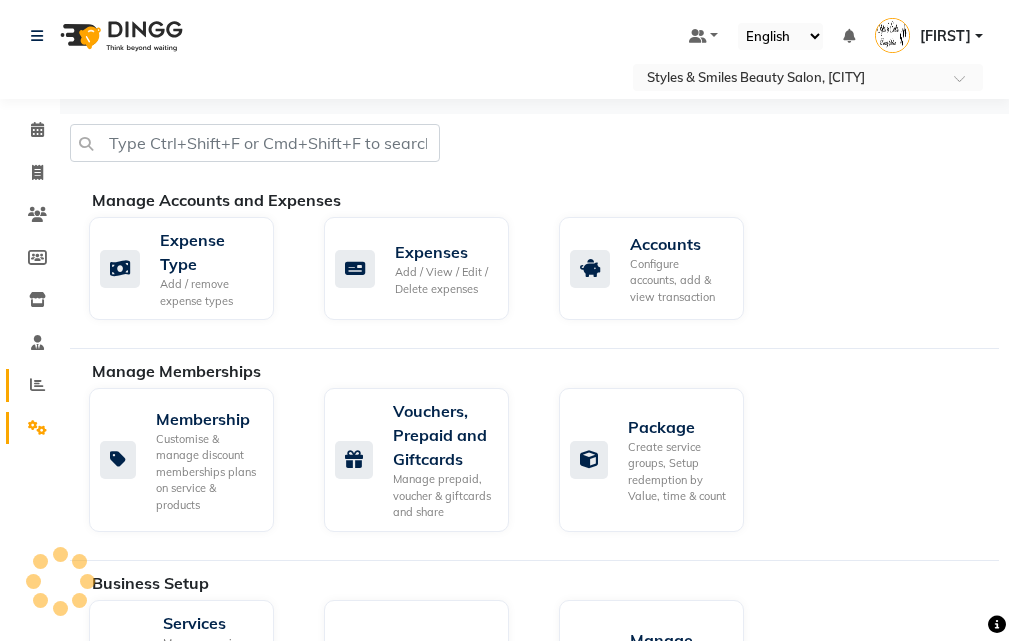 click 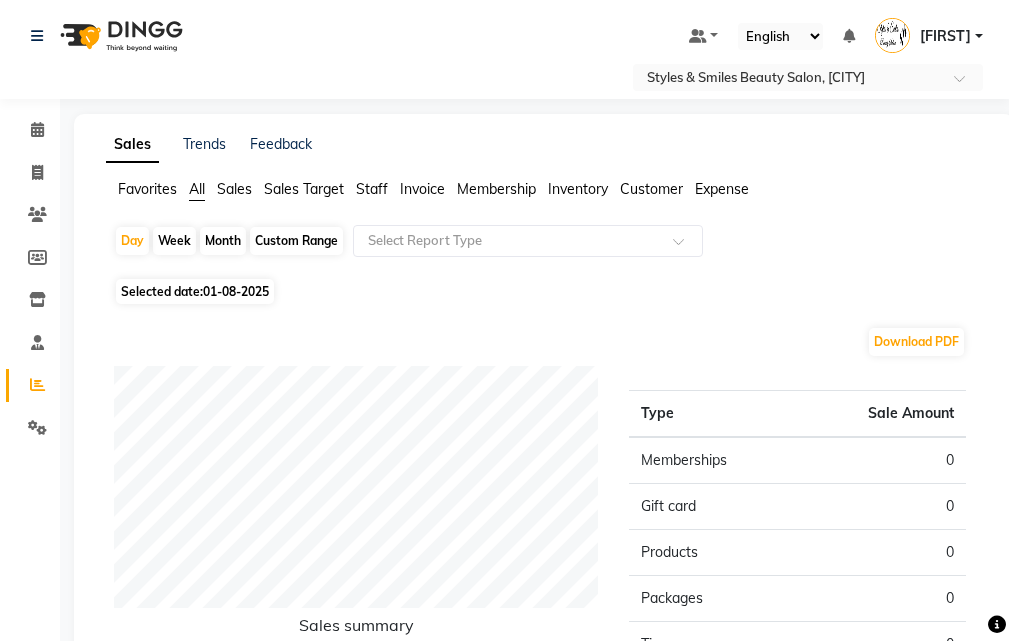 click on "Expense" 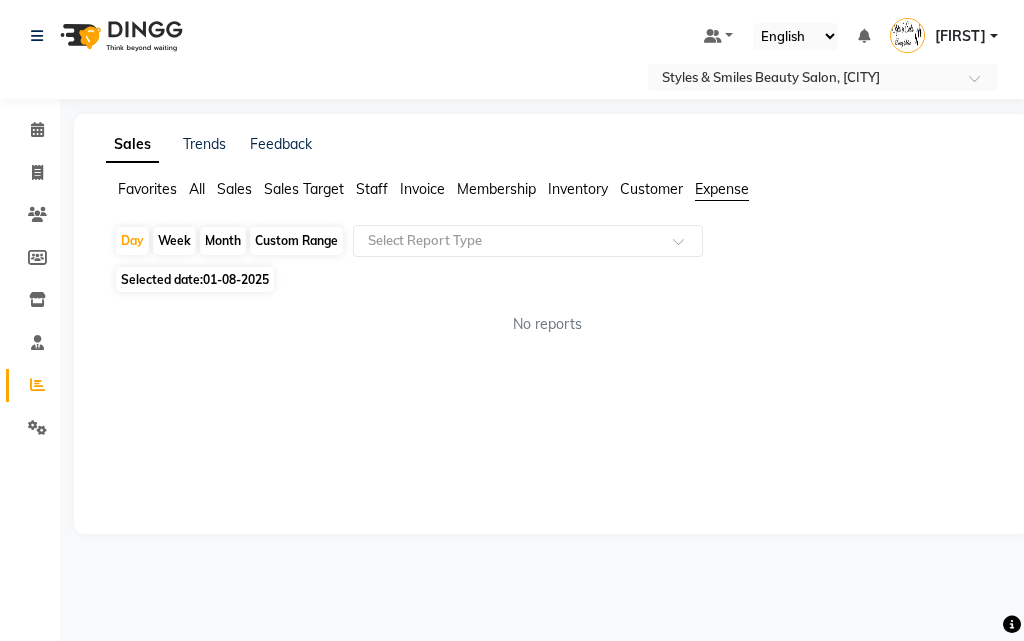 click on "Month" 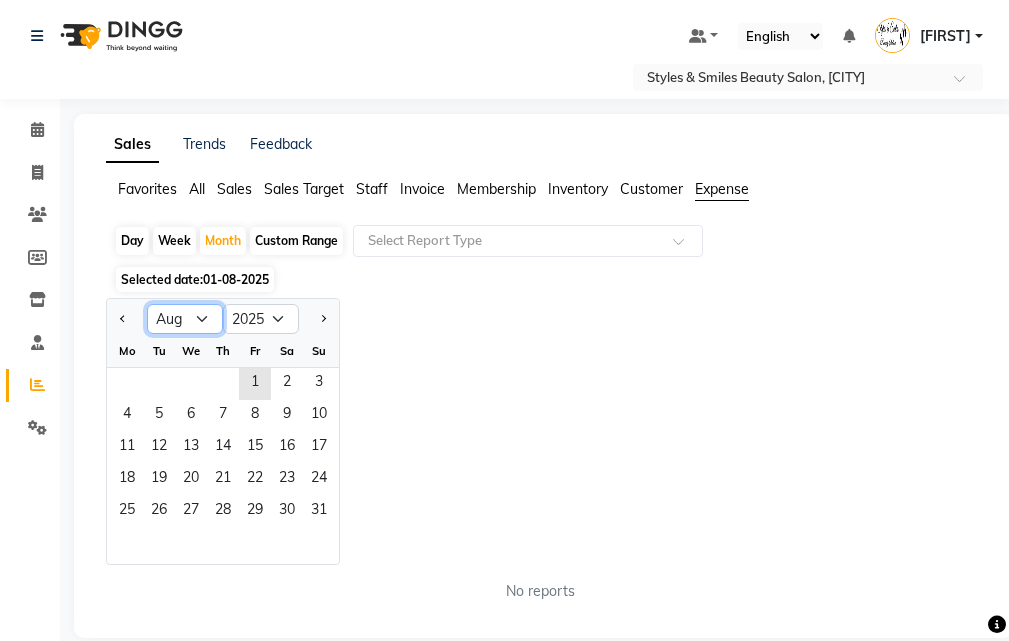 click on "Jan Feb Mar Apr May Jun Jul Aug Sep Oct Nov Dec" 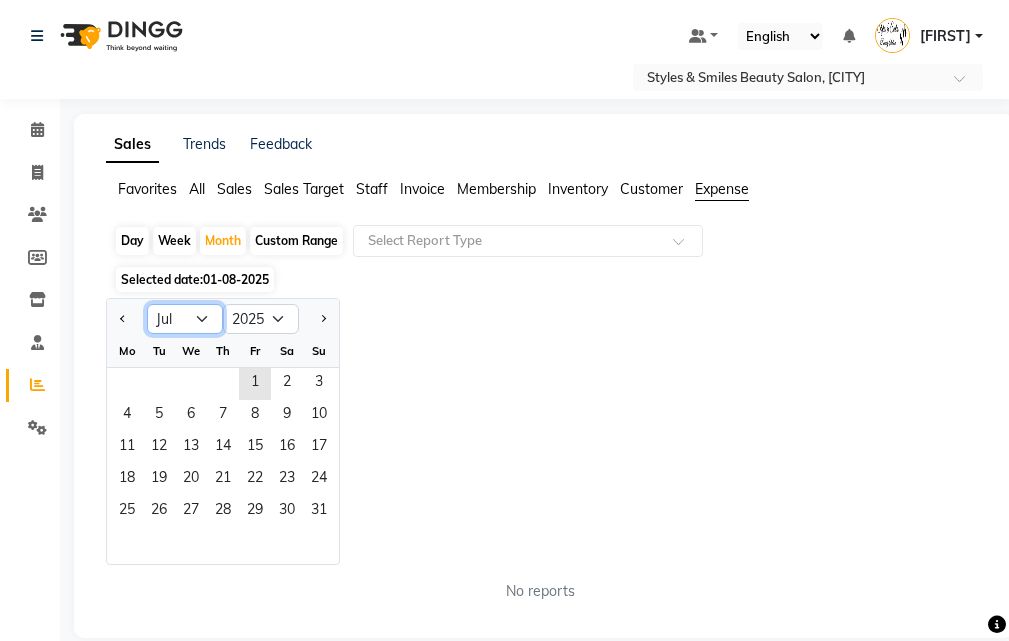 click on "Jan Feb Mar Apr May Jun Jul Aug Sep Oct Nov Dec" 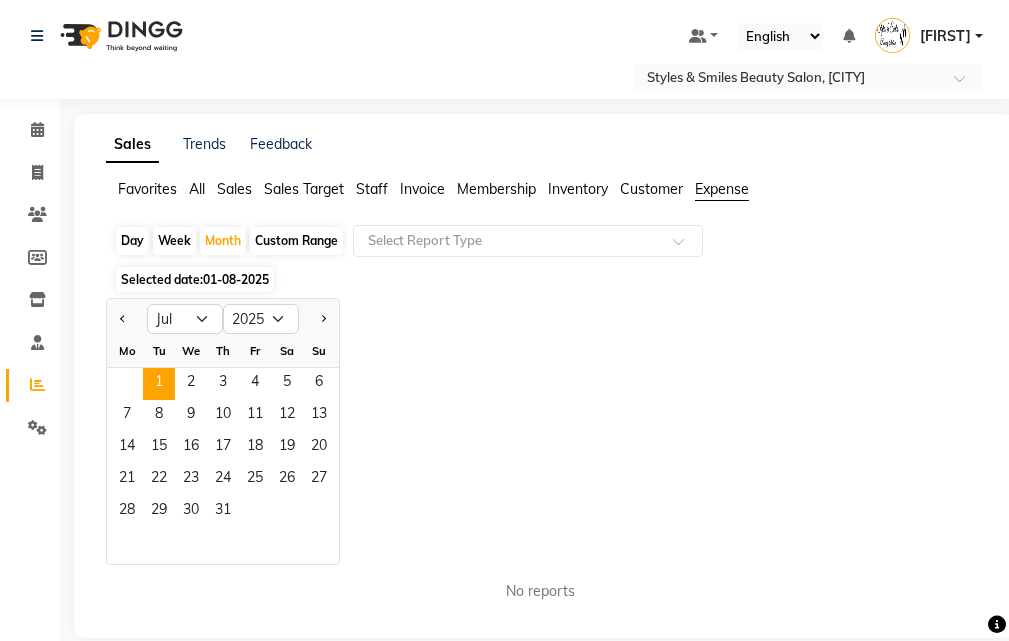 click on "1" 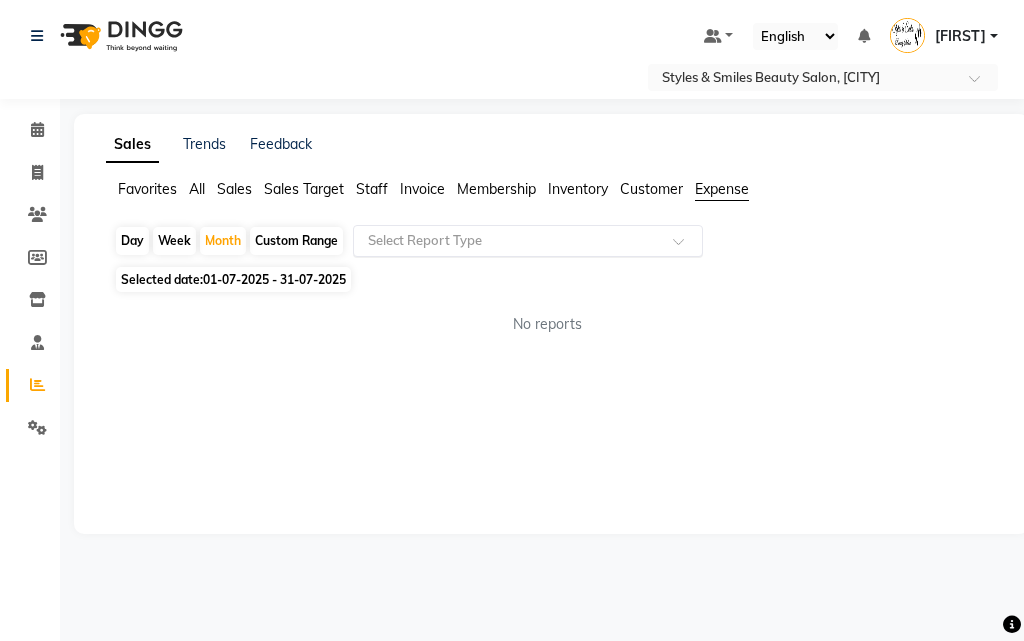 click 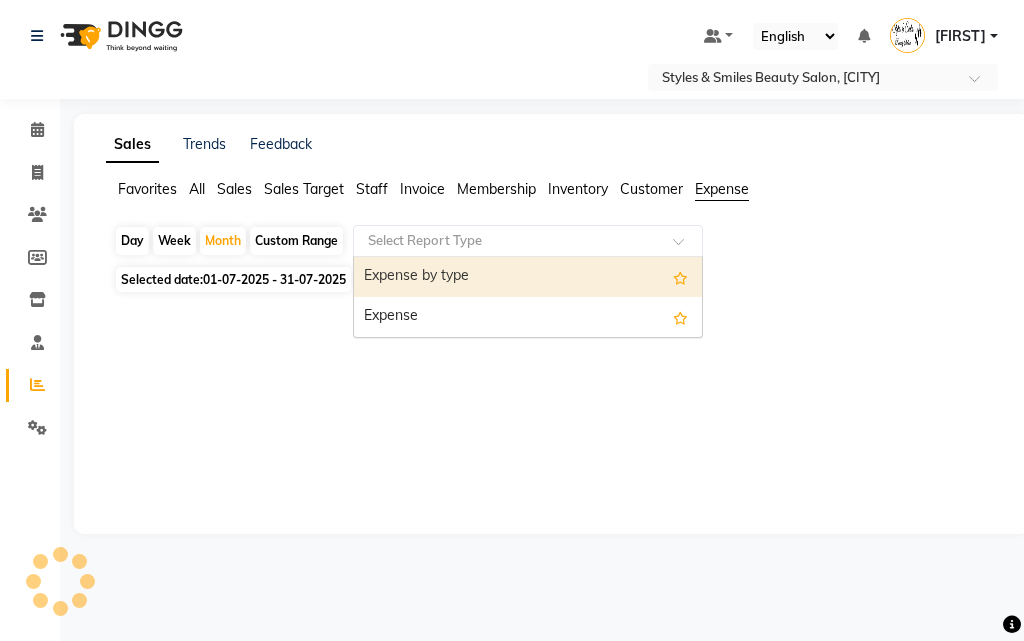click on "Expense" at bounding box center (528, 317) 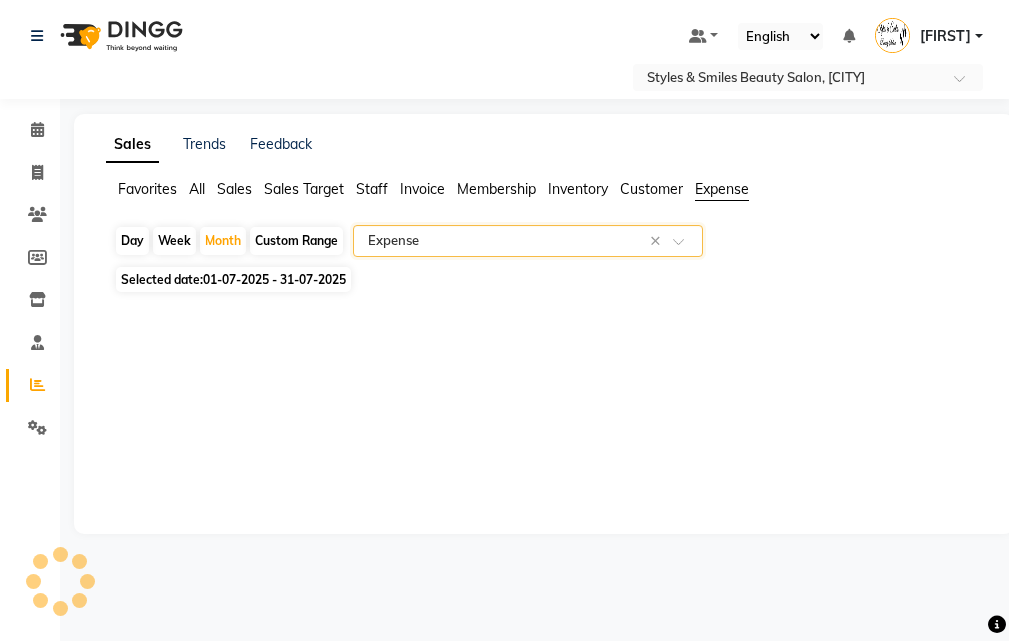 select on "full_report" 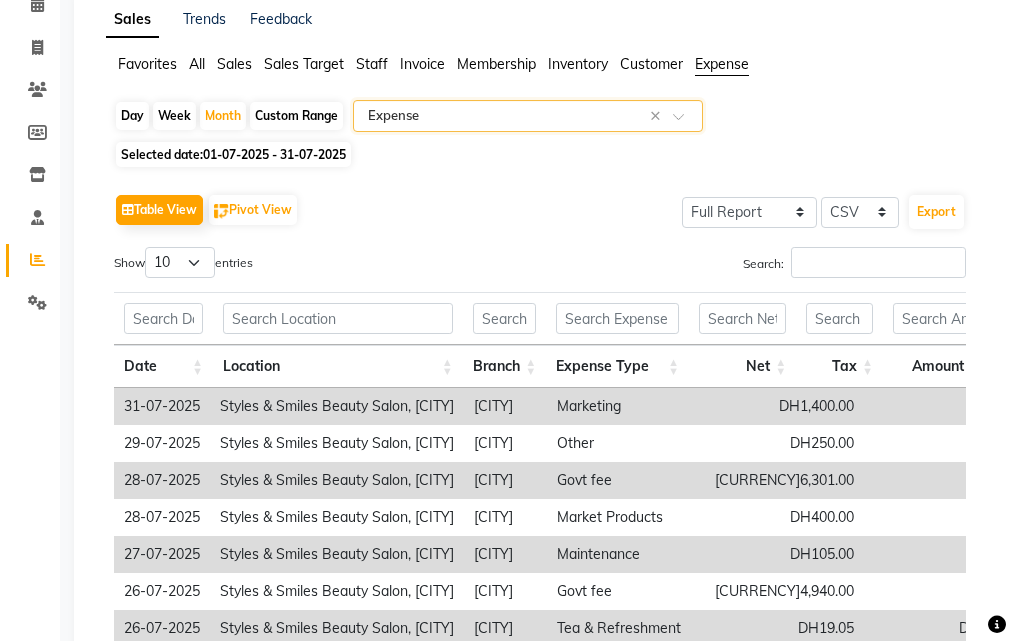 scroll, scrollTop: 423, scrollLeft: 0, axis: vertical 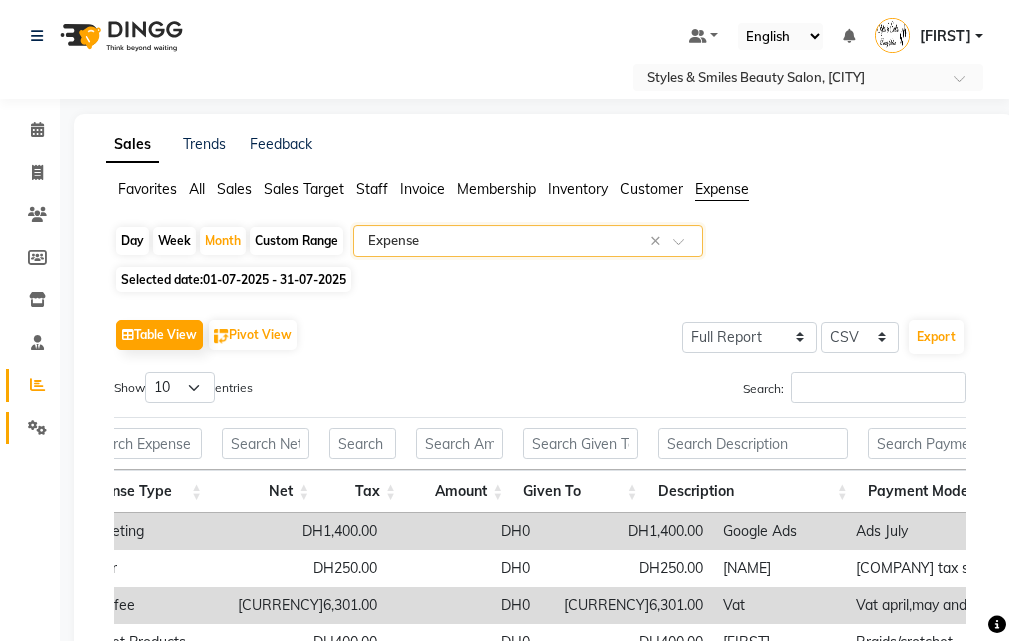 click 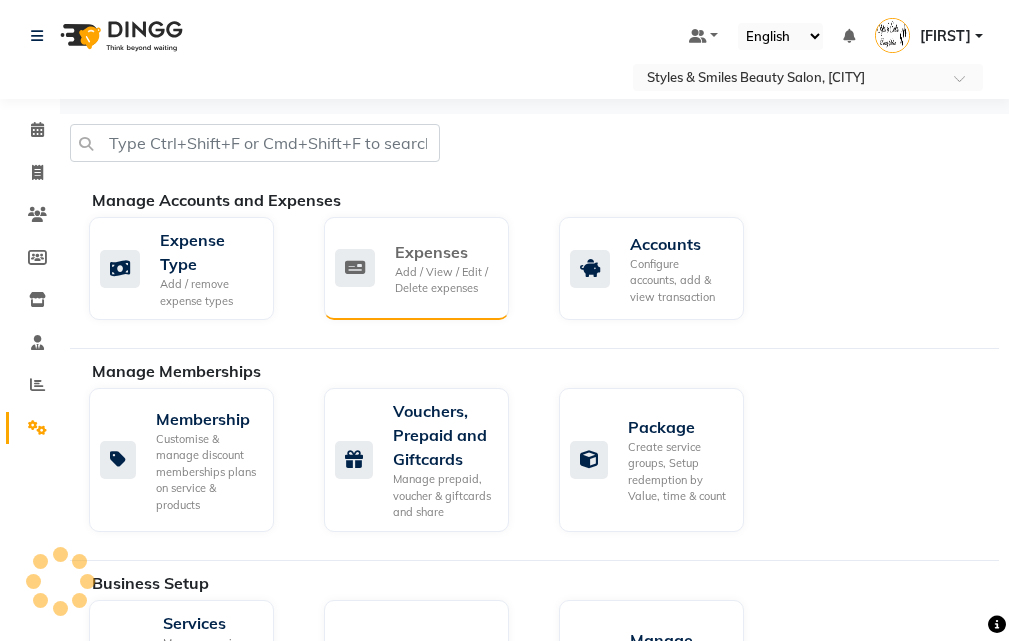 click on "Expenses" 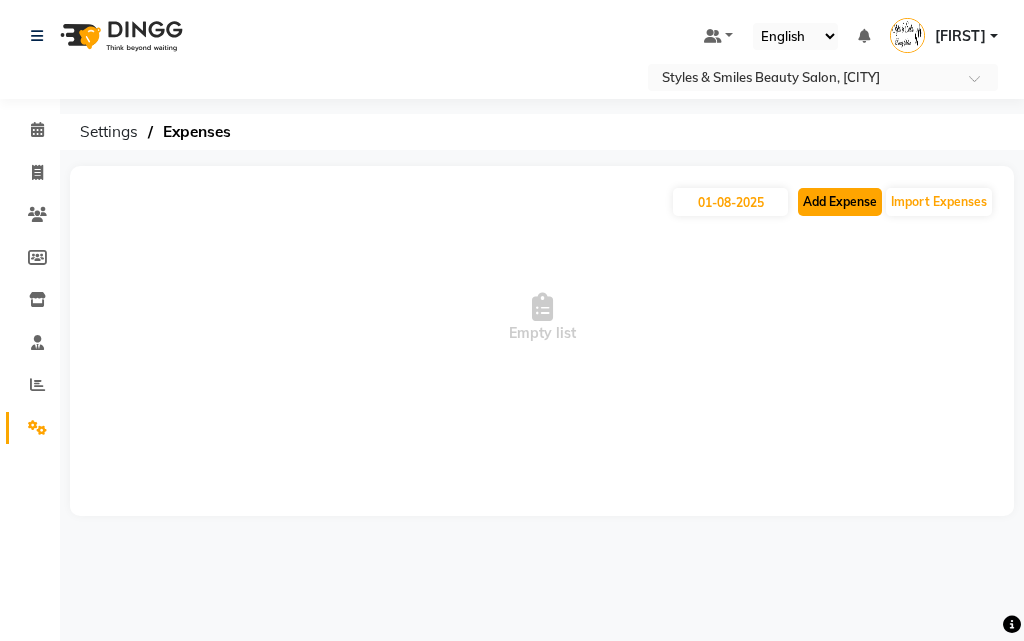click on "Add Expense" 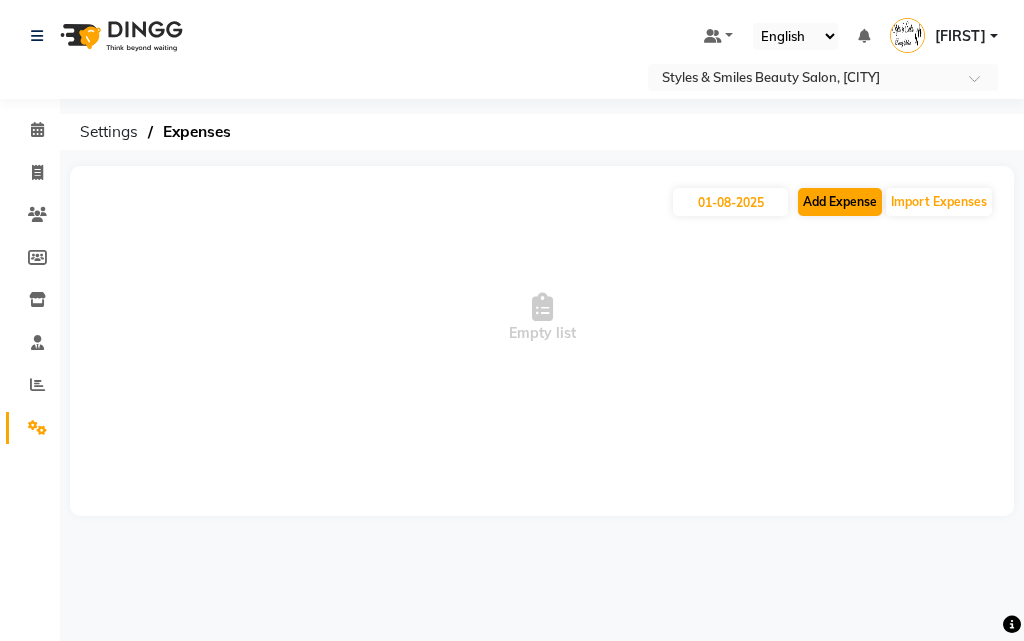 select on "1" 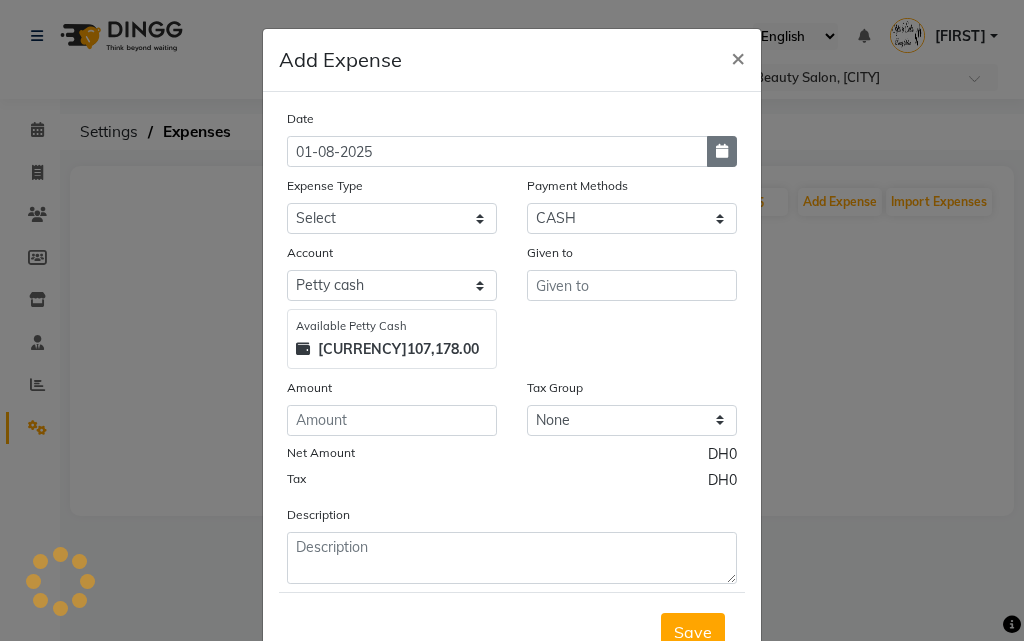 click 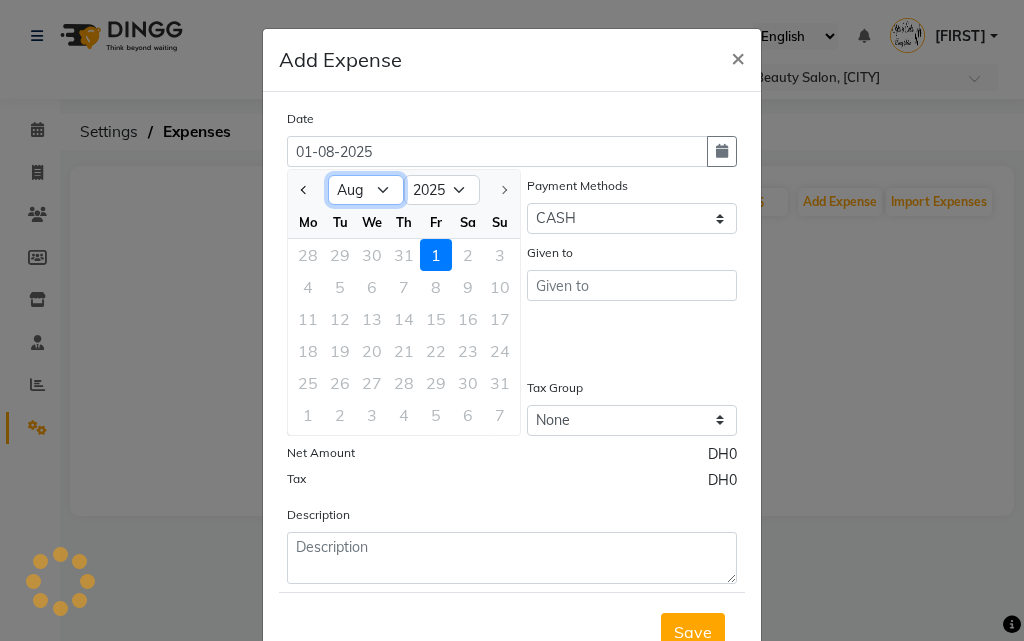click on "Jan Feb Mar Apr May Jun Jul Aug" 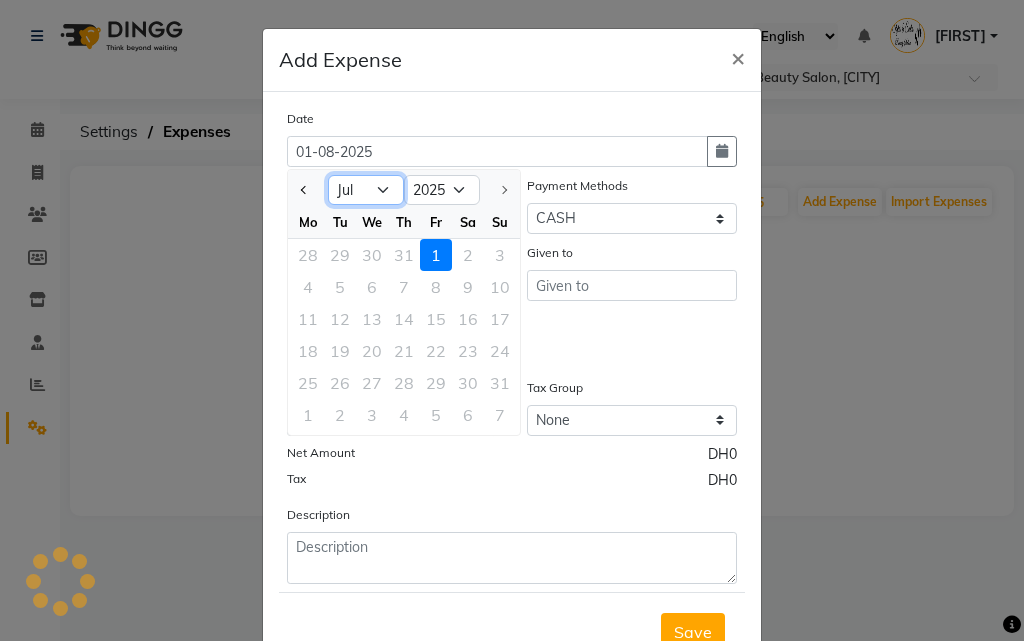 click on "Jan Feb Mar Apr May Jun Jul Aug" 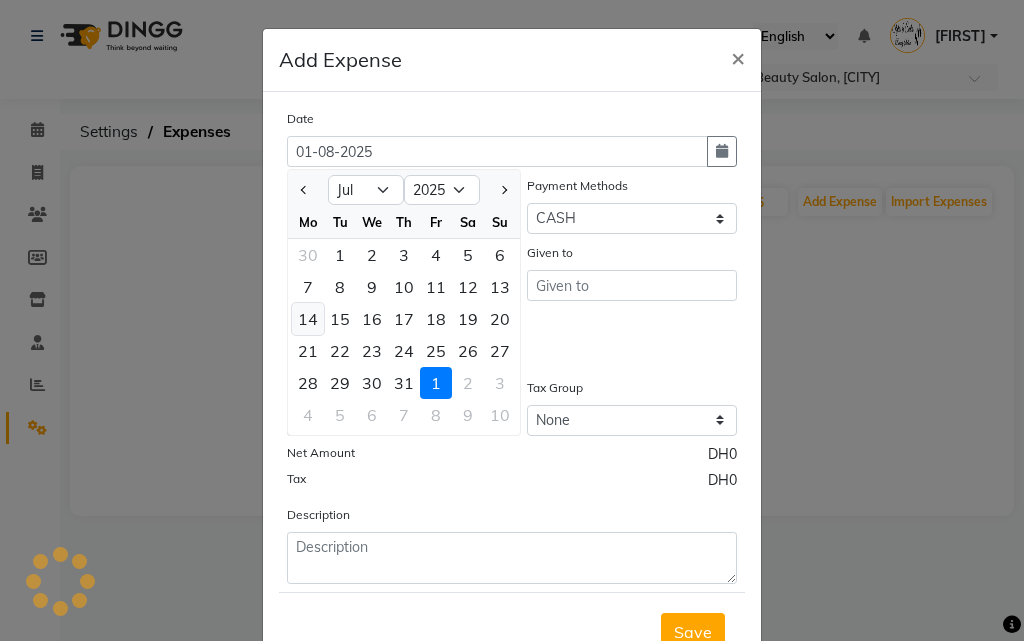 click on "14" 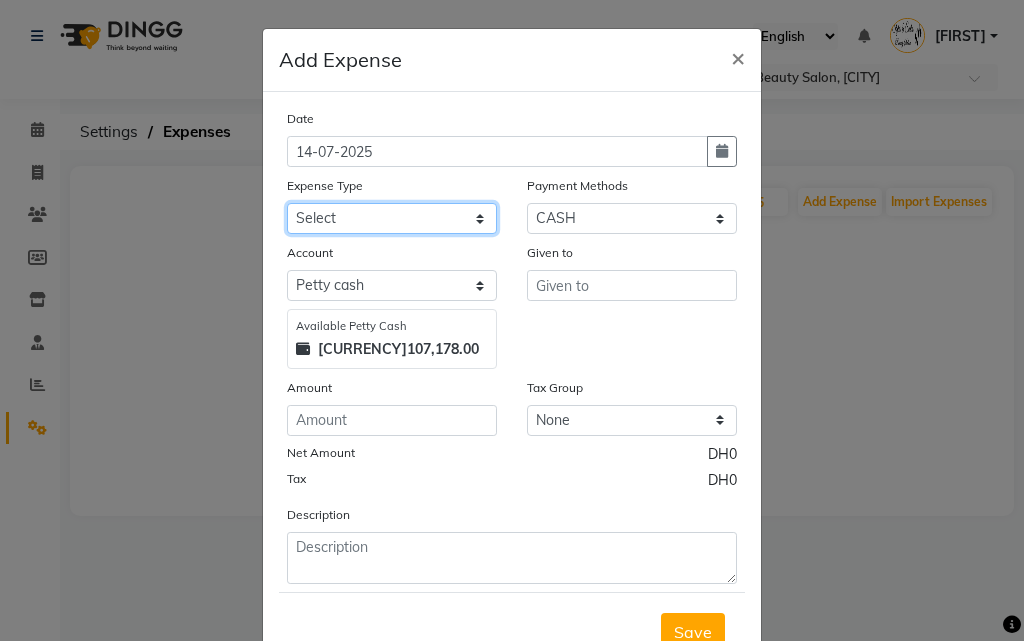 click on "Select Master Card Visa Card CASH" 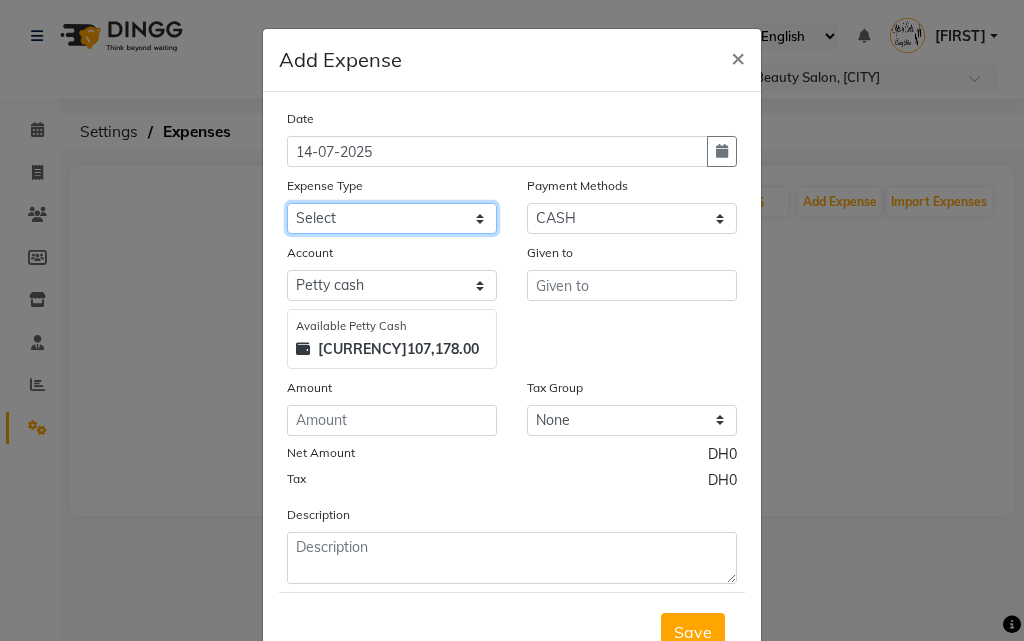 select on "4422" 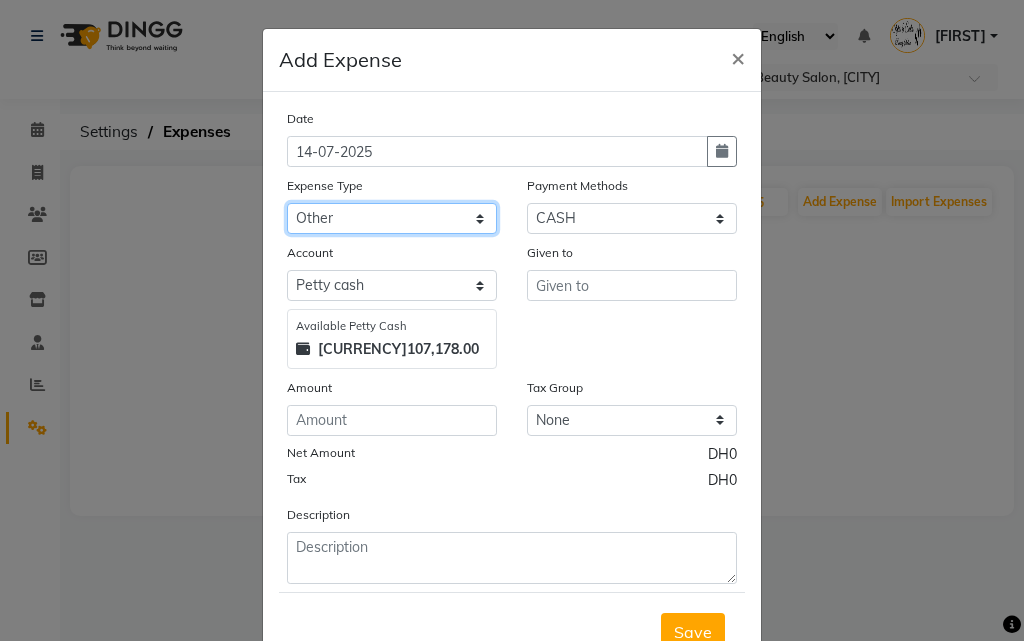 click on "Select Master Card Visa Card CASH" 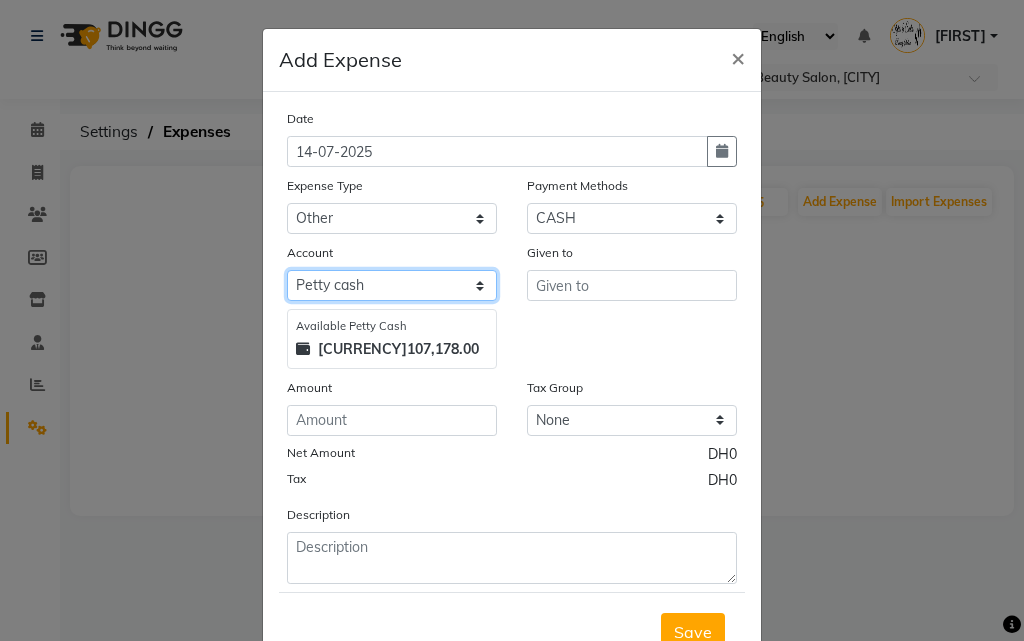 click on "Select Petty cash Default account" 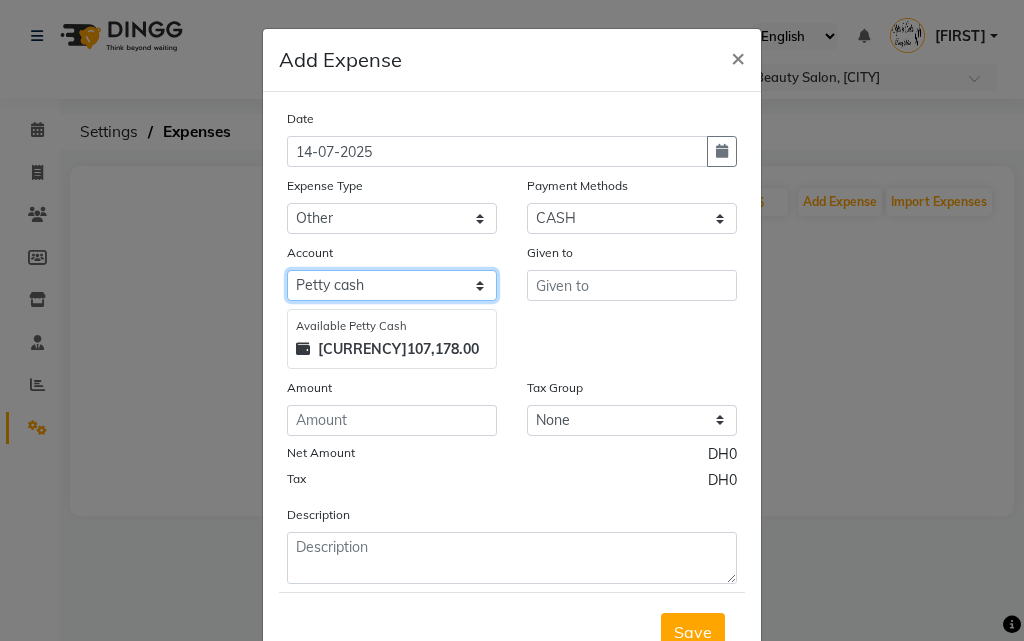 select on "2854" 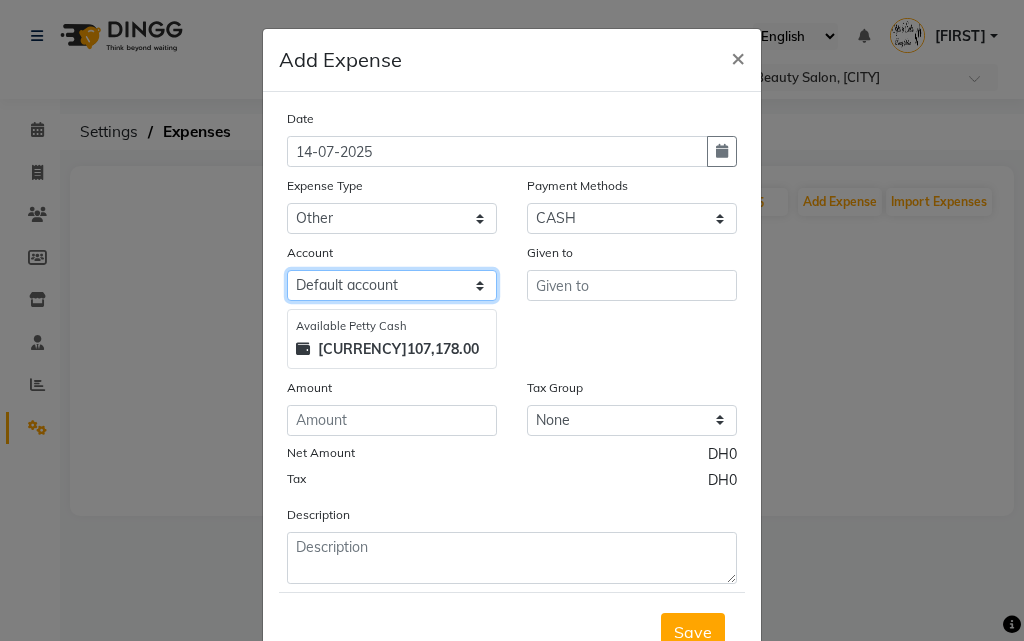 click on "Select Petty cash Default account" 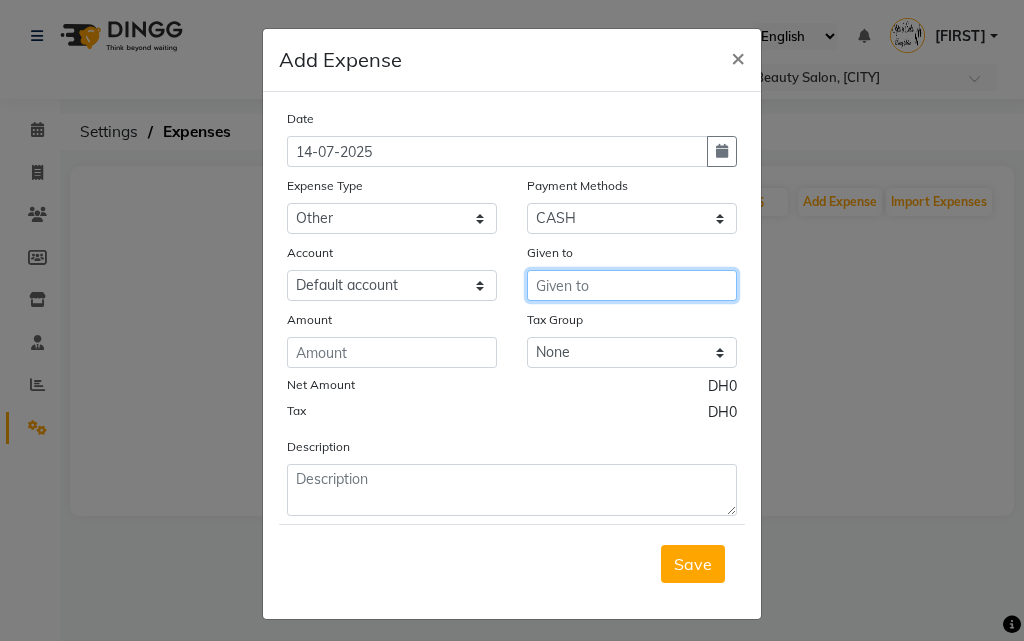 click at bounding box center (632, 285) 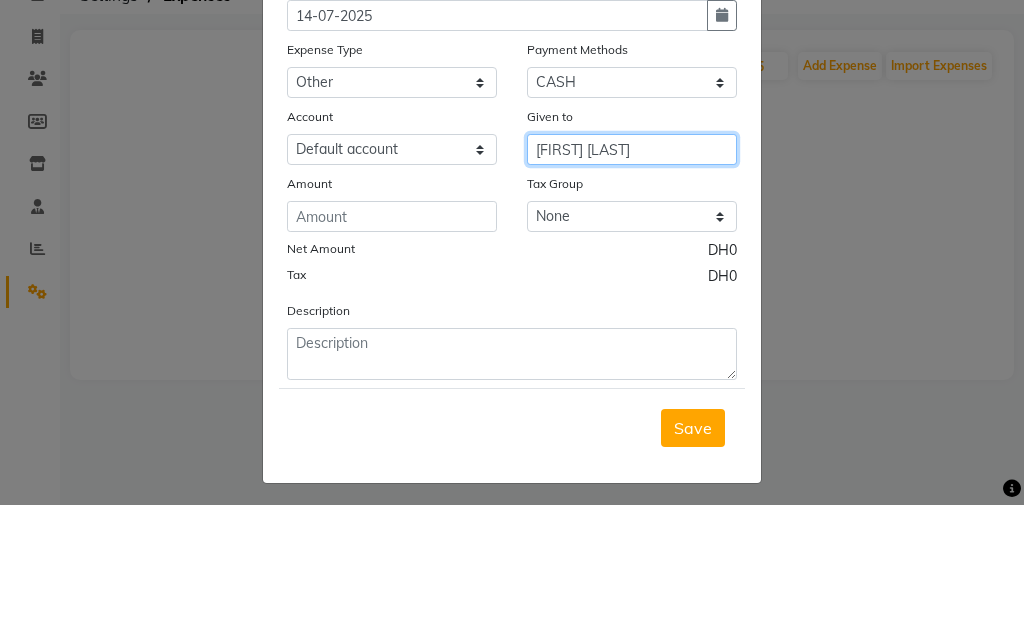 type on "[FIRST] [LAST]" 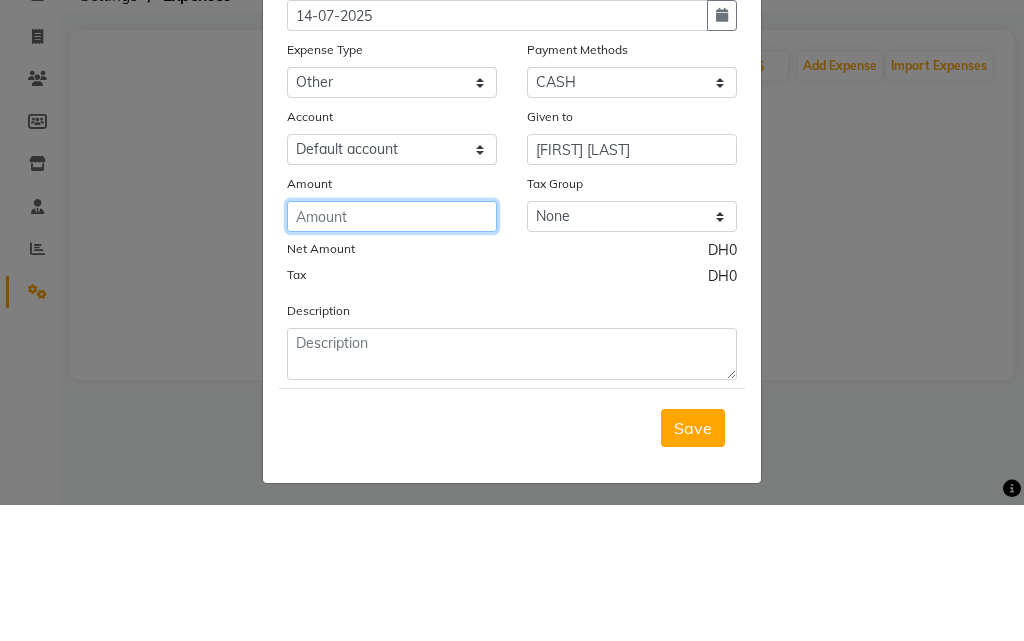 click 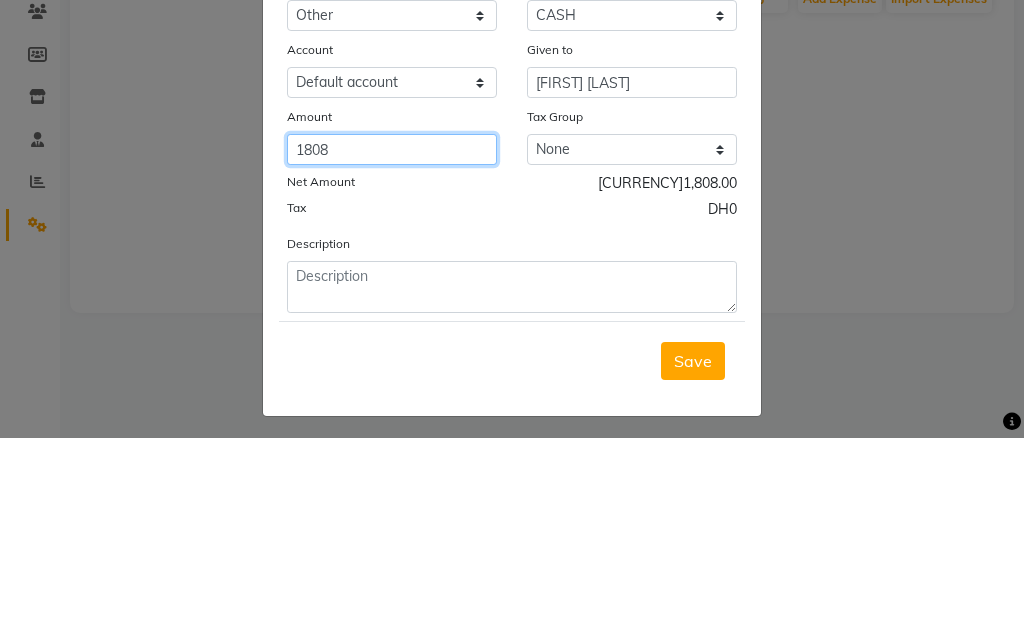 type on "1808" 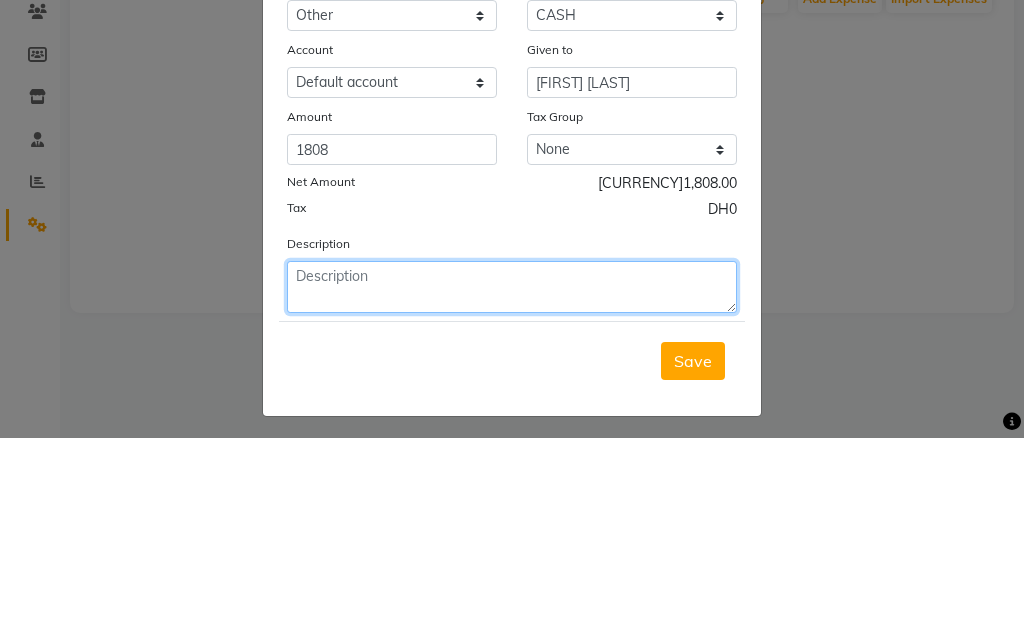 click 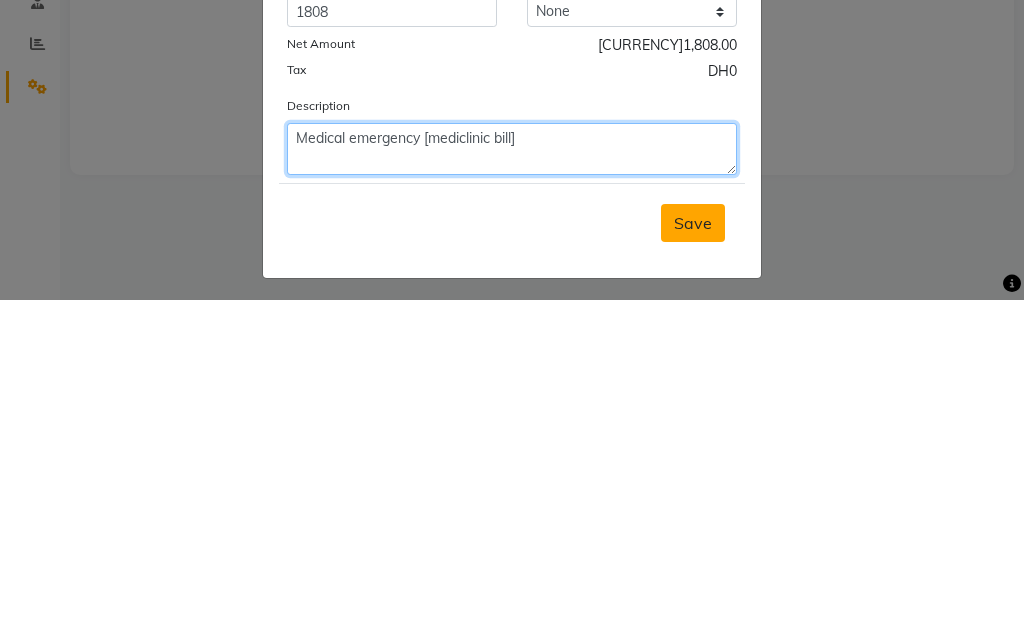 type on "Medical emergency [mediclinic bill]" 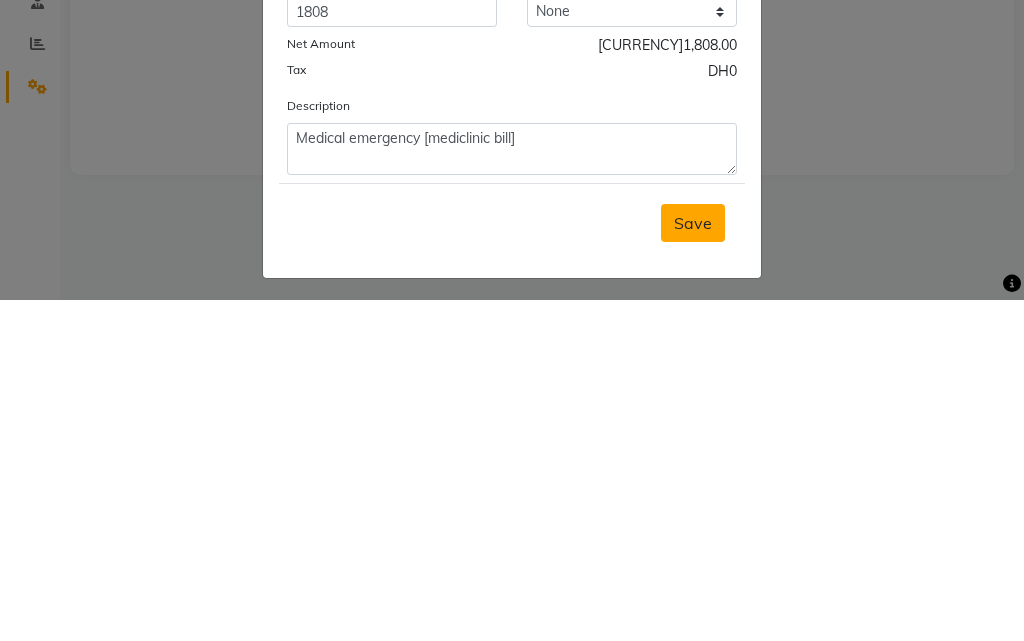 click on "Save" at bounding box center (693, 564) 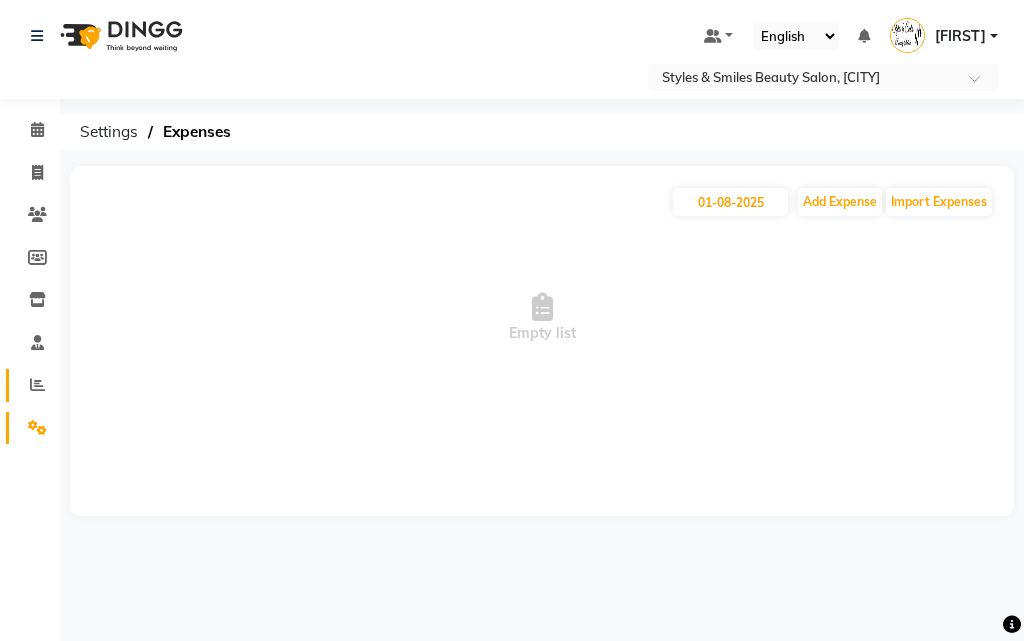 click 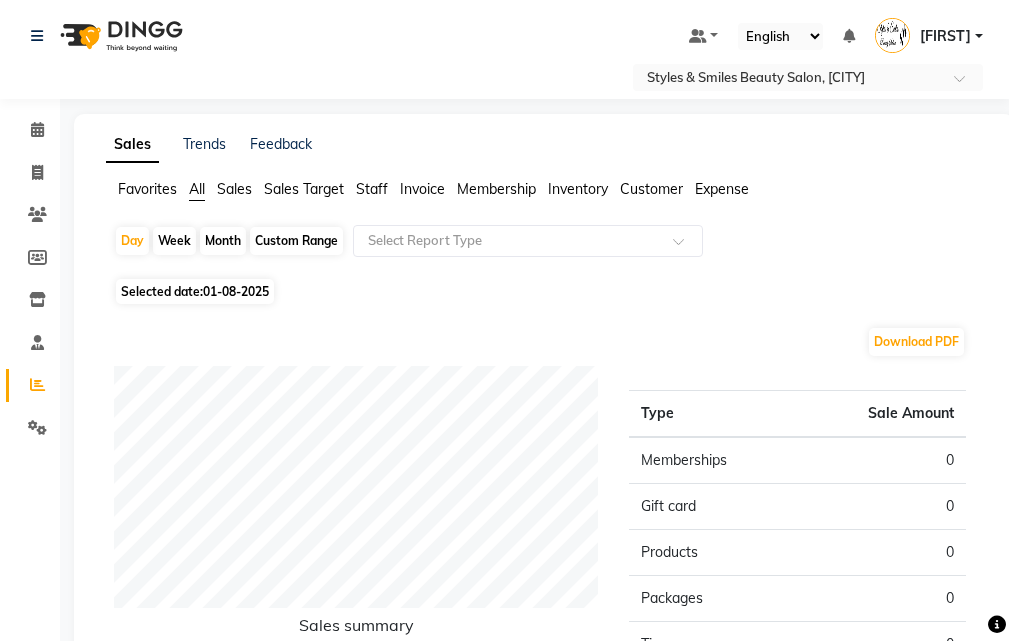click on "Month" 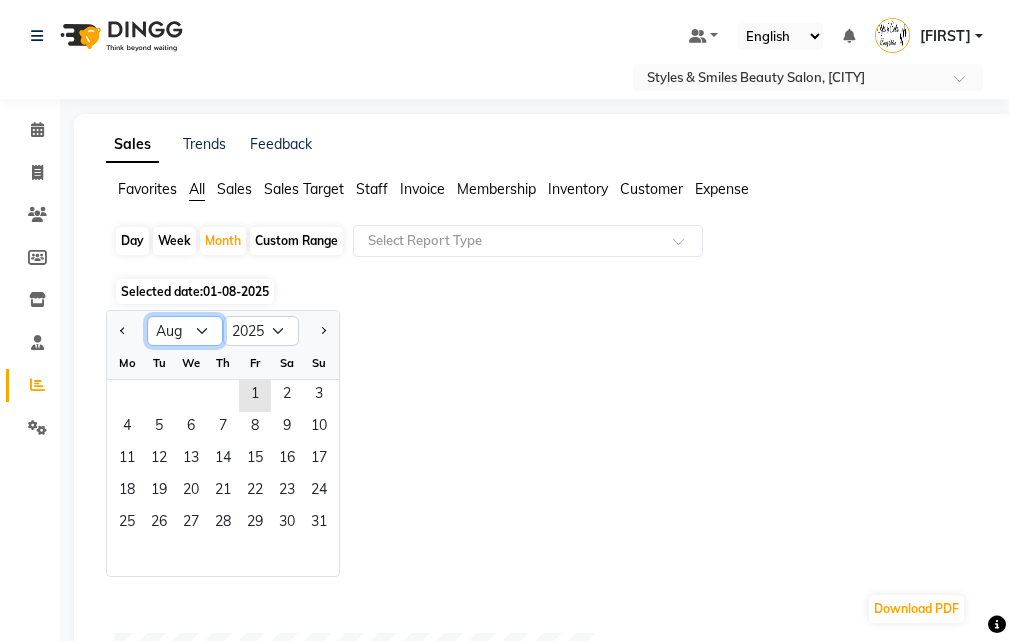 click on "Jan Feb Mar Apr May Jun Jul Aug Sep Oct Nov Dec" 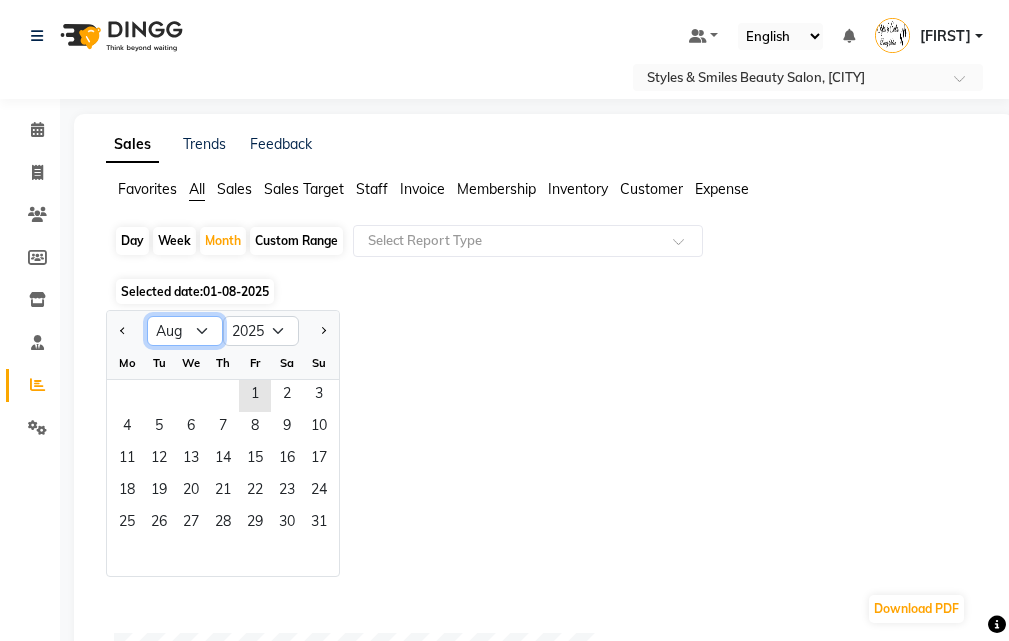 select on "7" 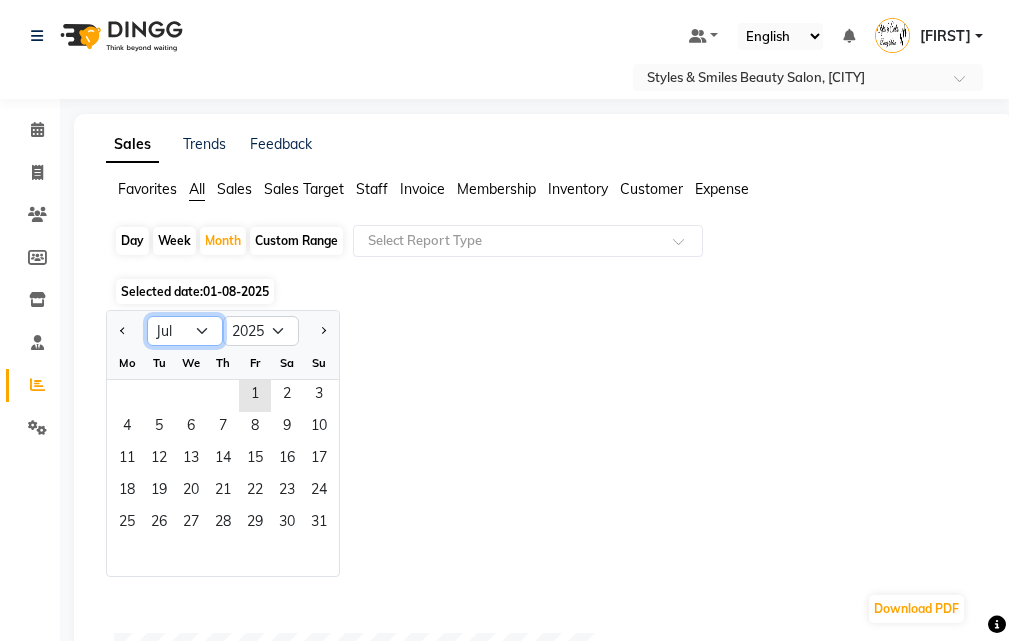 click on "Jan Feb Mar Apr May Jun Jul Aug Sep Oct Nov Dec" 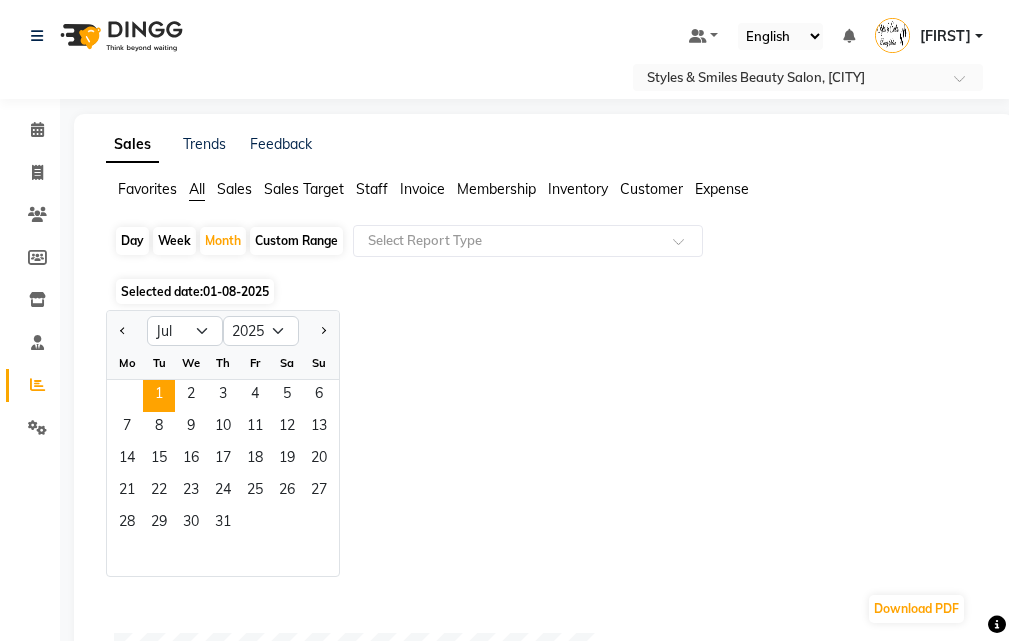 click on "1" 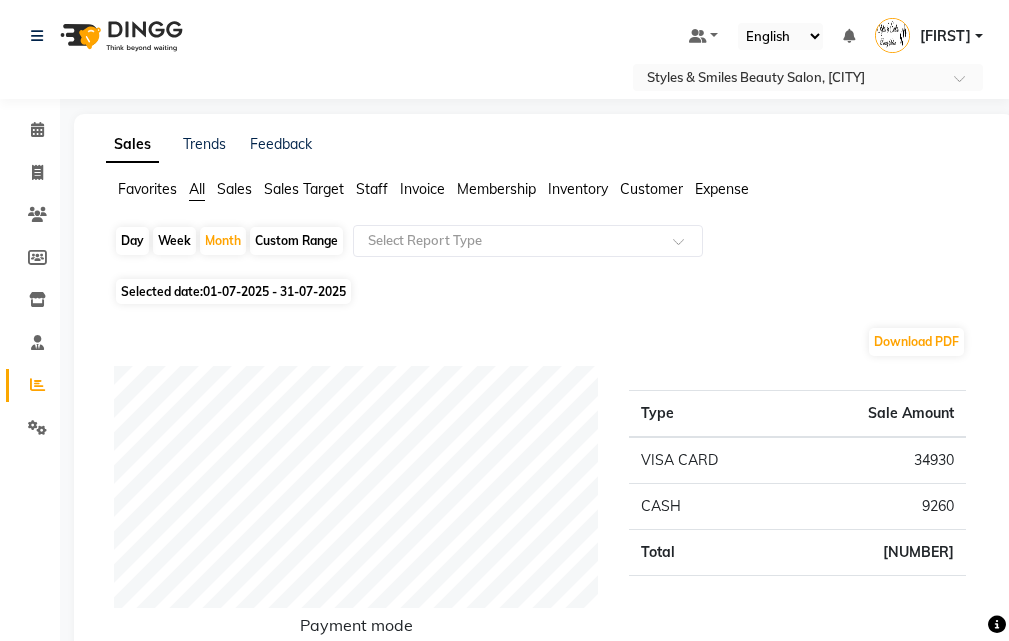 click on "Expense" 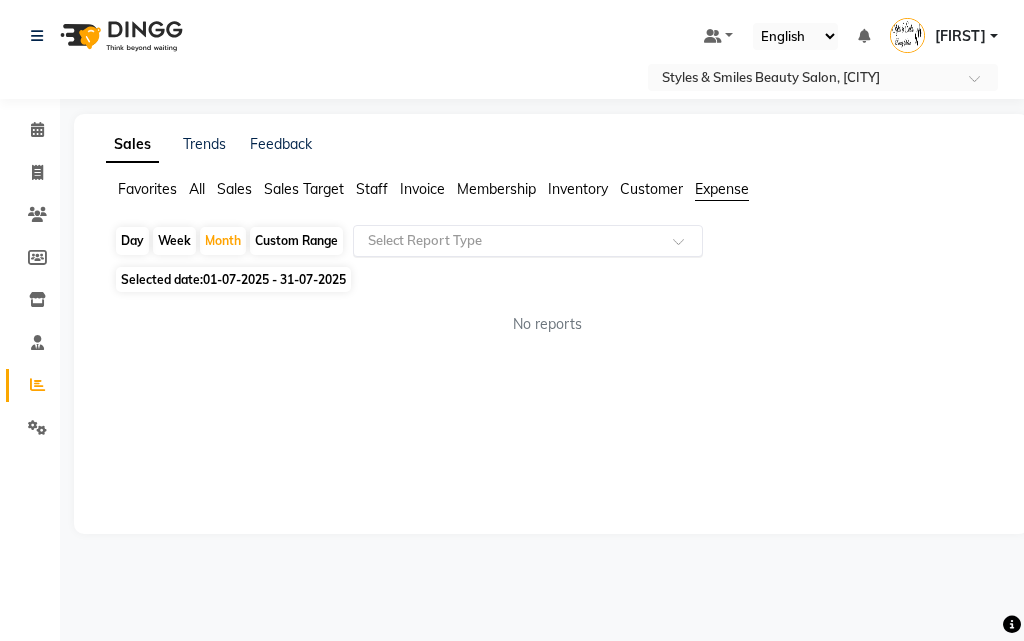 click 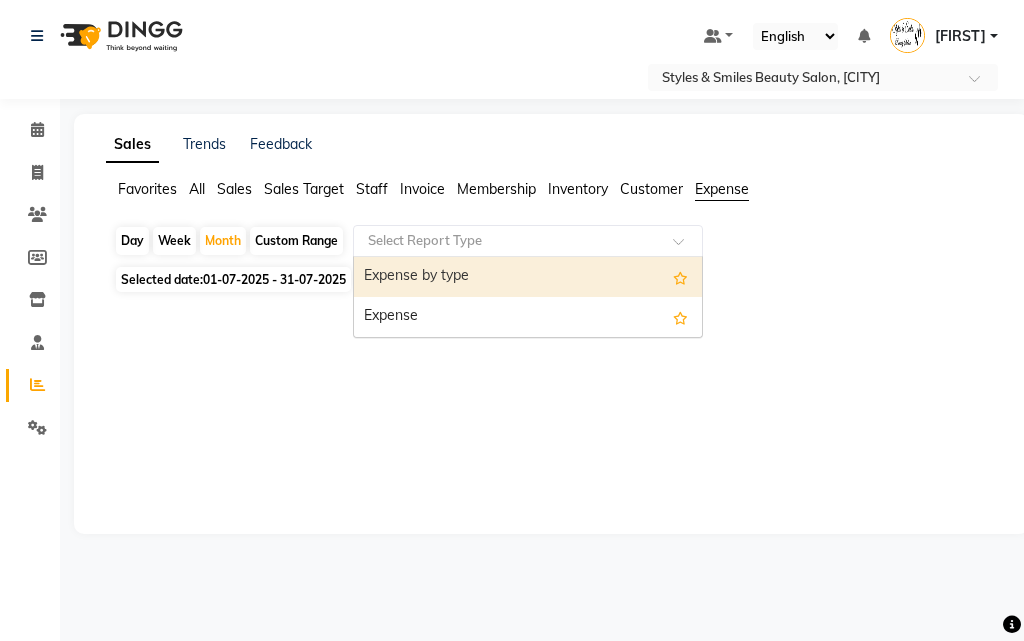 click on "Expense" at bounding box center (528, 317) 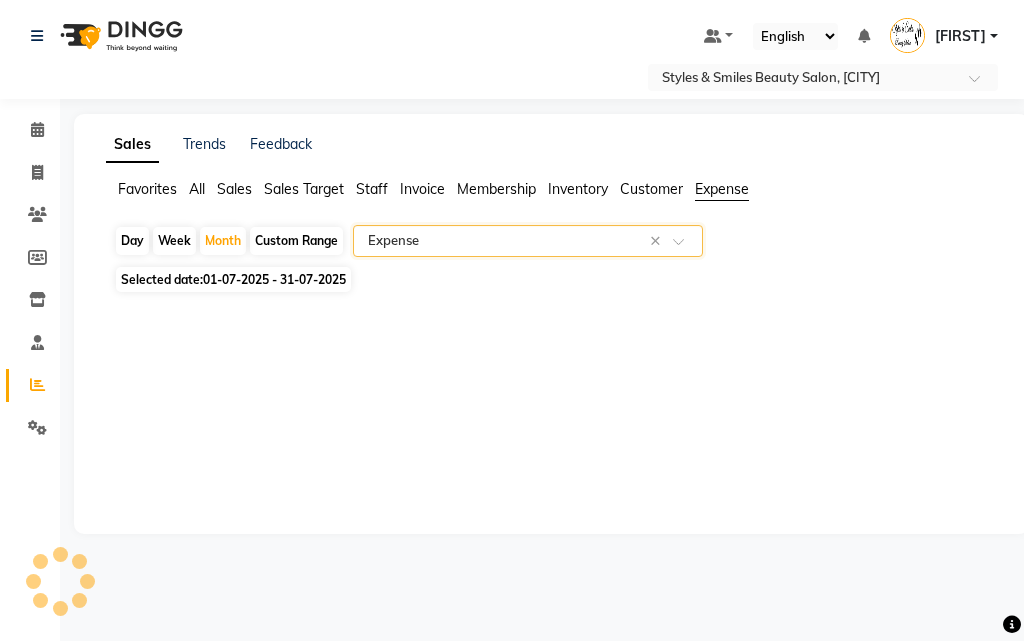 select on "full_report" 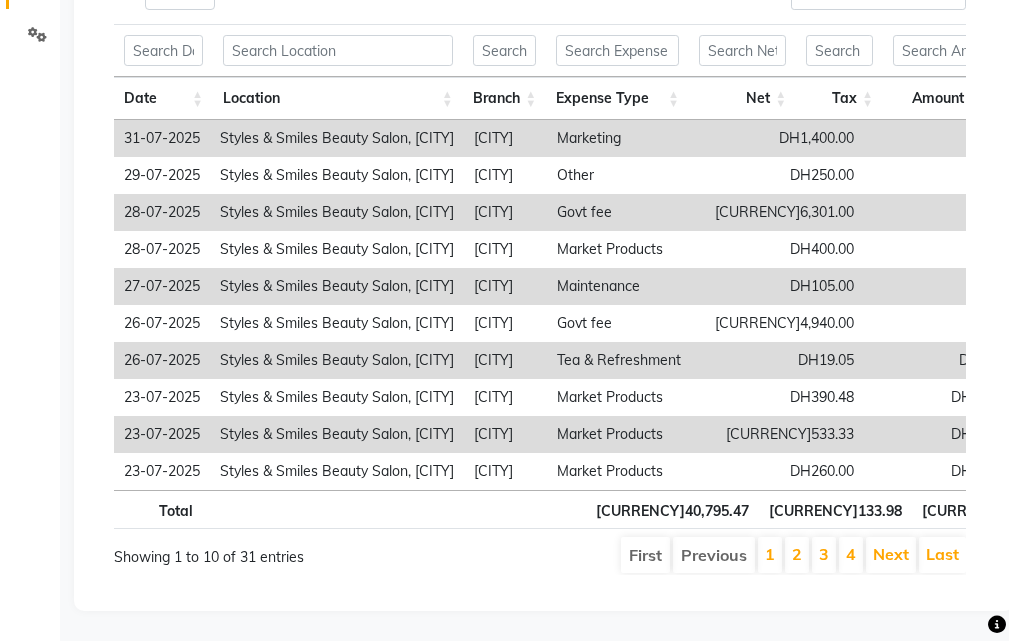 scroll, scrollTop: 423, scrollLeft: 0, axis: vertical 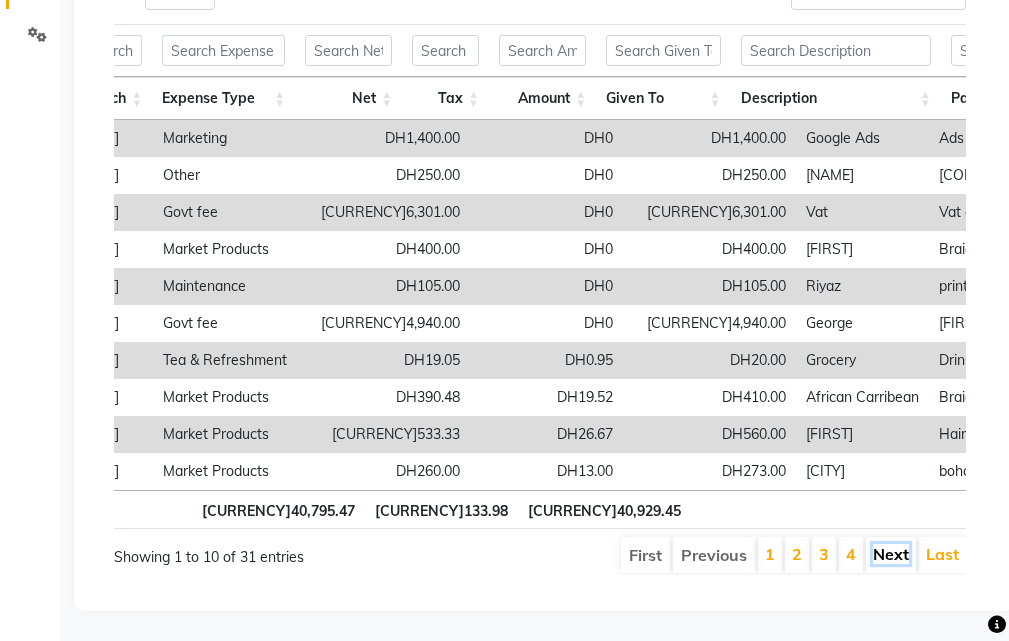 click on "Next" at bounding box center (891, 554) 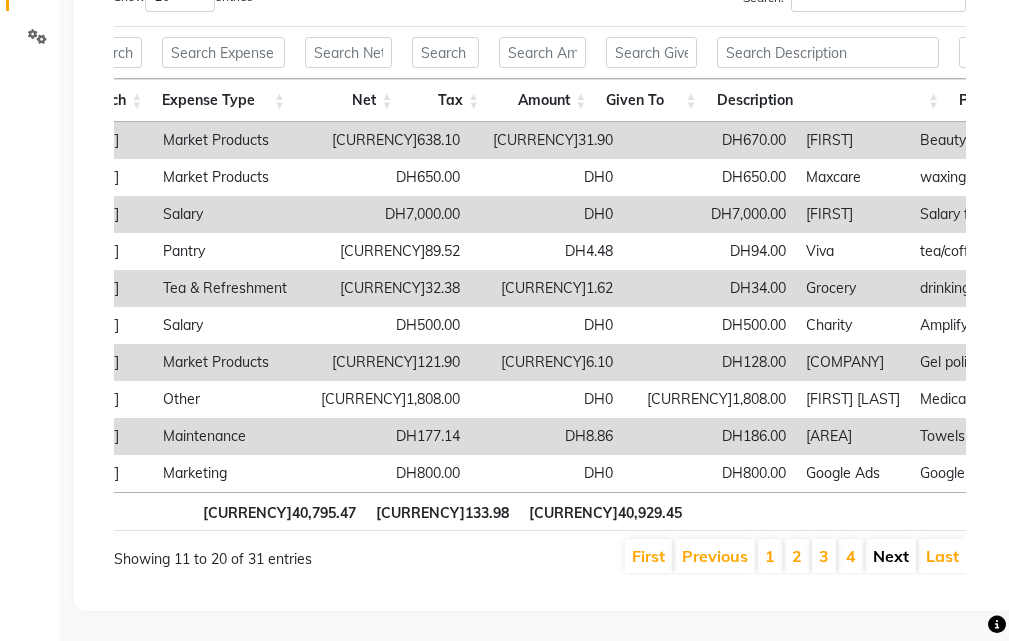 click on "Next" at bounding box center (891, 556) 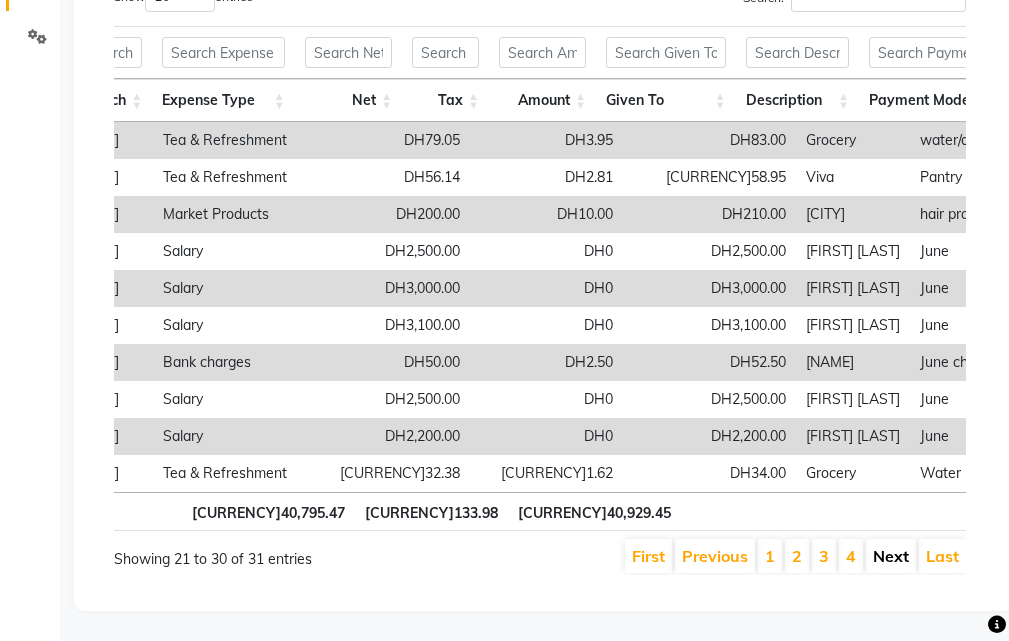 click on "Next" at bounding box center (891, 556) 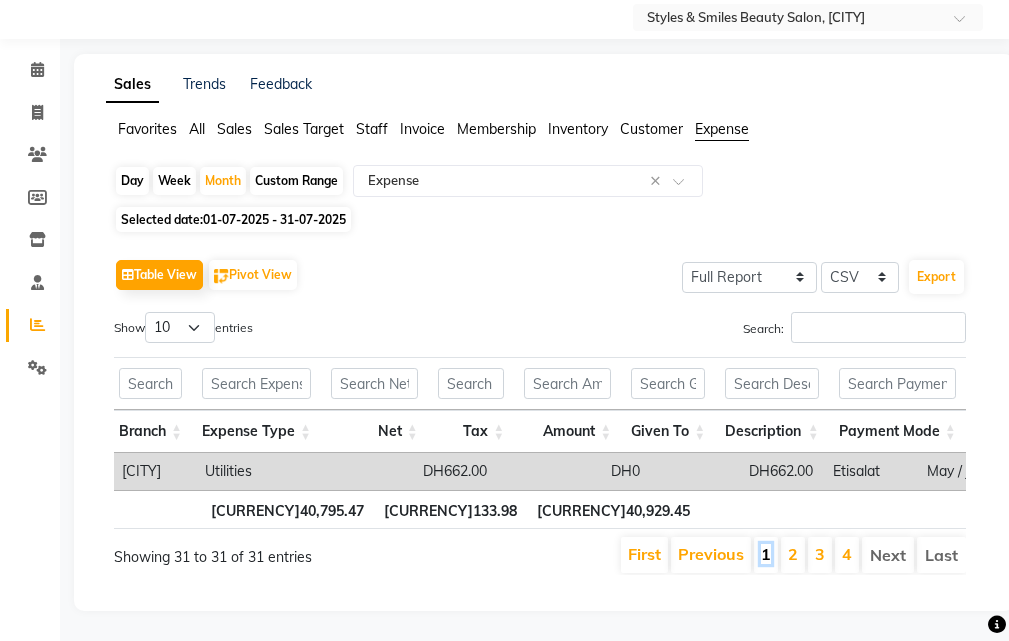 click on "1" at bounding box center [766, 554] 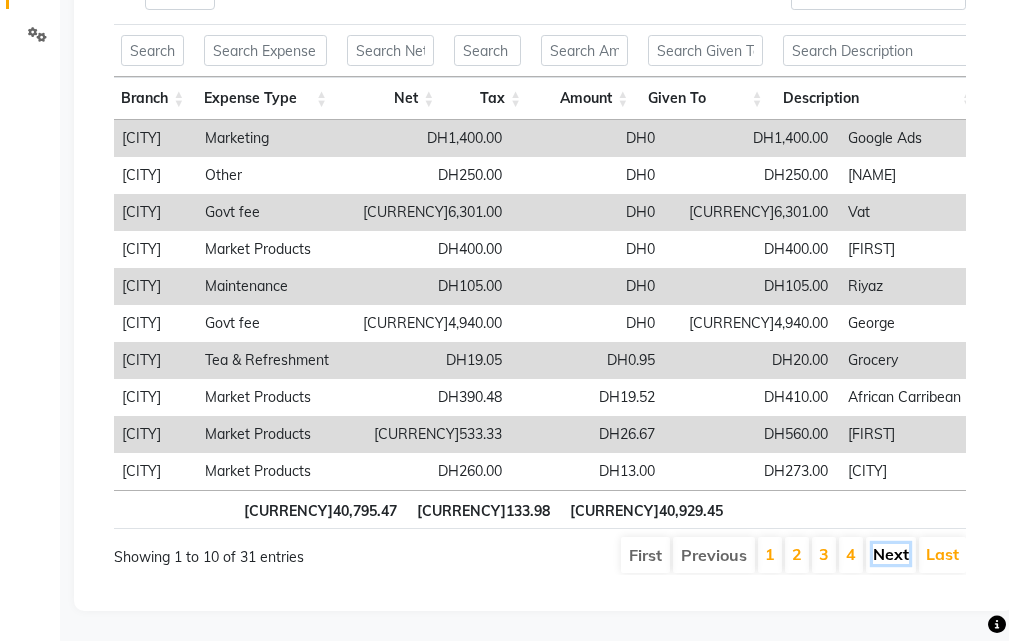 click on "Next" at bounding box center [891, 554] 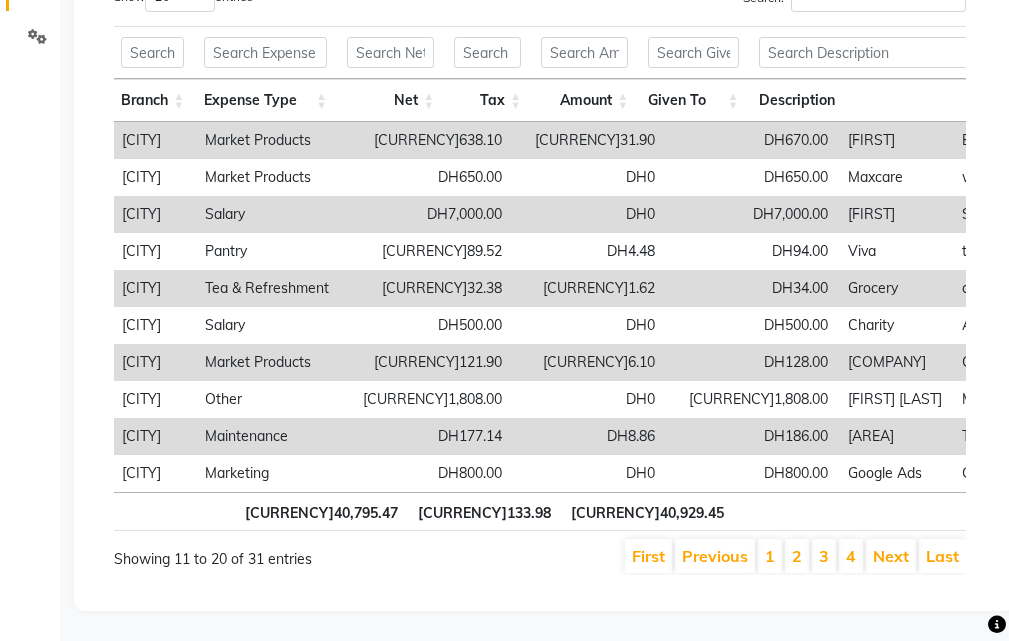 scroll, scrollTop: 421, scrollLeft: 0, axis: vertical 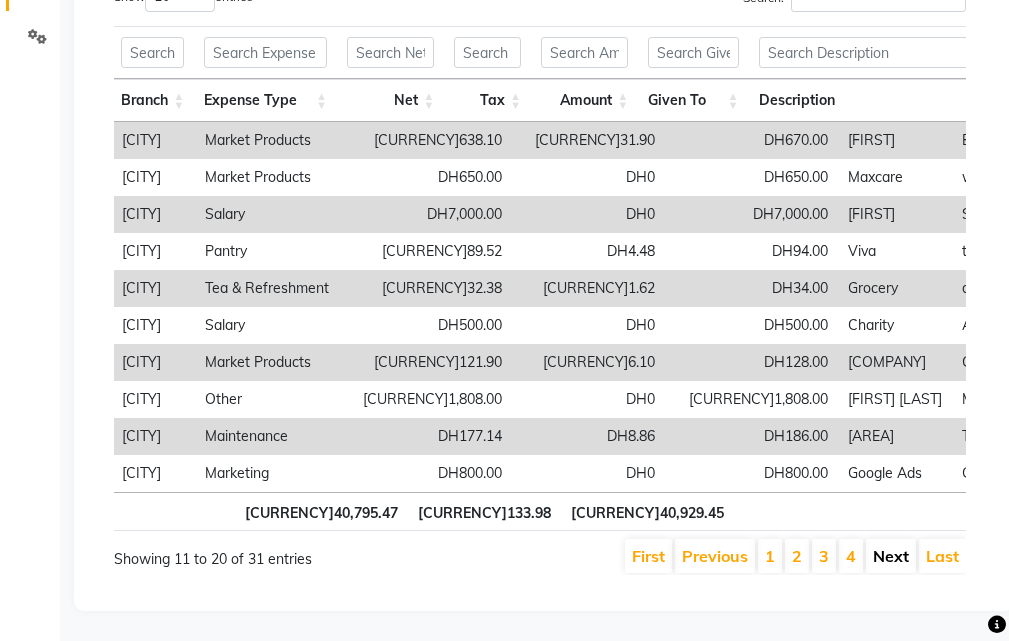 click on "Next" at bounding box center (891, 556) 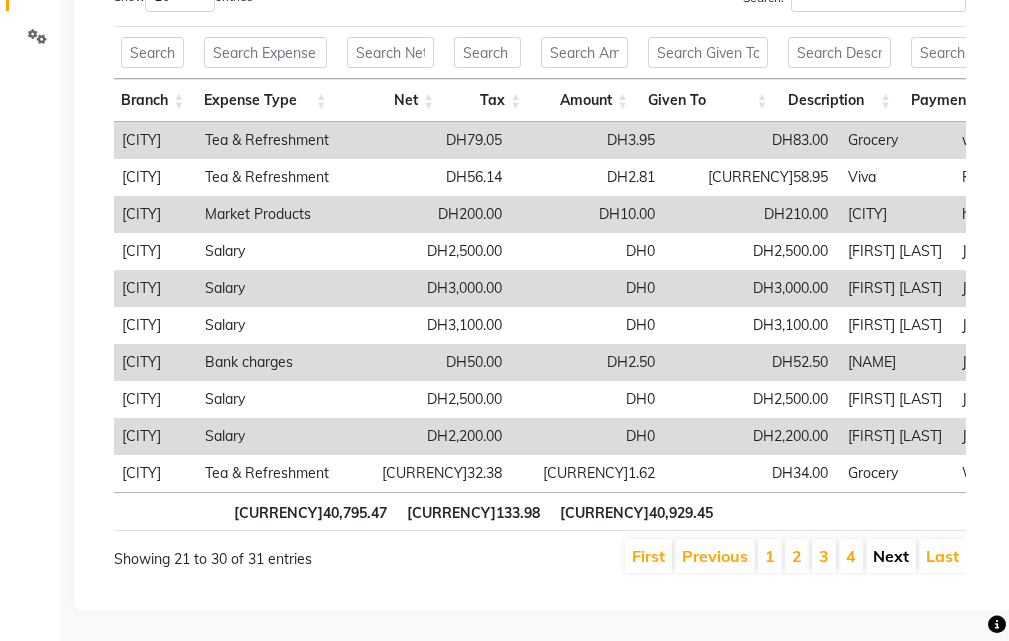 click on "Next" at bounding box center [891, 556] 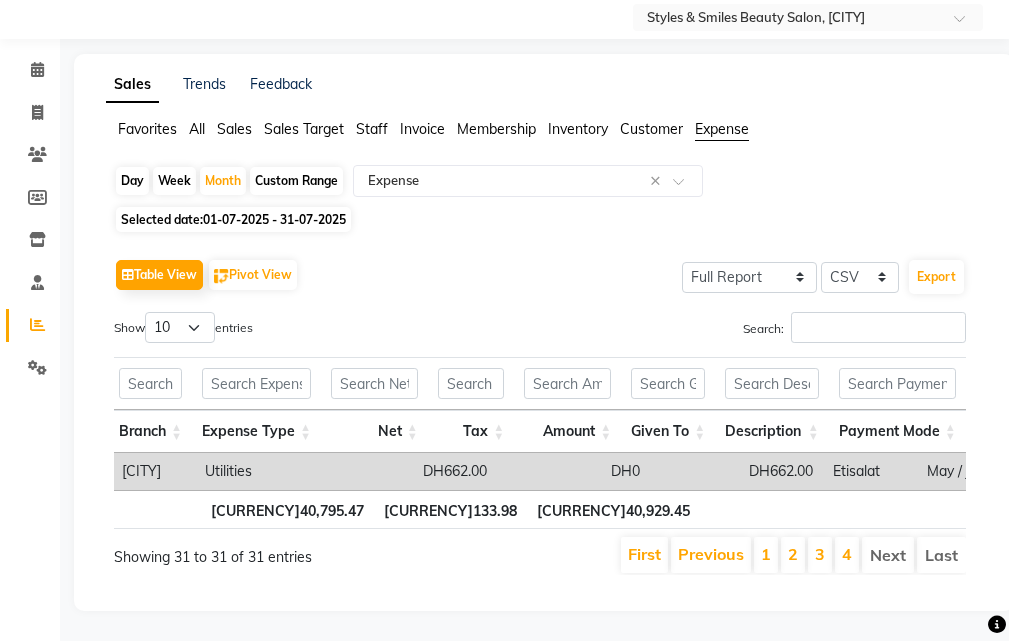 scroll, scrollTop: 90, scrollLeft: 0, axis: vertical 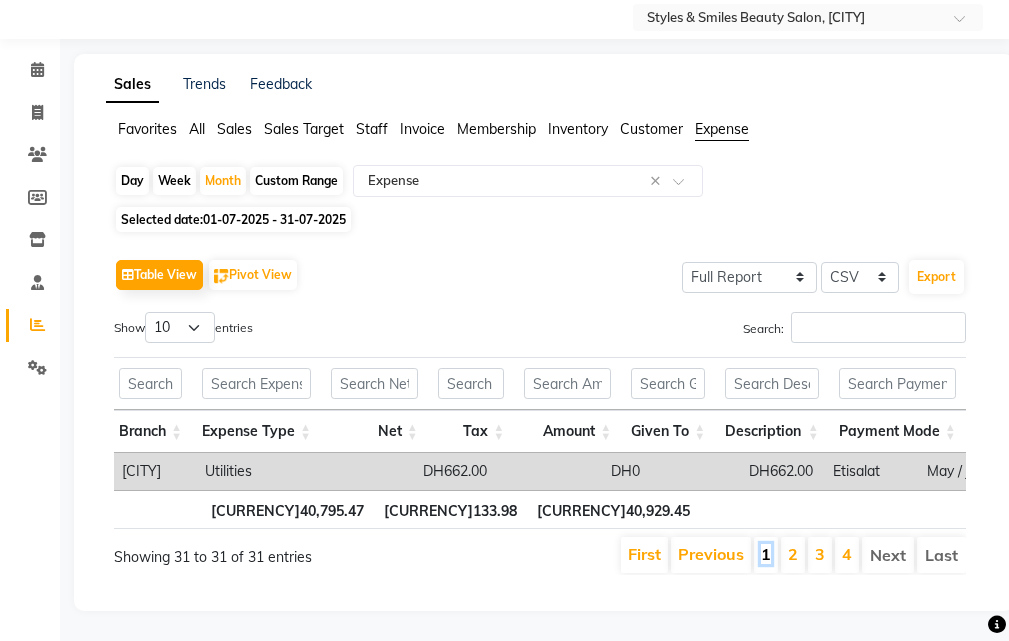 click on "1" at bounding box center [766, 554] 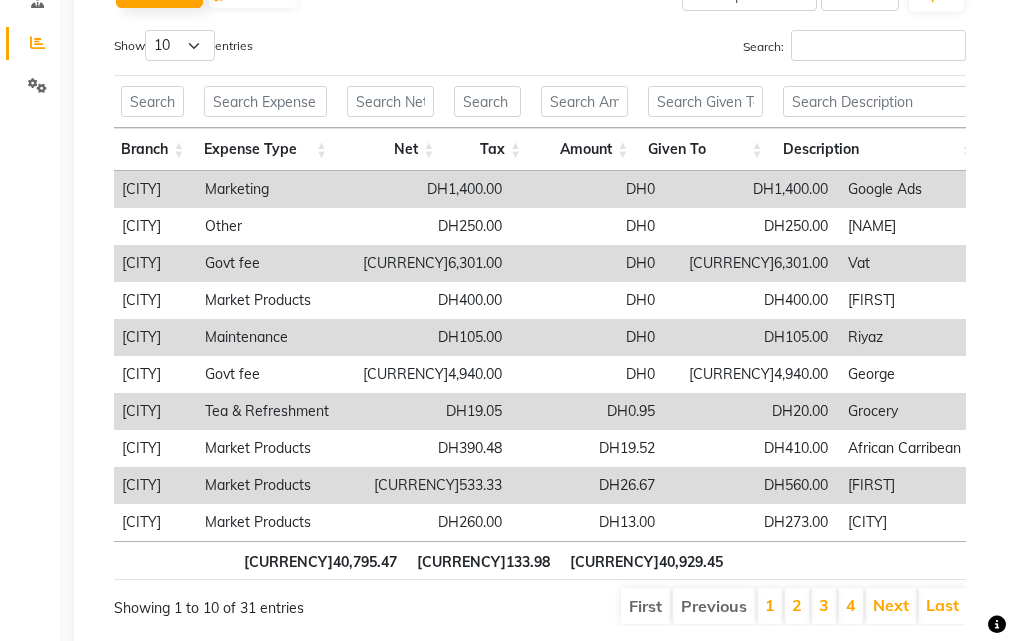 scroll, scrollTop: 423, scrollLeft: 0, axis: vertical 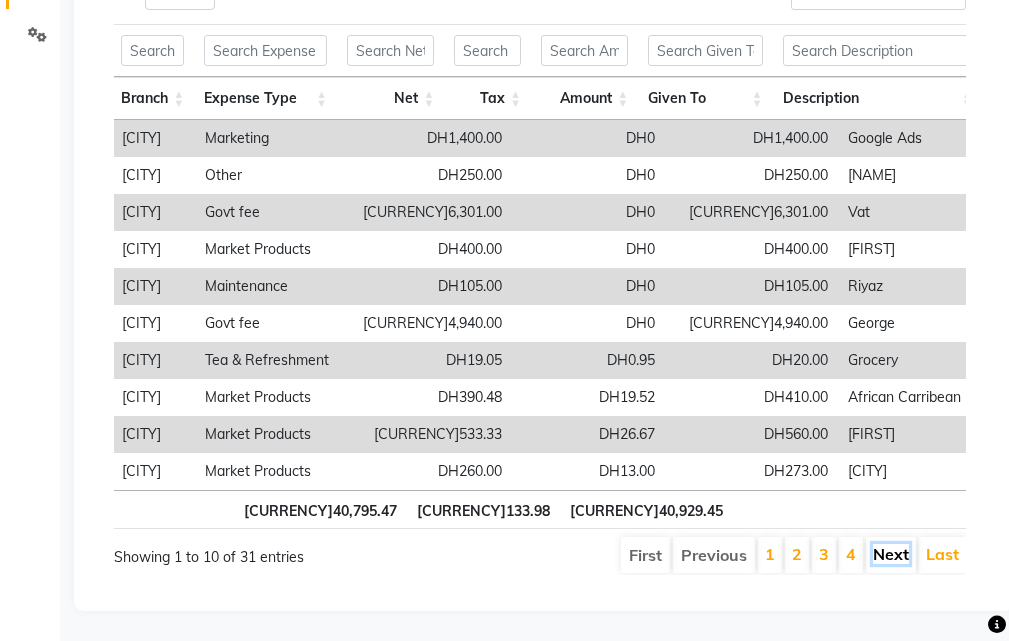 click on "Next" at bounding box center [891, 554] 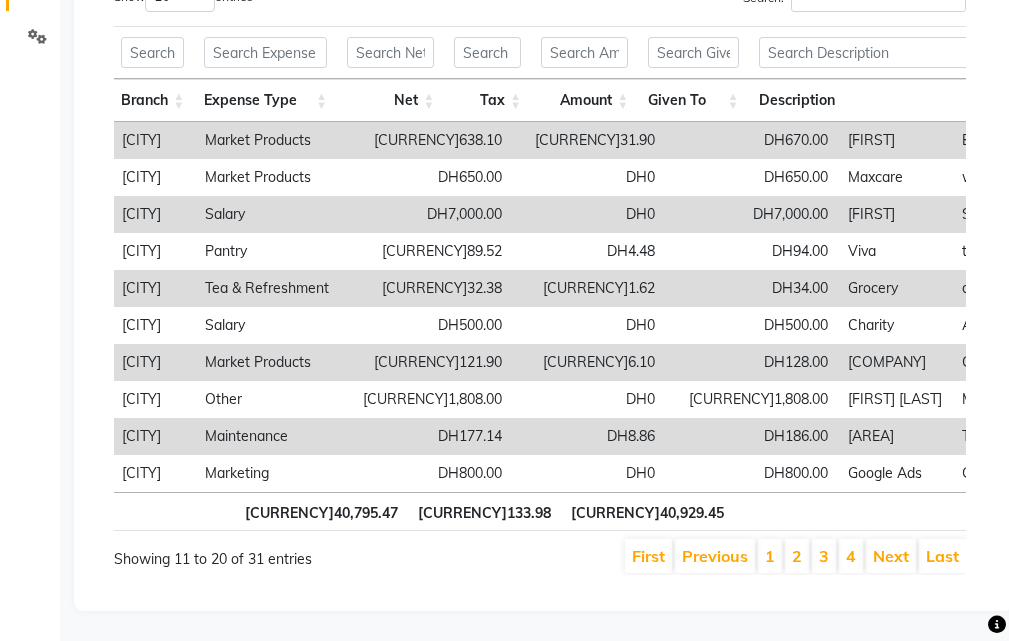 scroll, scrollTop: 421, scrollLeft: 0, axis: vertical 